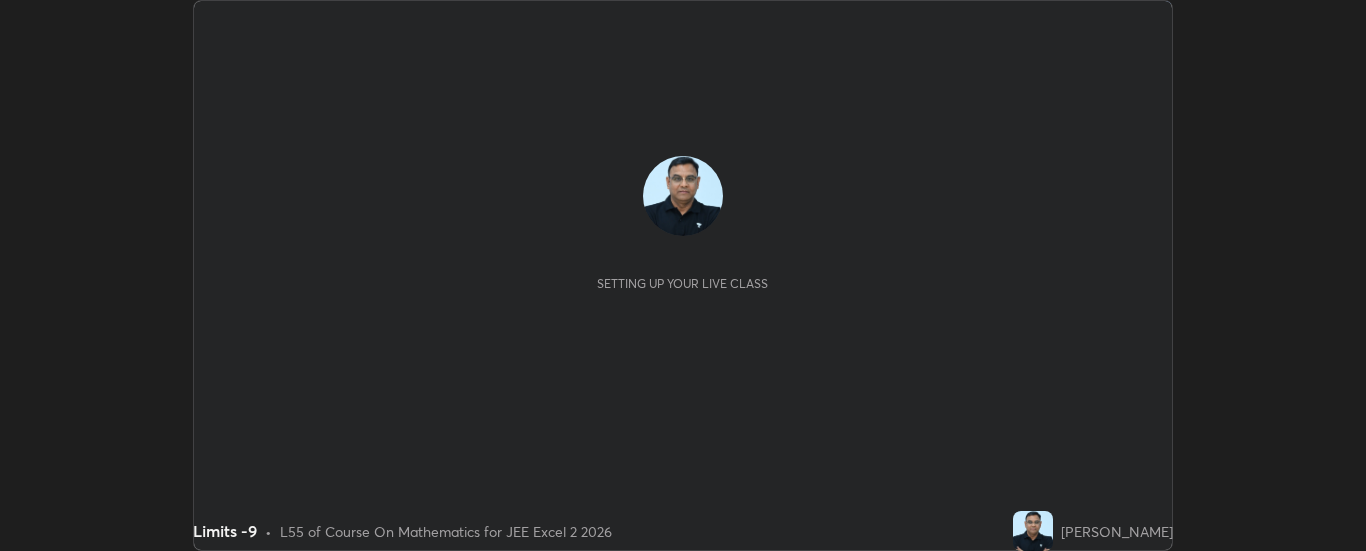 scroll, scrollTop: 0, scrollLeft: 0, axis: both 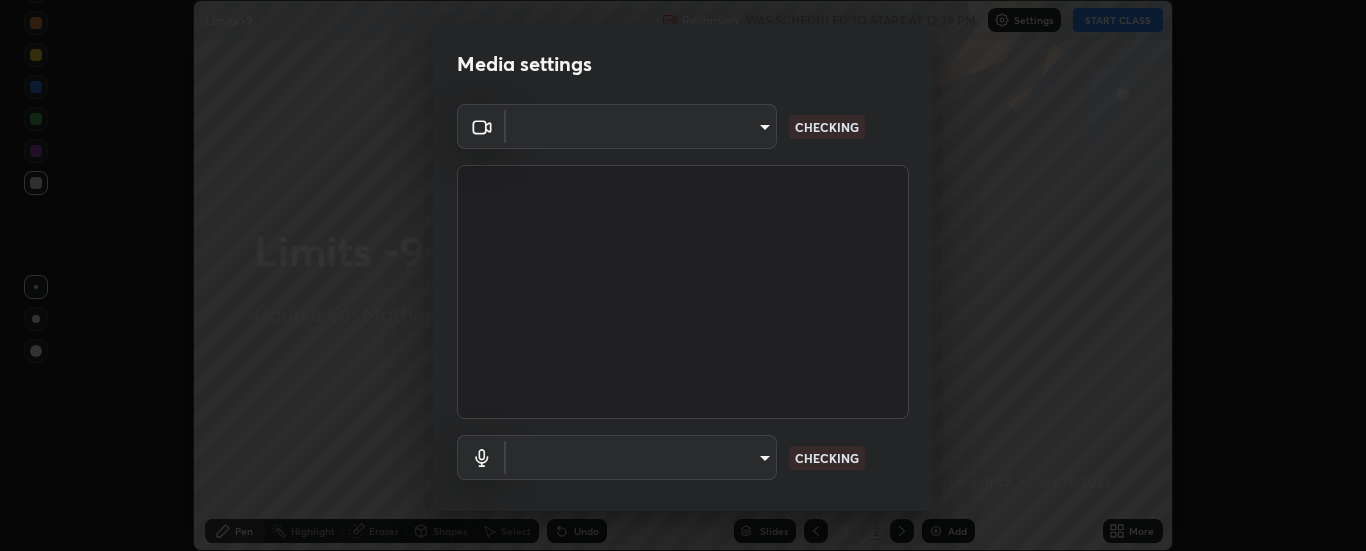 type on "33bb49e09bcfbb4316c4890d77ad60ffd3795cdb709f4857747982be22fbf515" 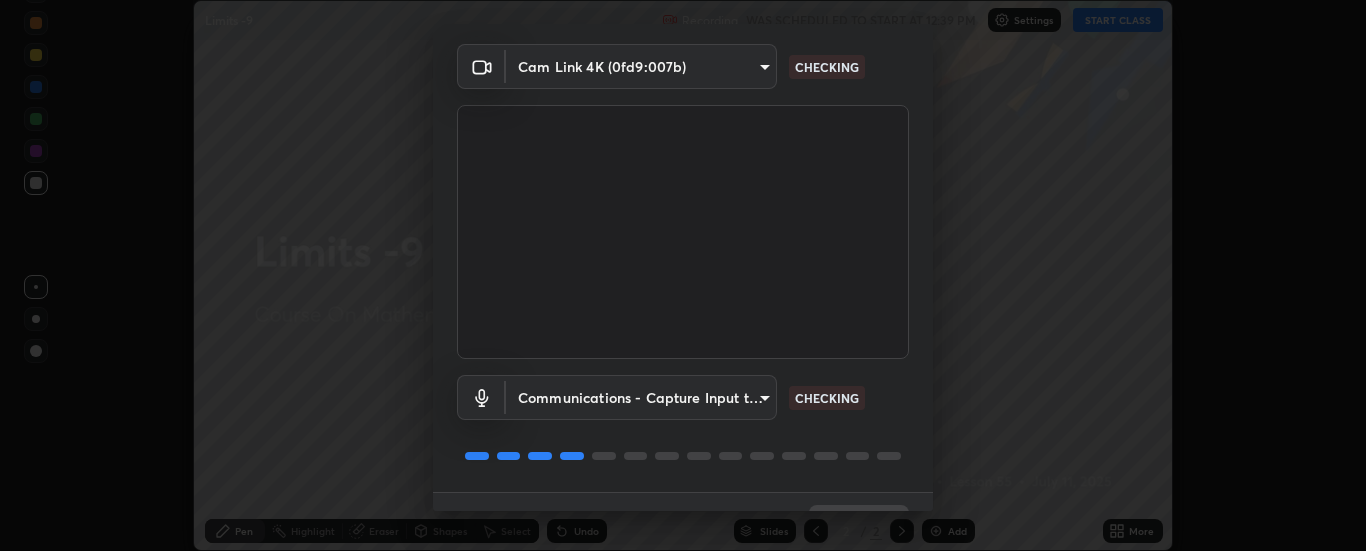 scroll, scrollTop: 105, scrollLeft: 0, axis: vertical 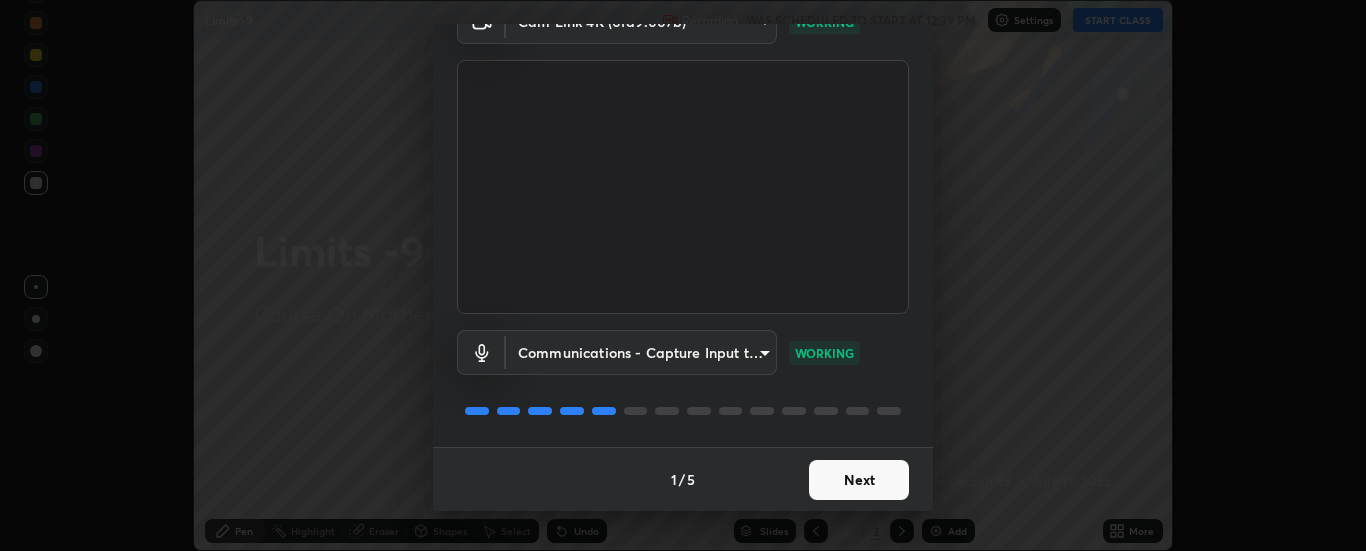 click on "Next" at bounding box center (859, 480) 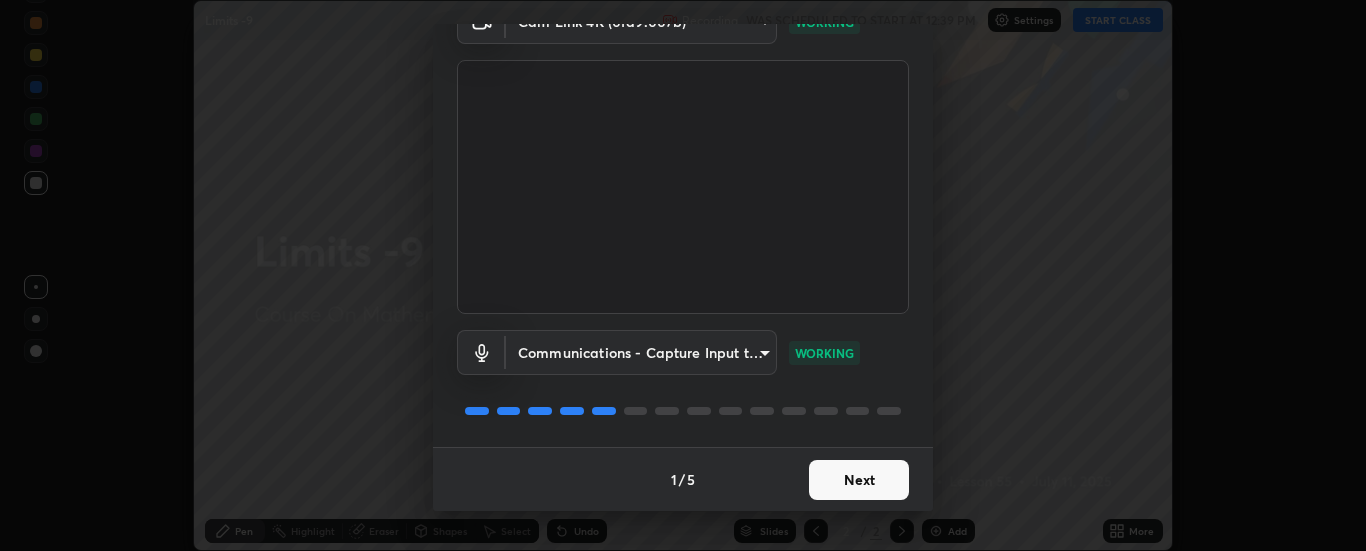 scroll, scrollTop: 0, scrollLeft: 0, axis: both 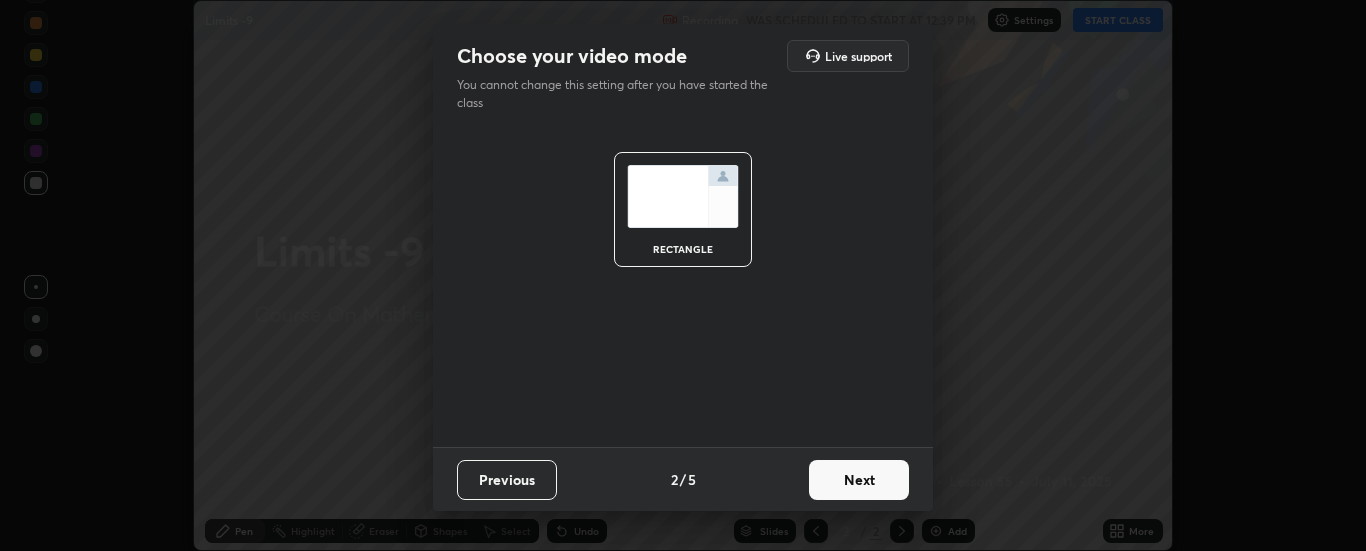 click on "Next" at bounding box center [859, 480] 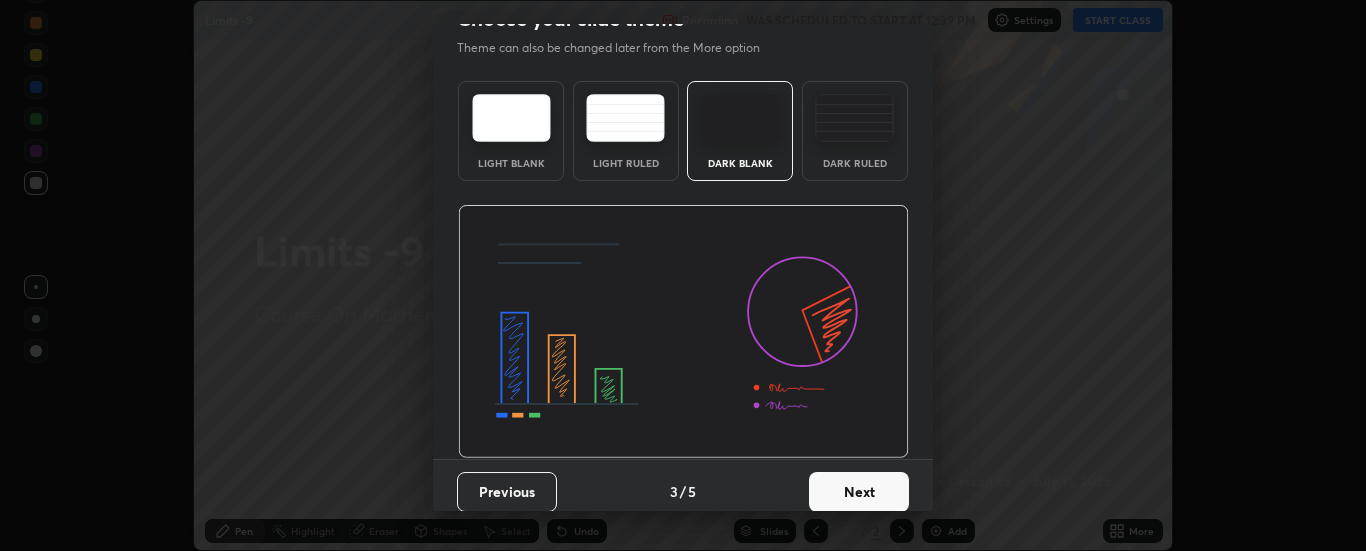 scroll, scrollTop: 49, scrollLeft: 0, axis: vertical 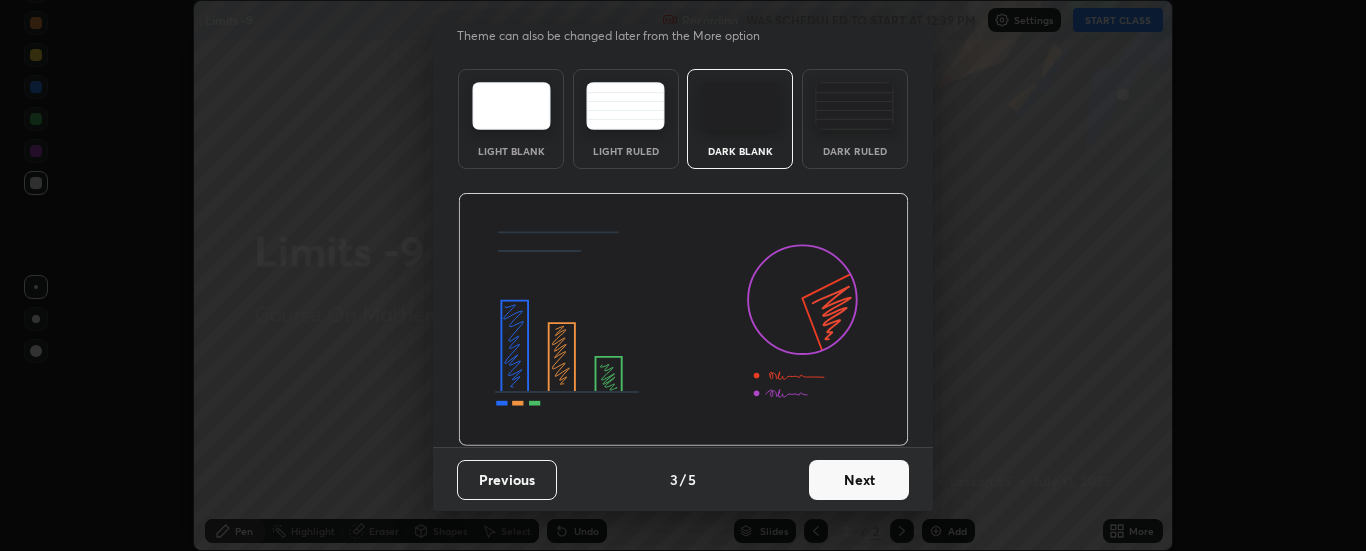 click on "Next" at bounding box center (859, 480) 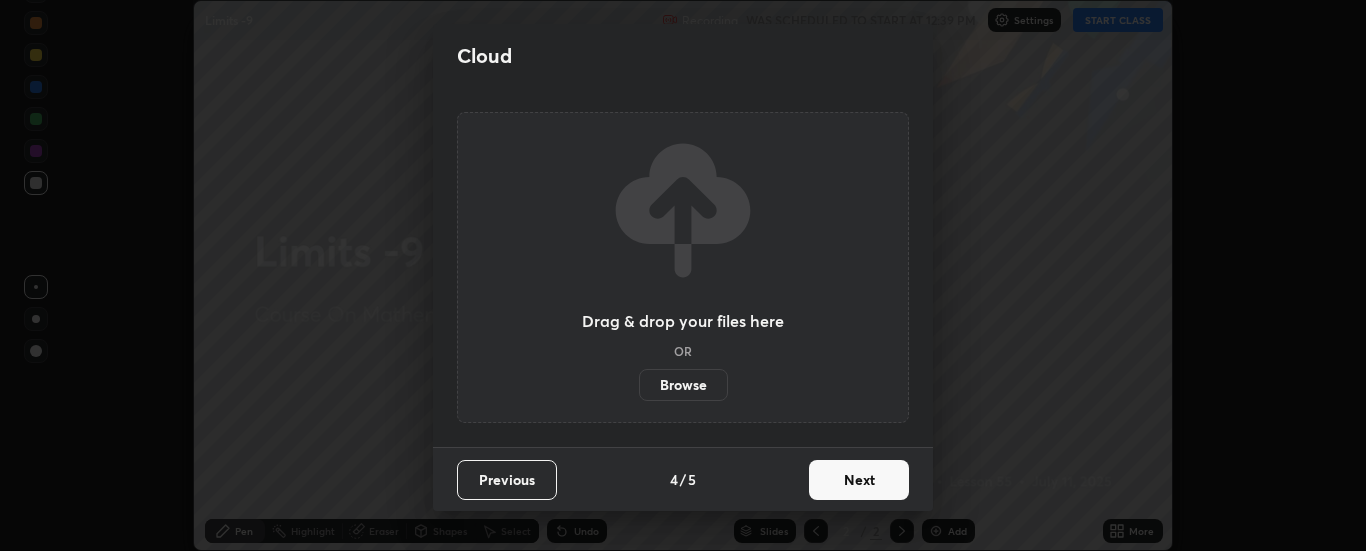 click on "Next" at bounding box center (859, 480) 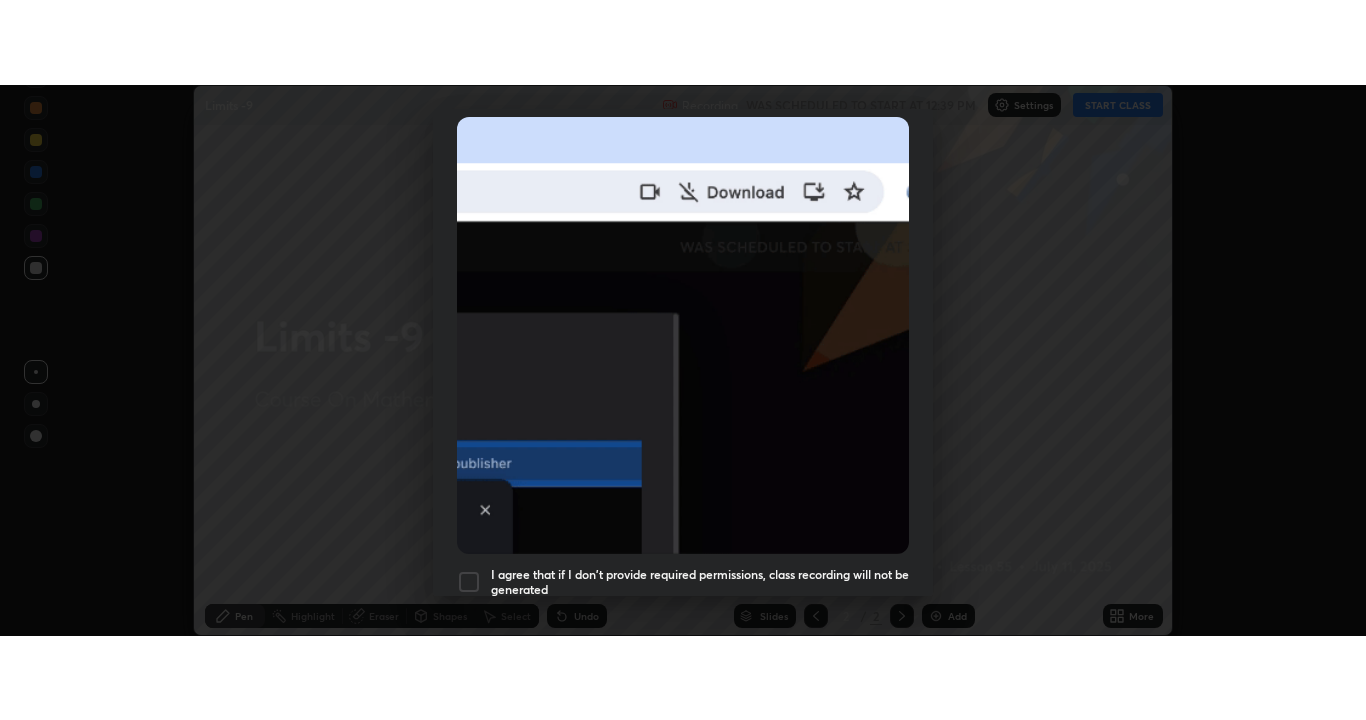 scroll, scrollTop: 513, scrollLeft: 0, axis: vertical 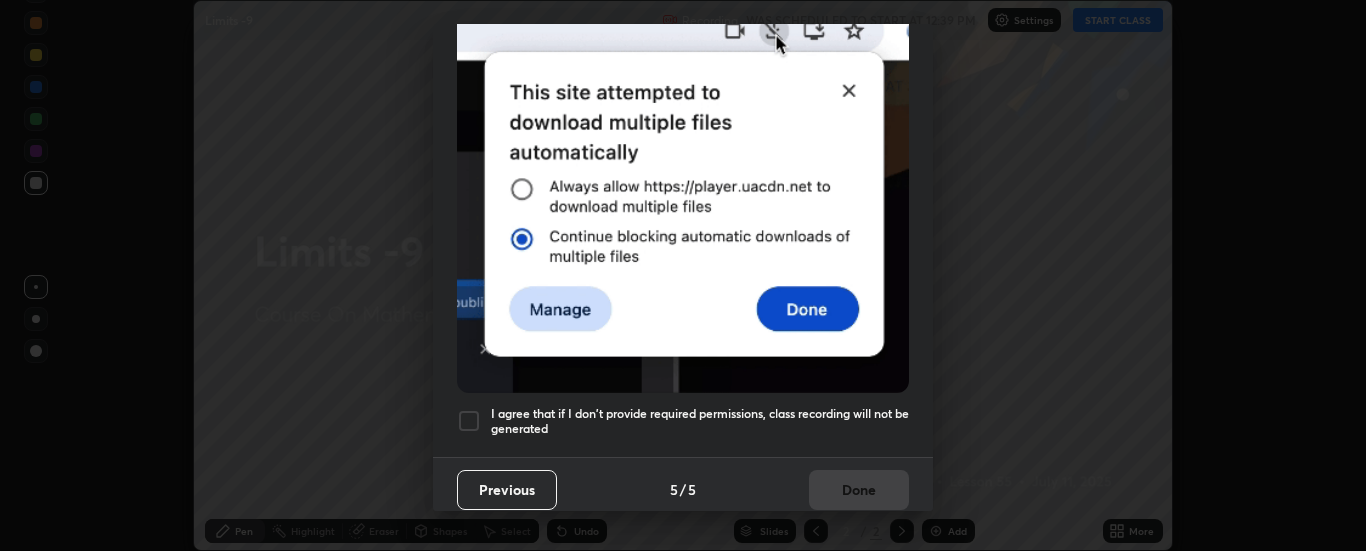 click on "I agree that if I don't provide required permissions, class recording will not be generated" at bounding box center (683, 421) 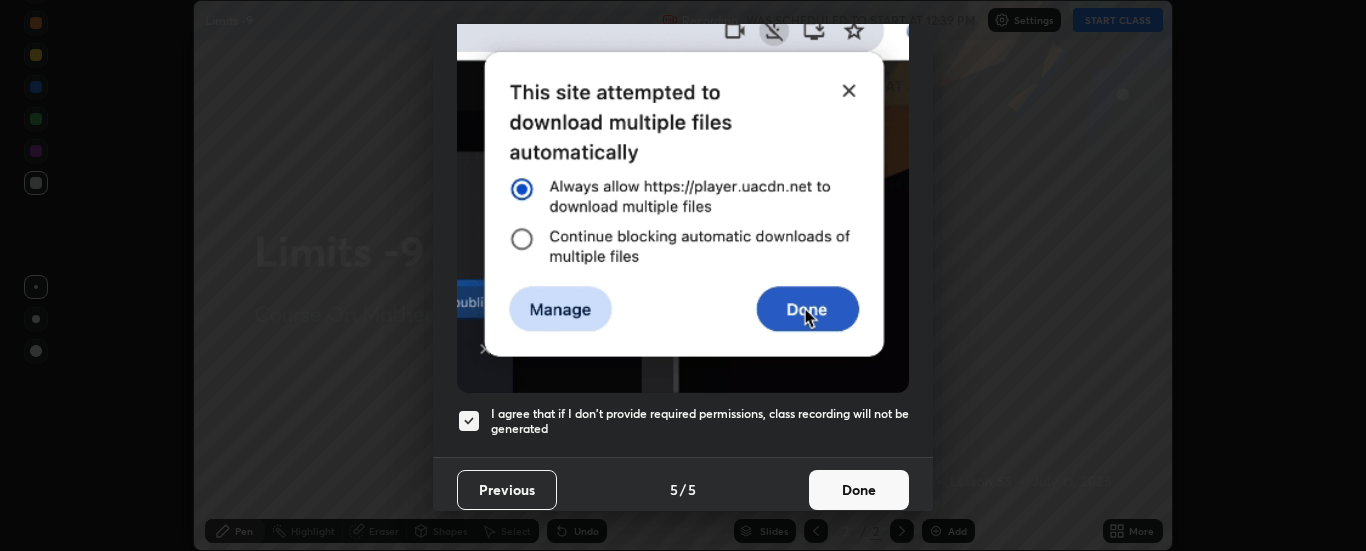 click on "Done" at bounding box center [859, 490] 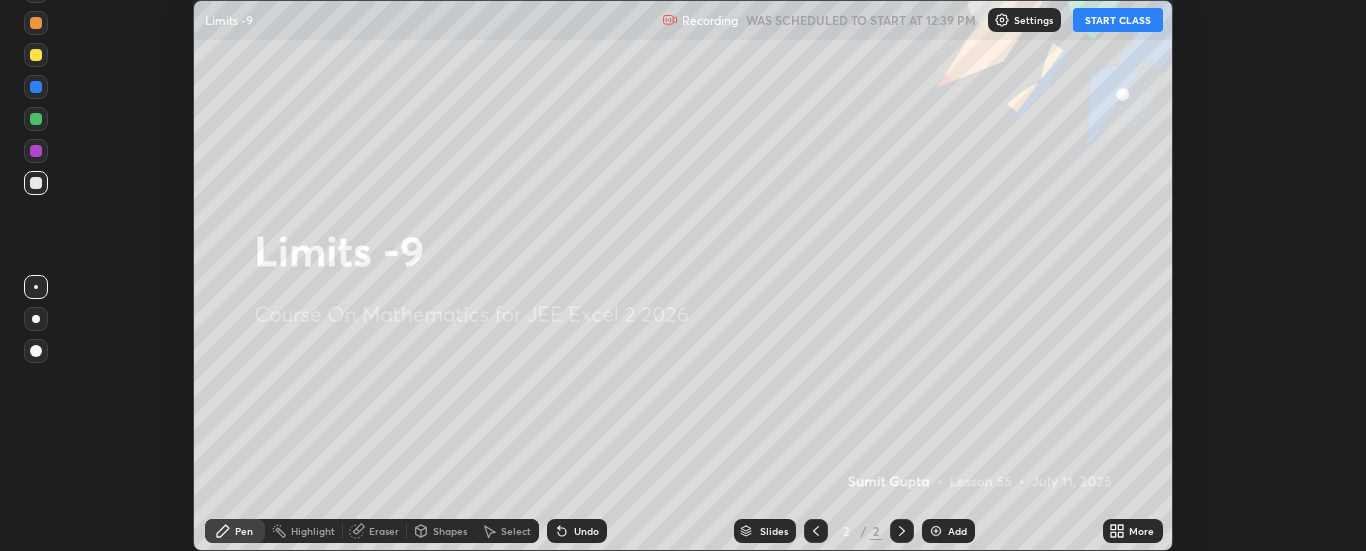 click on "Add" at bounding box center (957, 531) 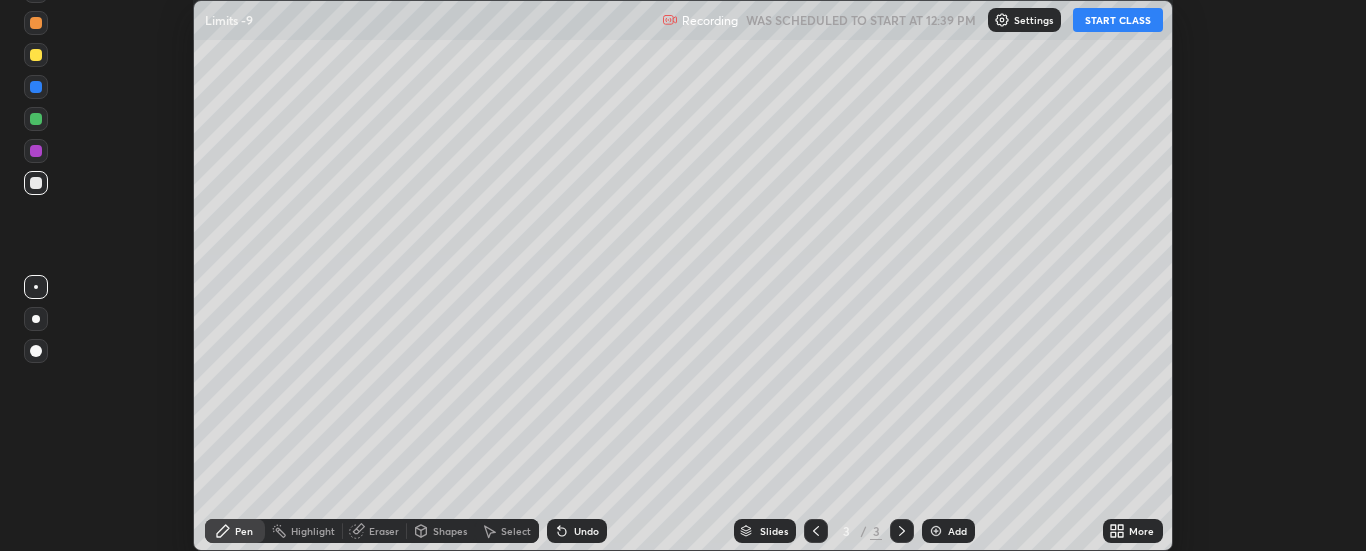 click on "More" at bounding box center [1141, 531] 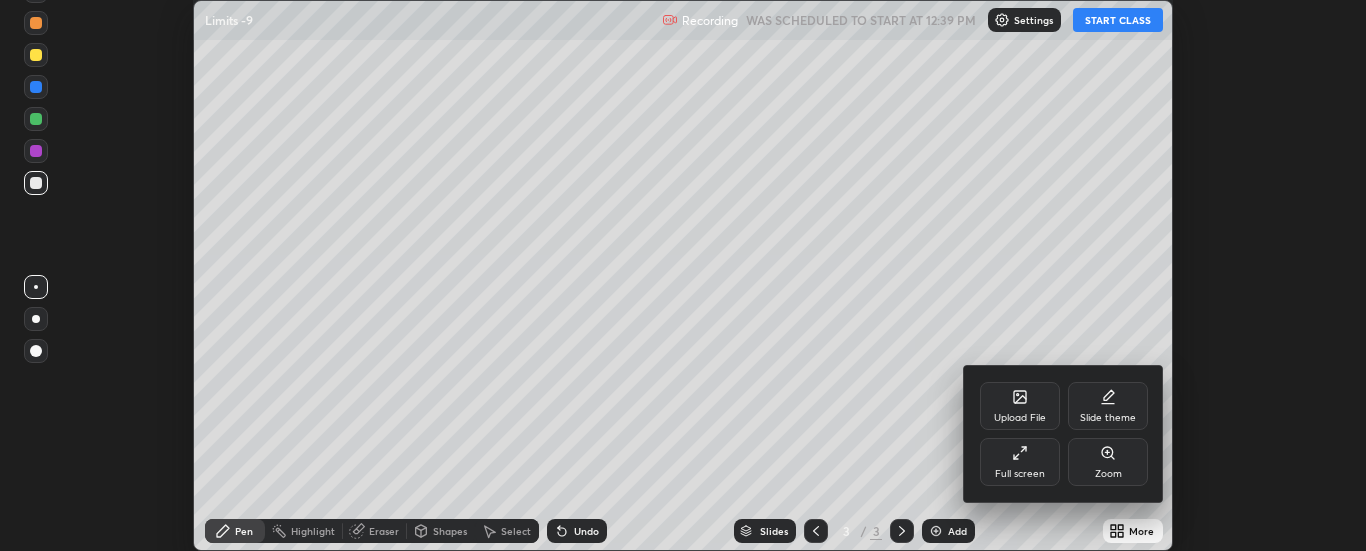click on "Full screen" at bounding box center [1020, 474] 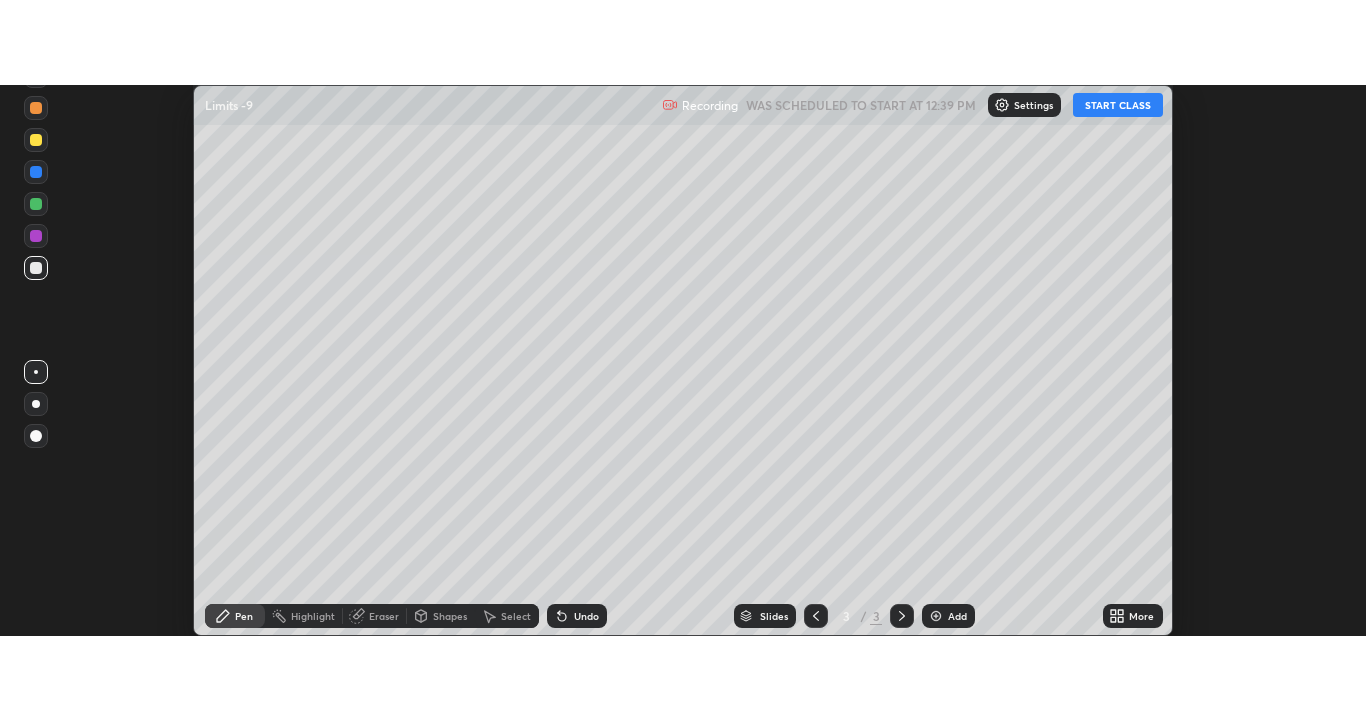 scroll, scrollTop: 99280, scrollLeft: 98634, axis: both 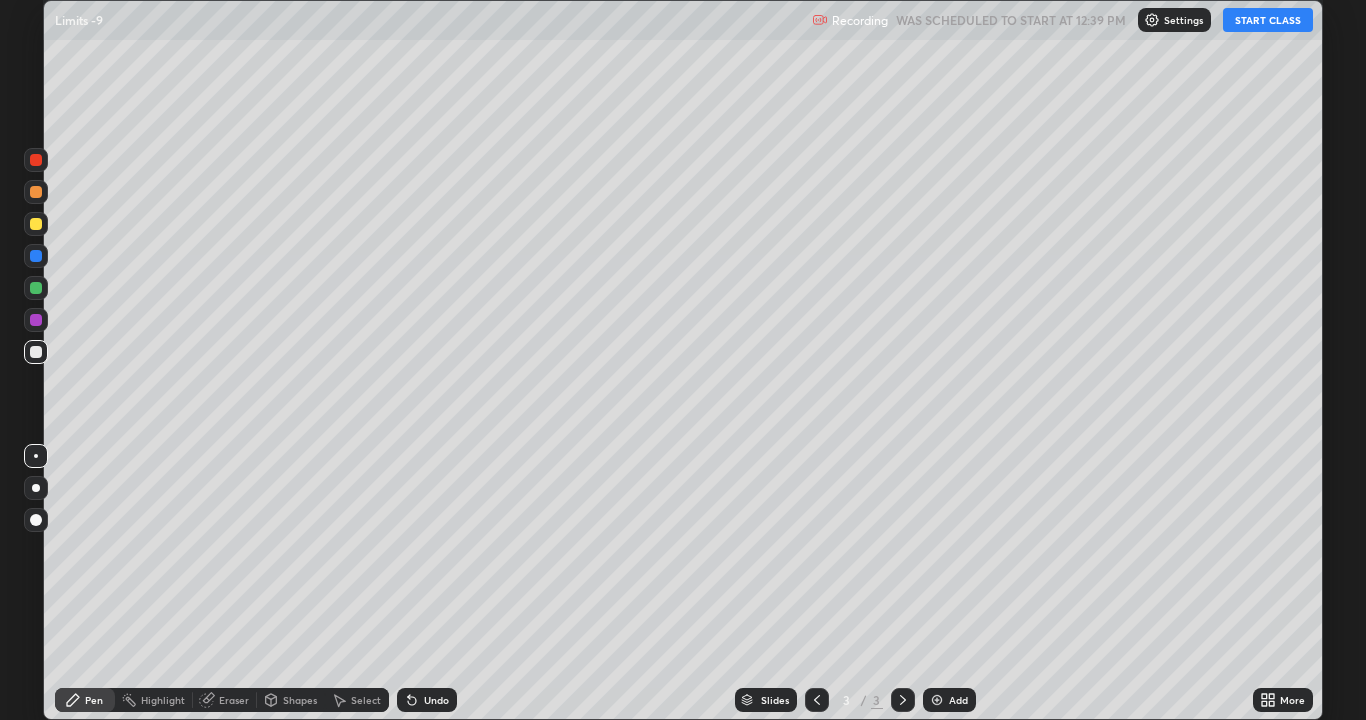 click on "START CLASS" at bounding box center [1268, 20] 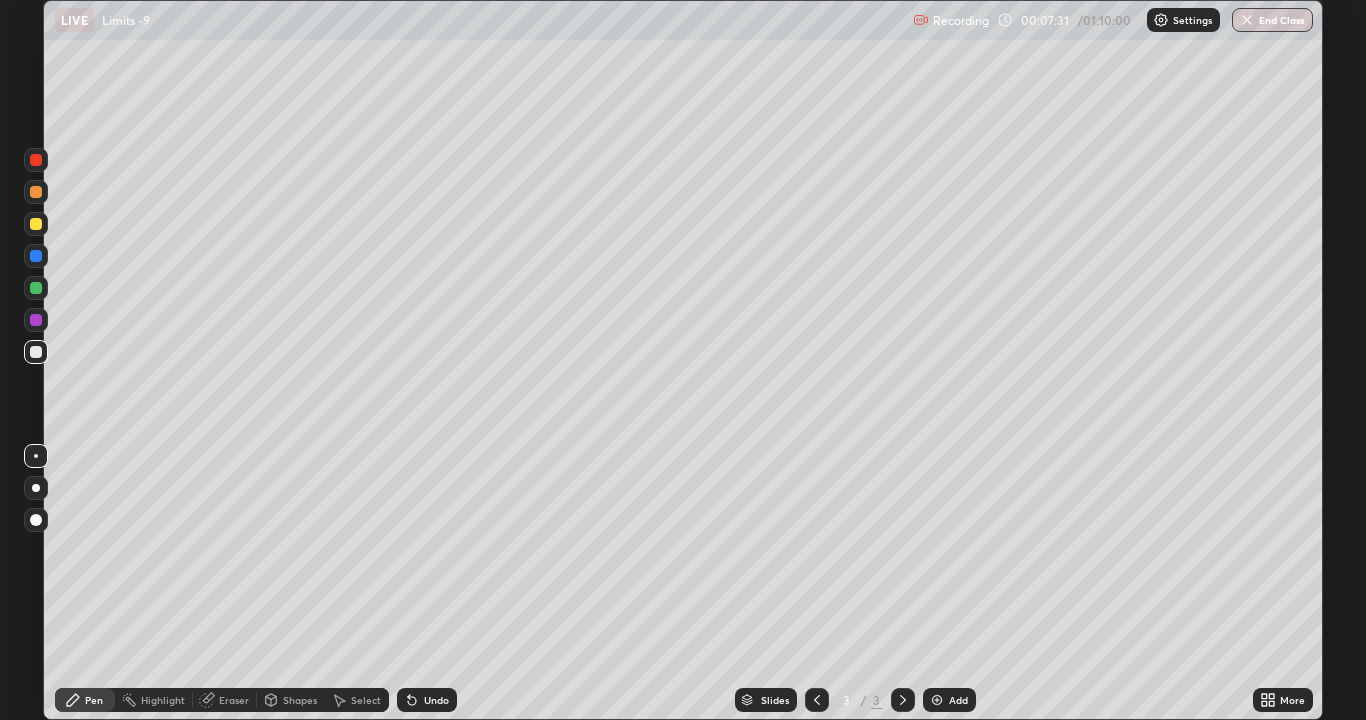 click at bounding box center [937, 700] 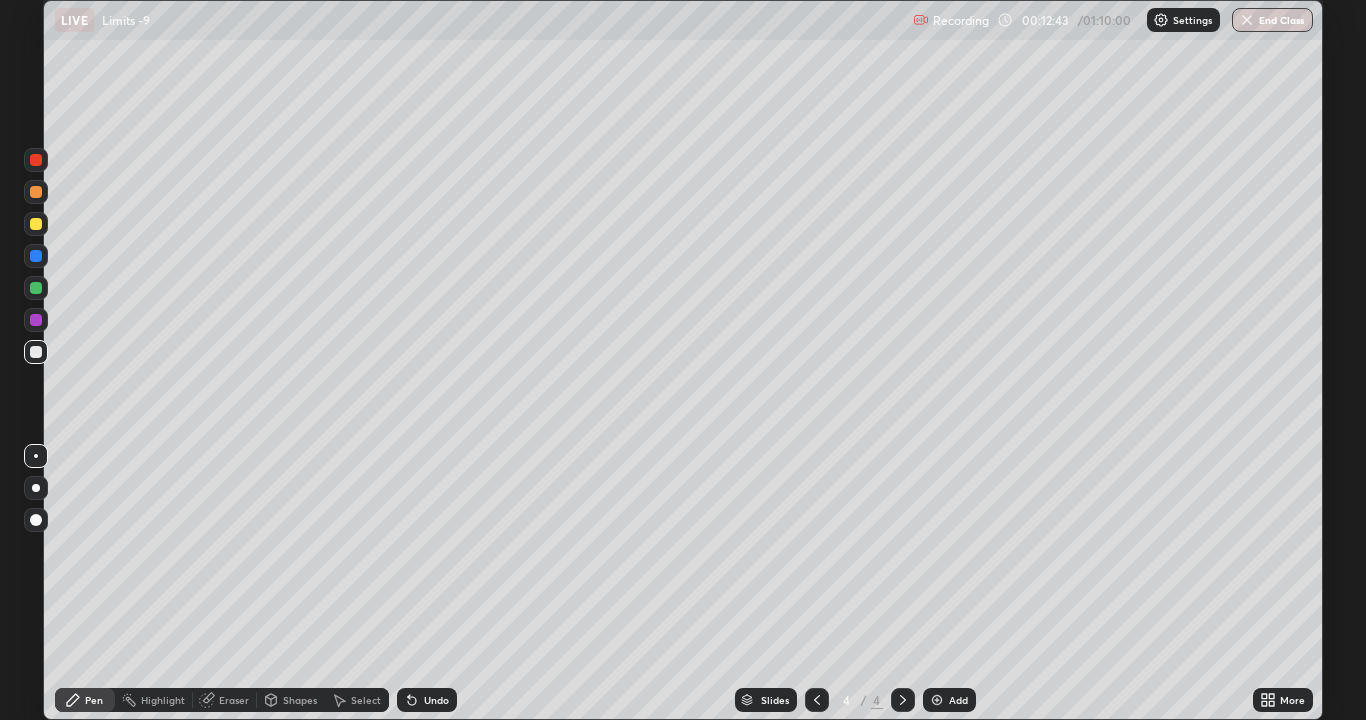 click on "Add" at bounding box center [958, 700] 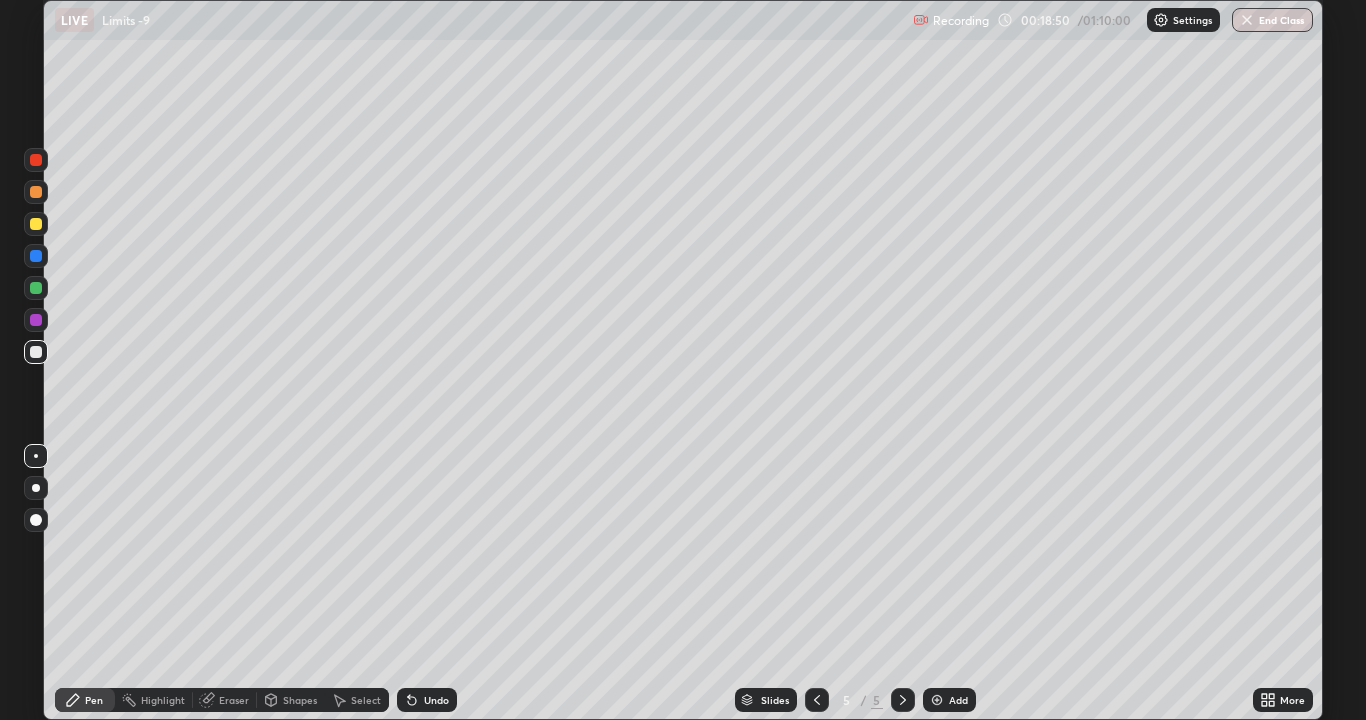 click on "Add" at bounding box center (949, 700) 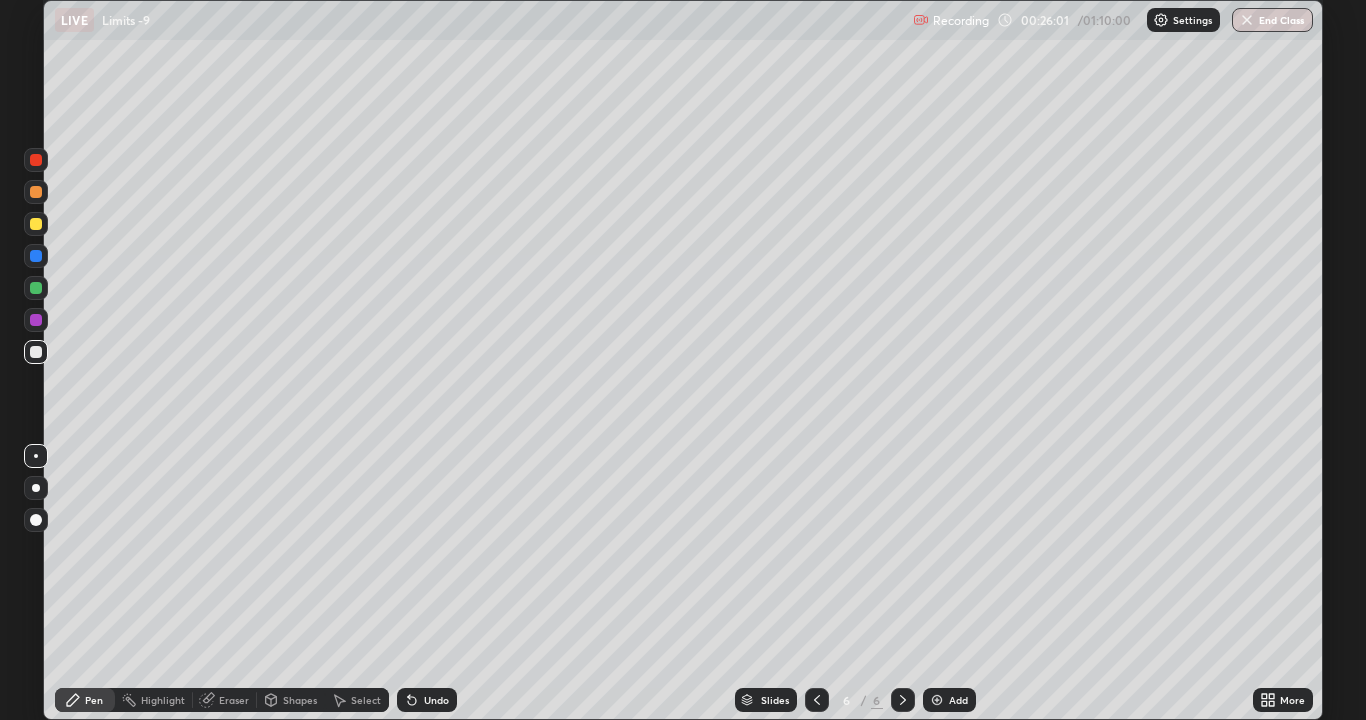click on "Add" at bounding box center [949, 700] 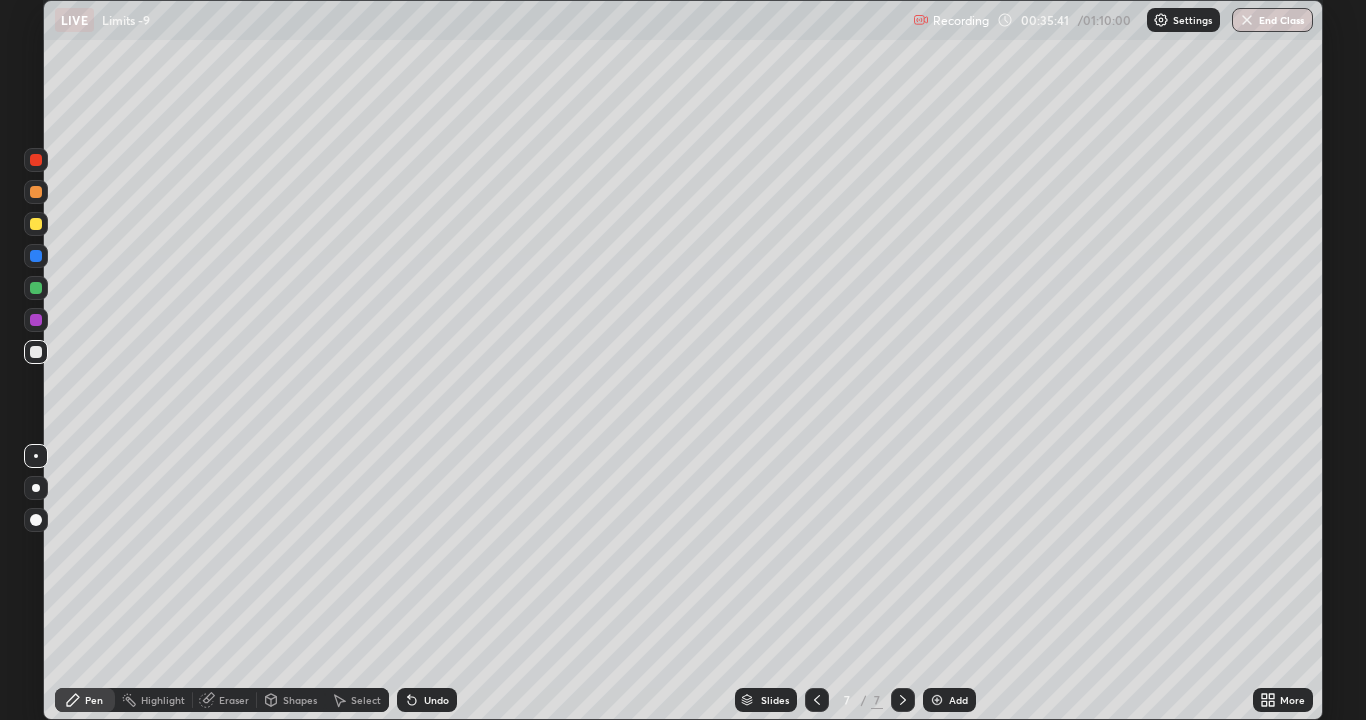 click on "Undo" at bounding box center [436, 700] 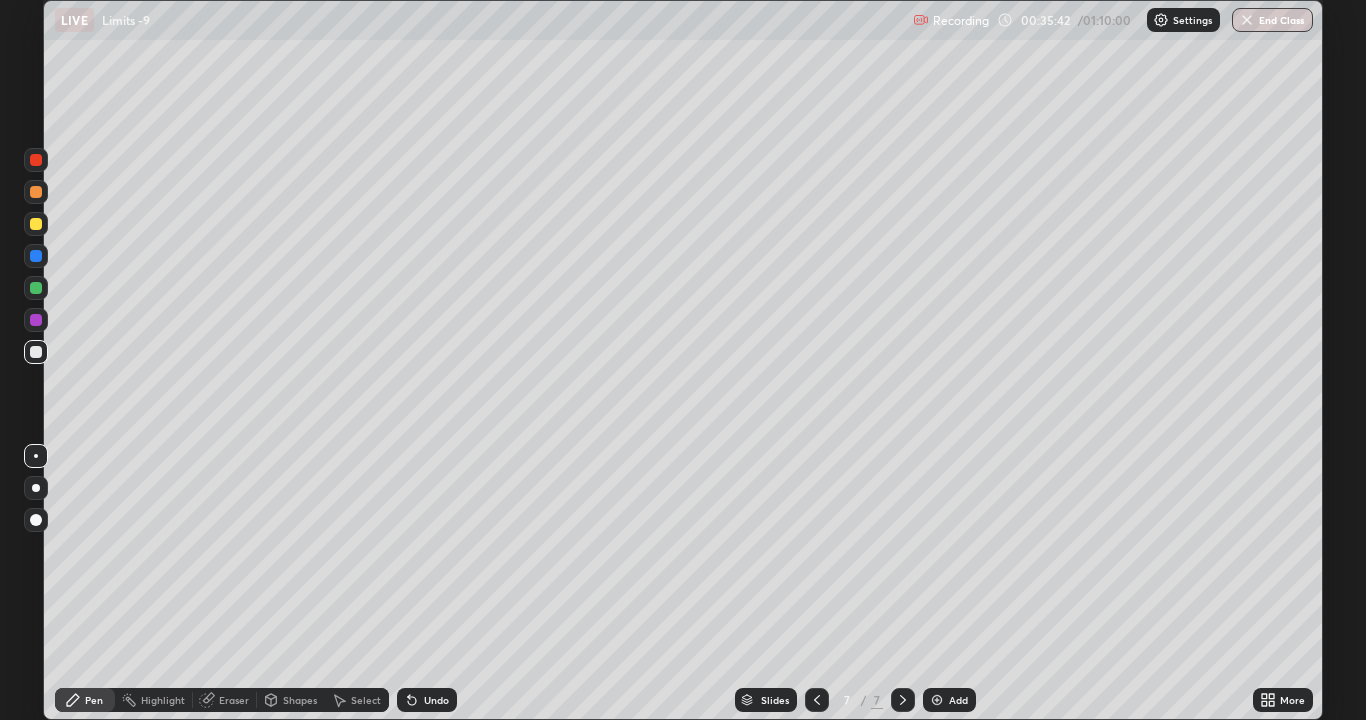 click on "Undo" at bounding box center [436, 700] 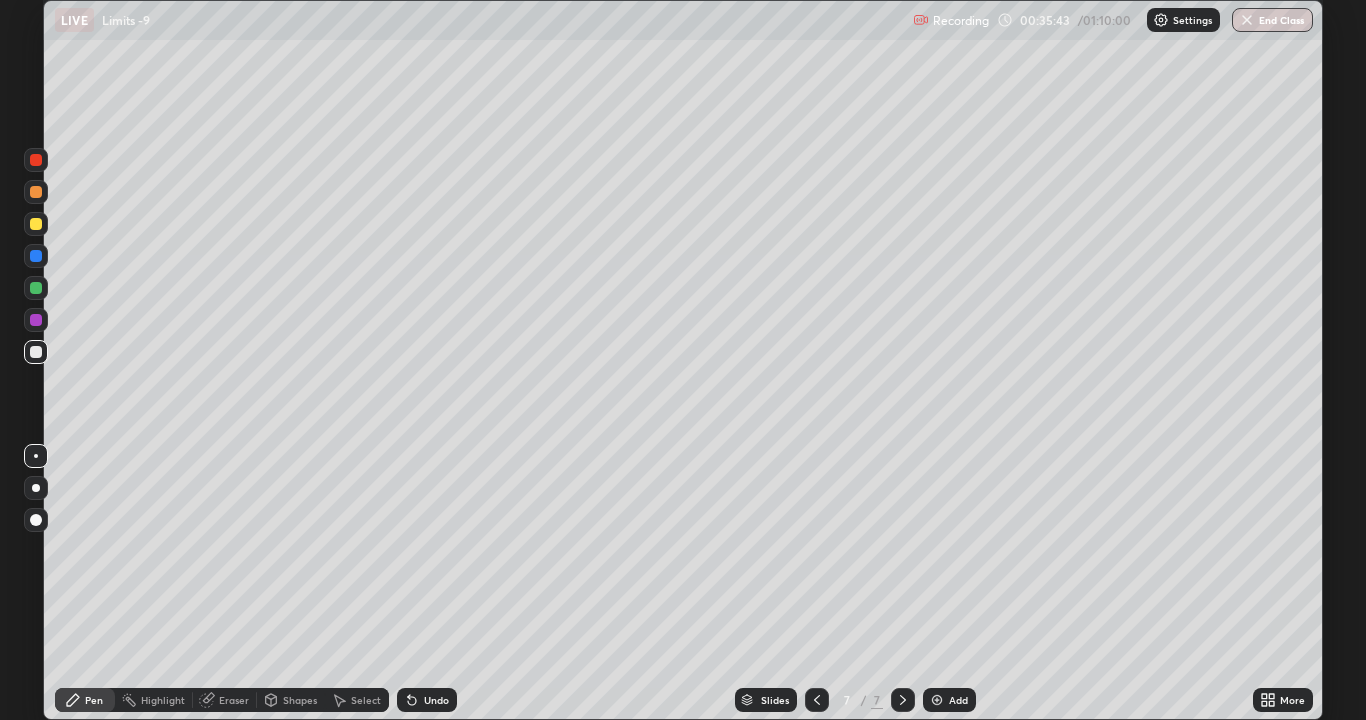 click on "Undo" at bounding box center [436, 700] 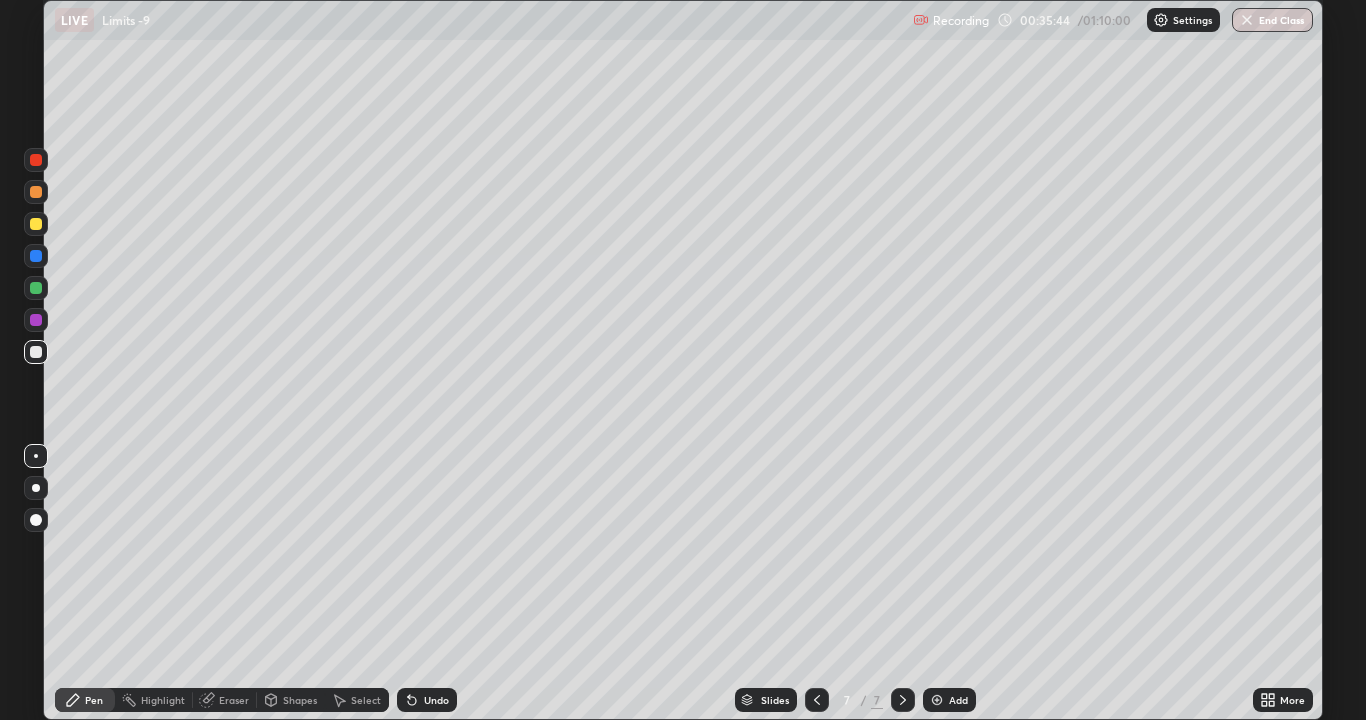 click on "Undo" at bounding box center (436, 700) 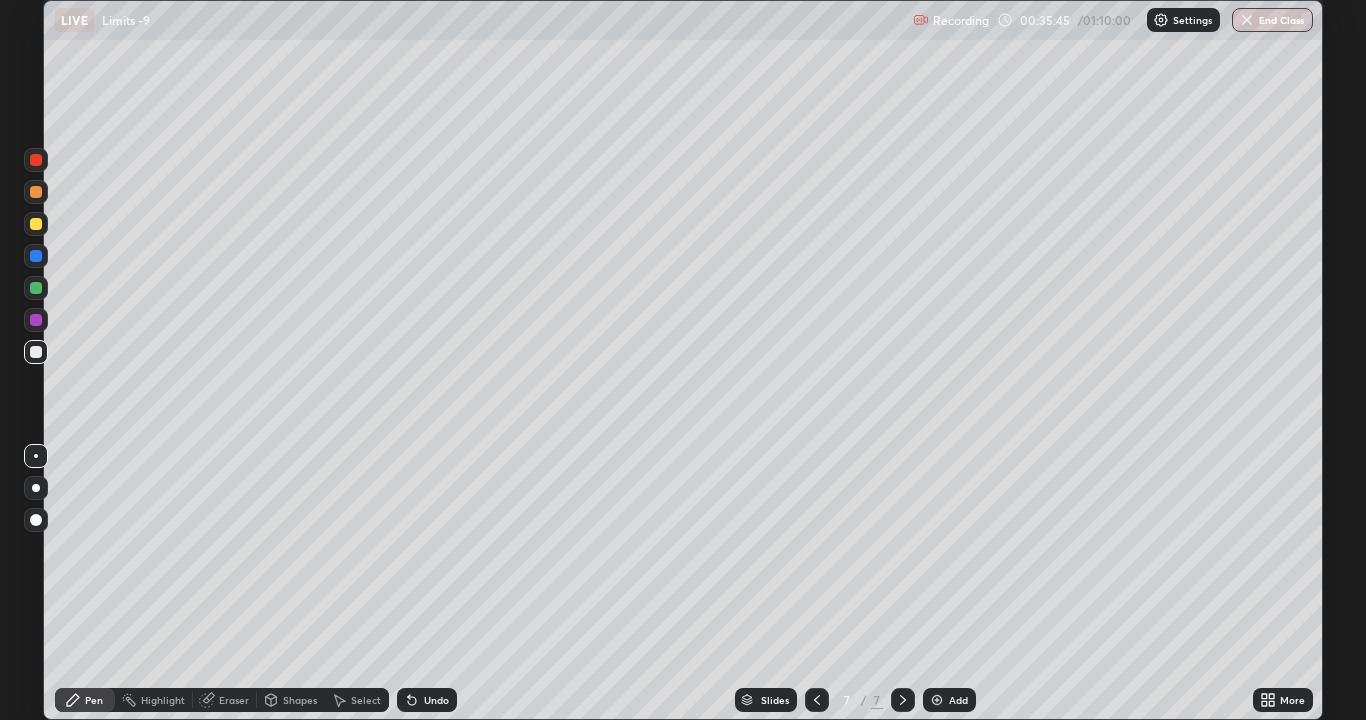click on "Undo" at bounding box center (436, 700) 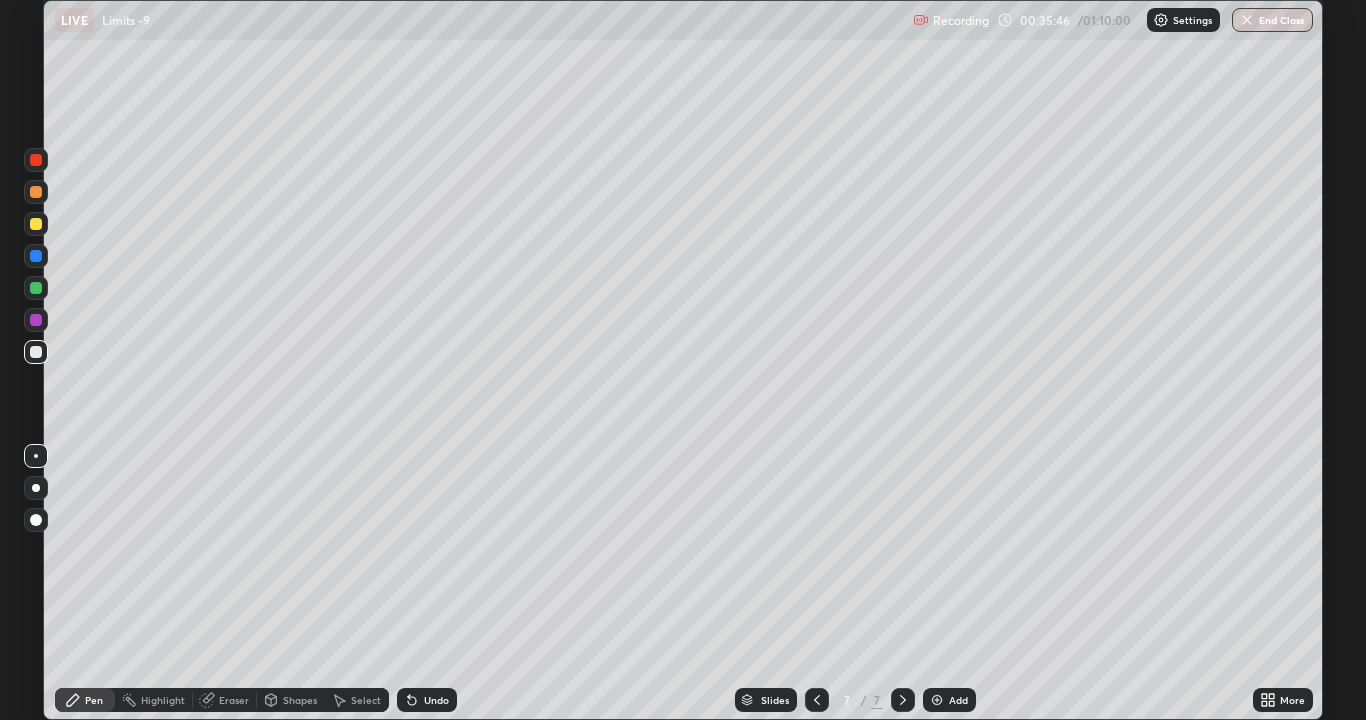 click on "Undo" at bounding box center [436, 700] 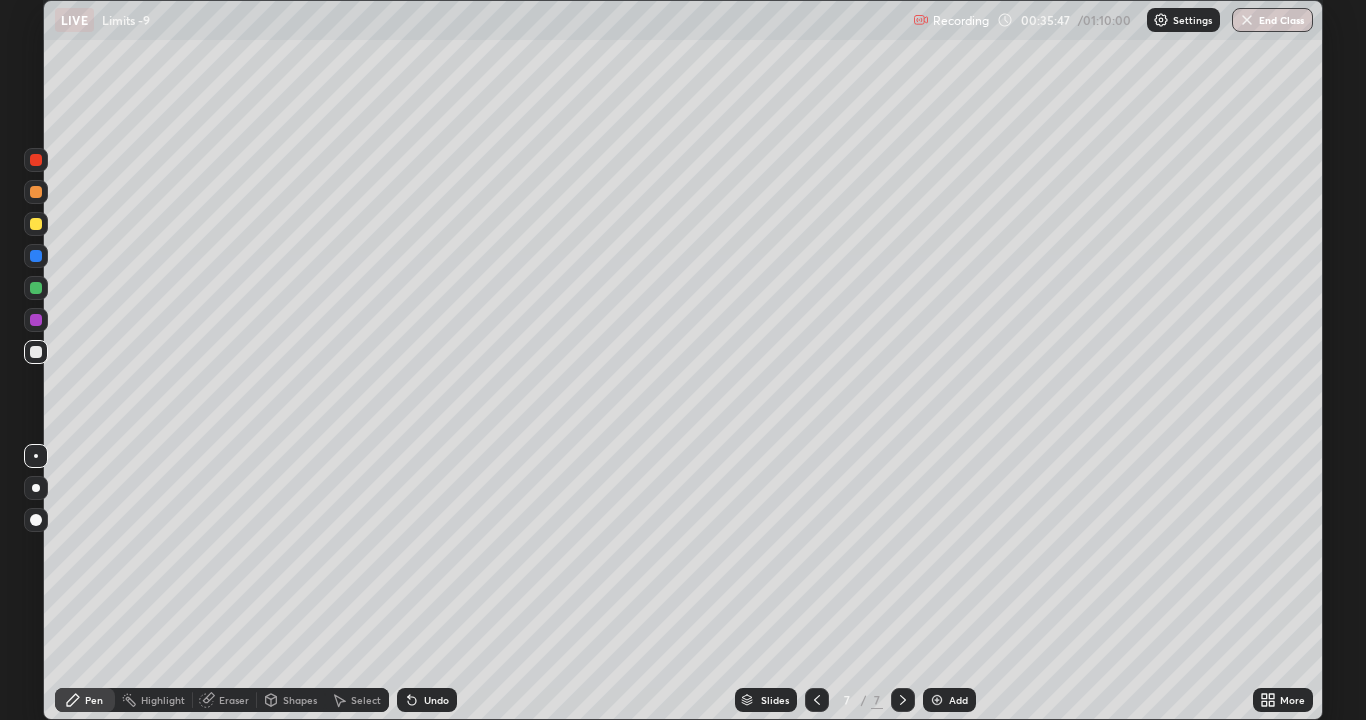 click on "Undo" at bounding box center [436, 700] 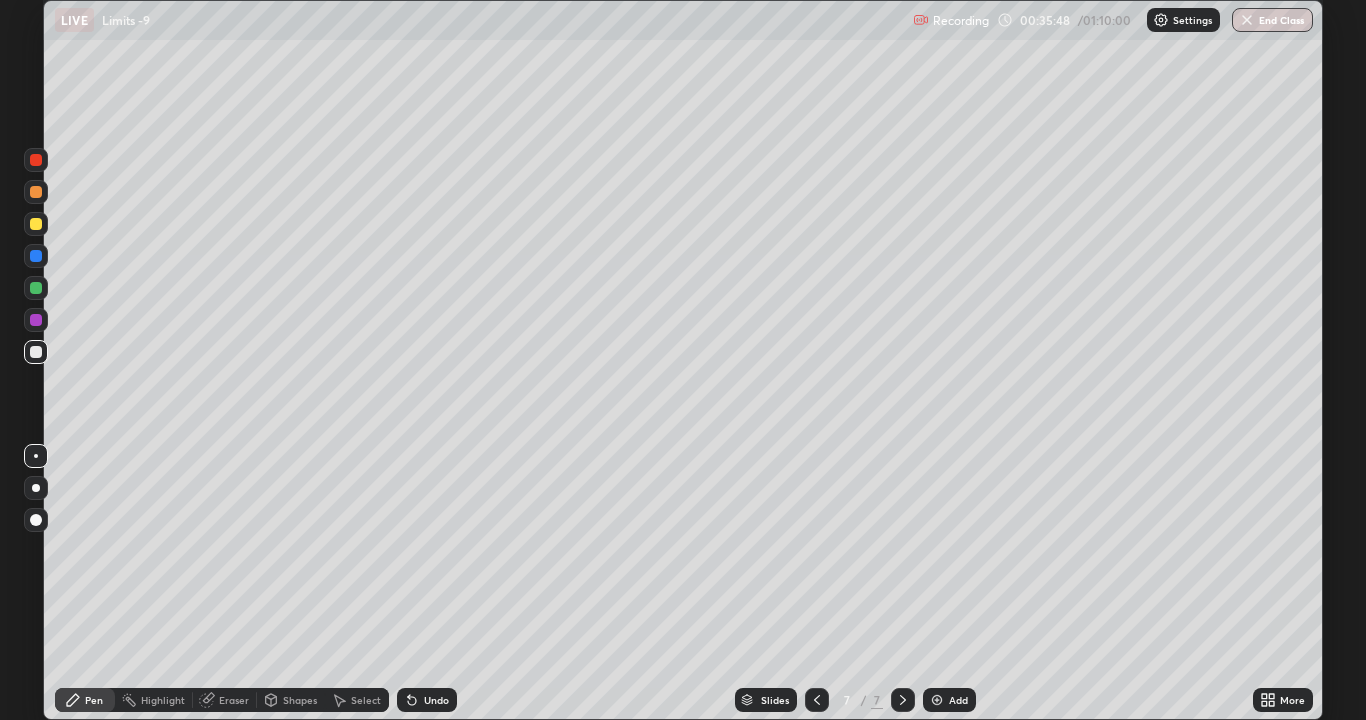 click on "Undo" at bounding box center (436, 700) 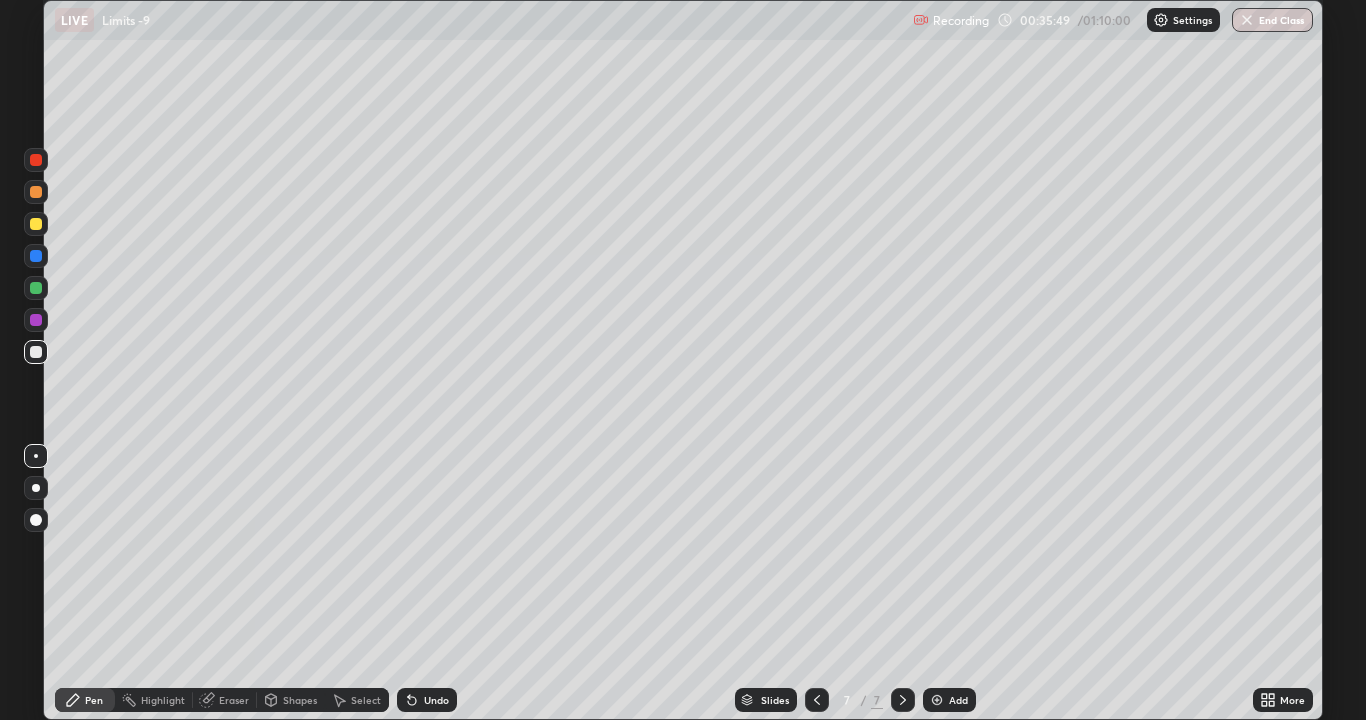 click 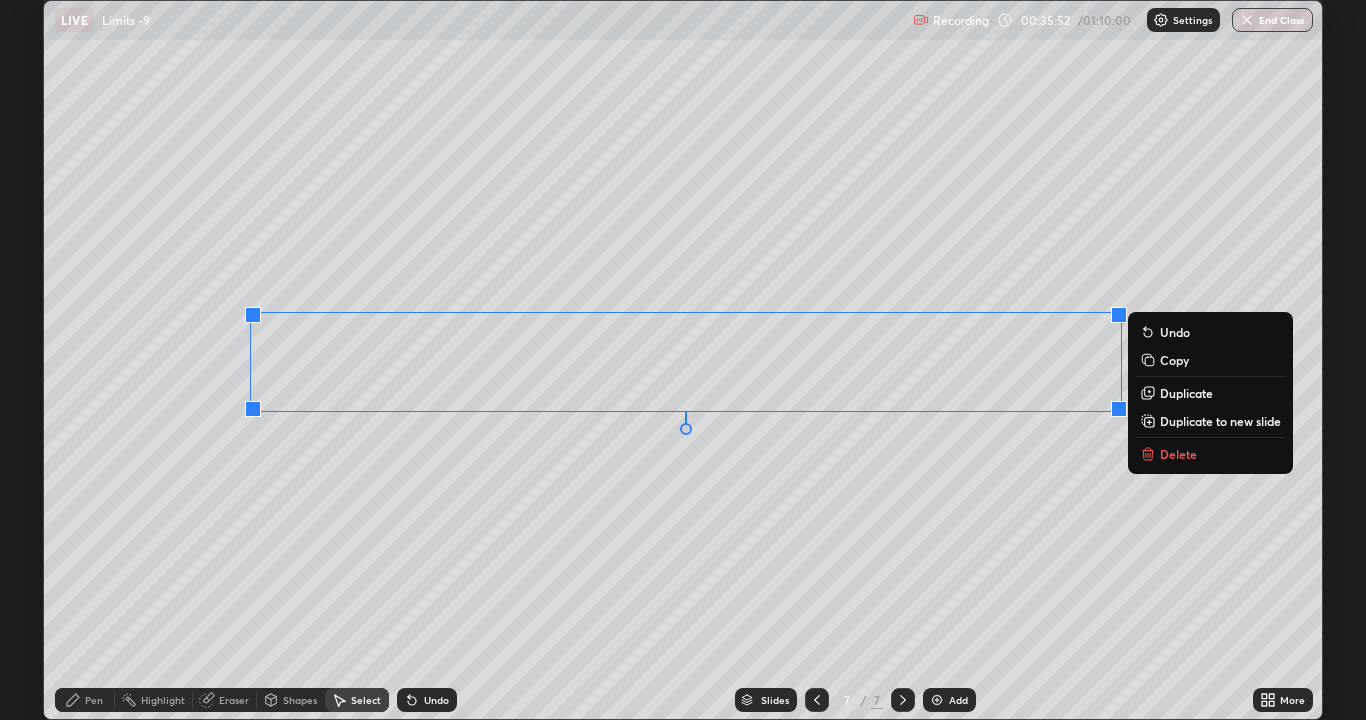 click on "Delete" at bounding box center [1178, 454] 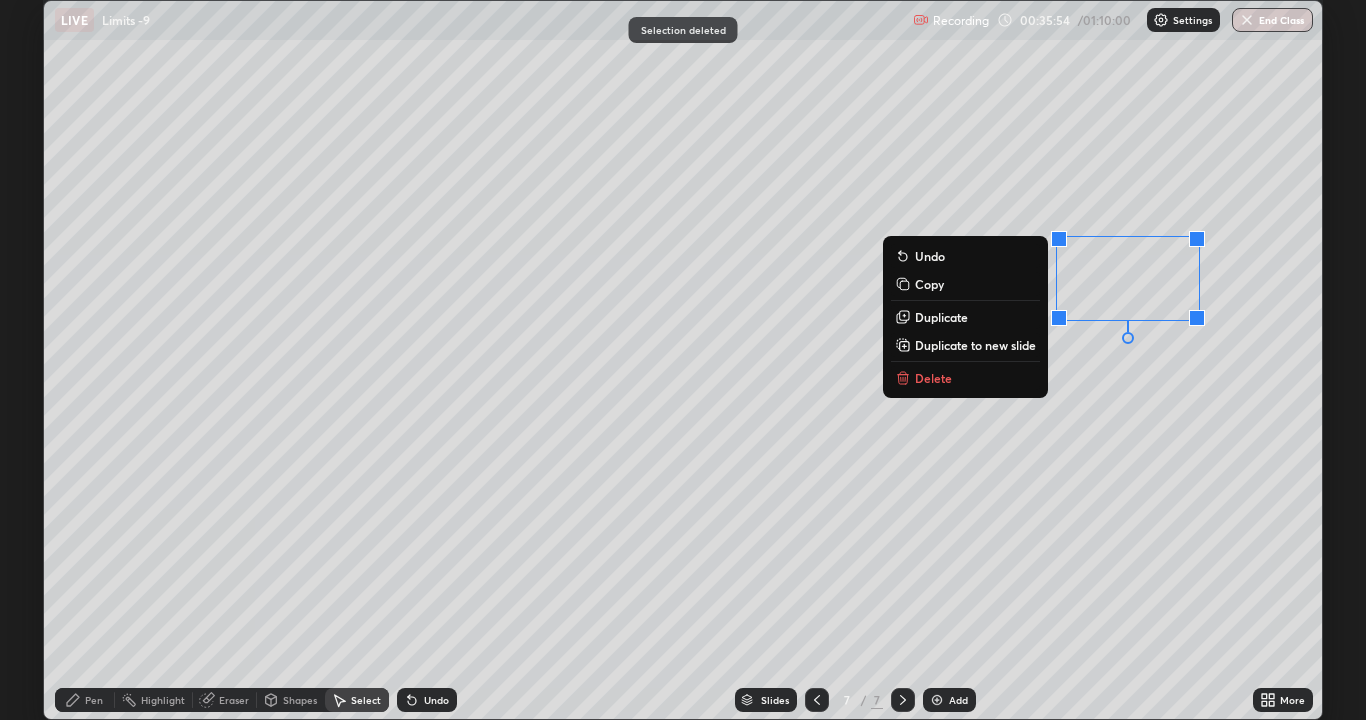 click on "Delete" at bounding box center [965, 378] 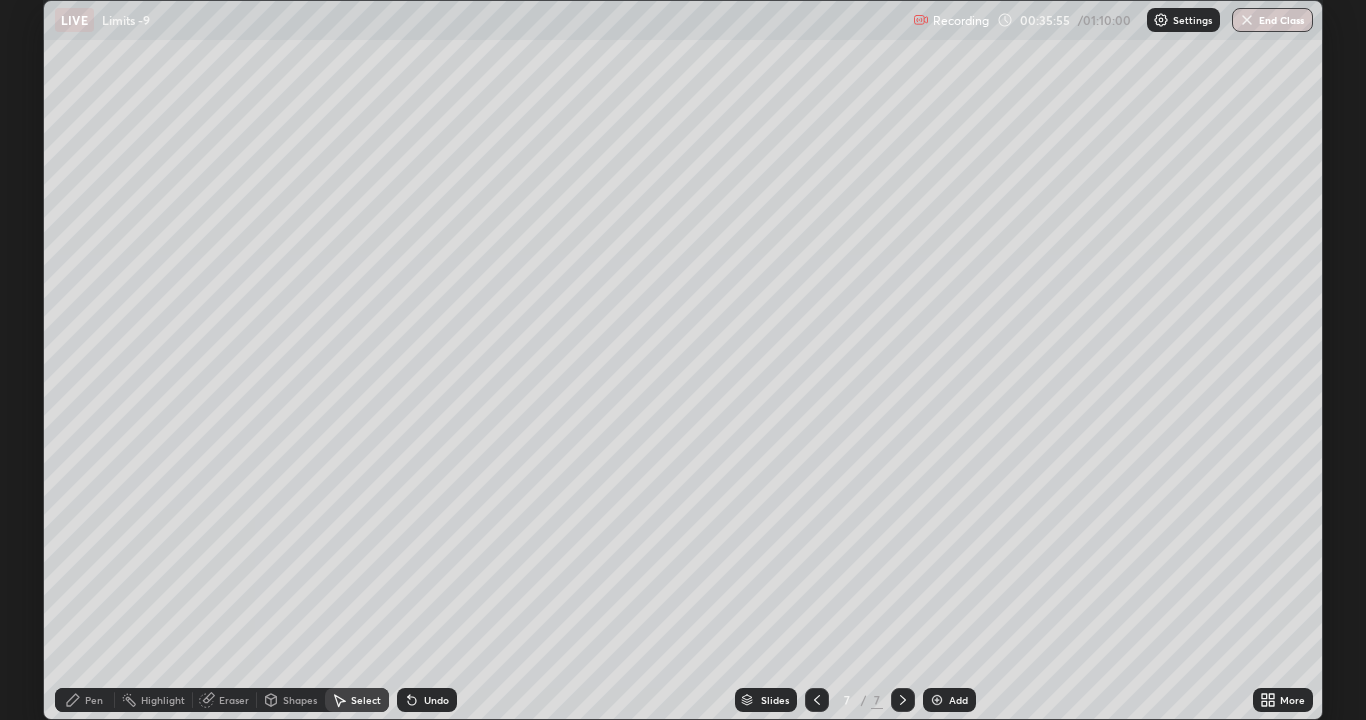 click on "Pen" at bounding box center (94, 700) 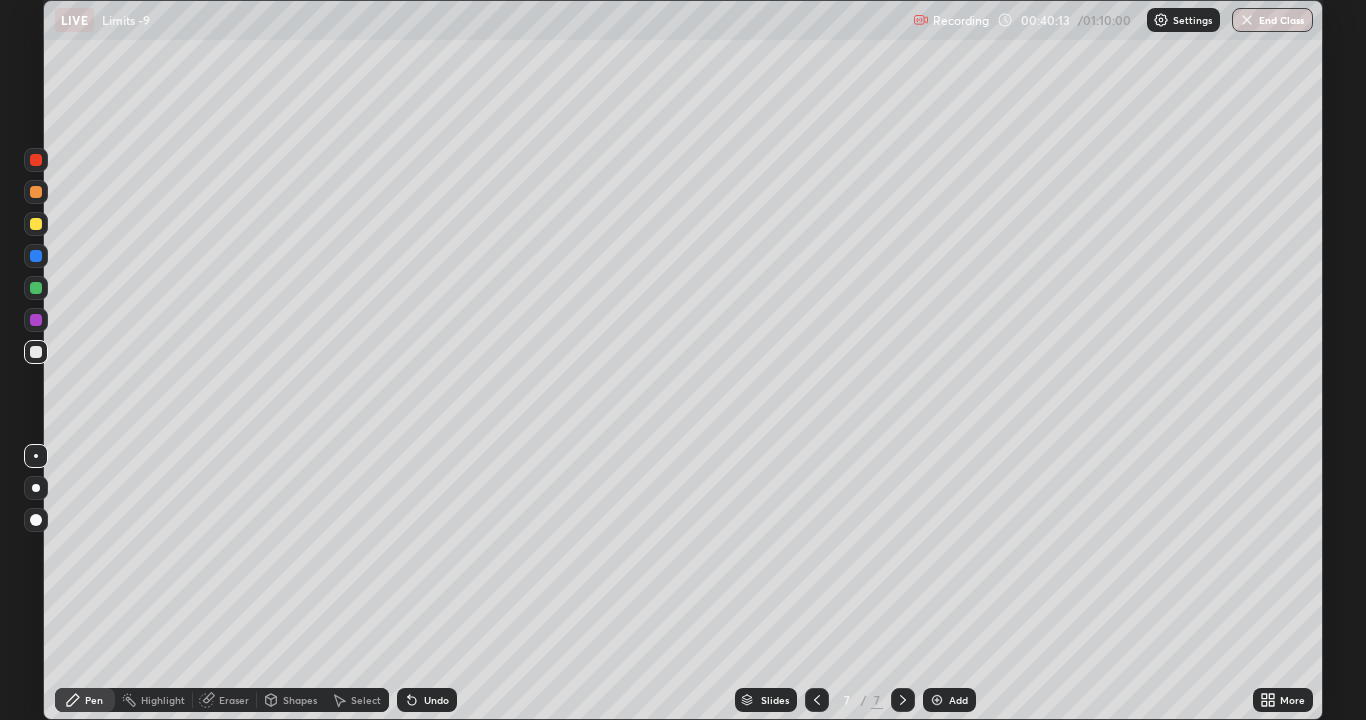 click on "Add" at bounding box center (949, 700) 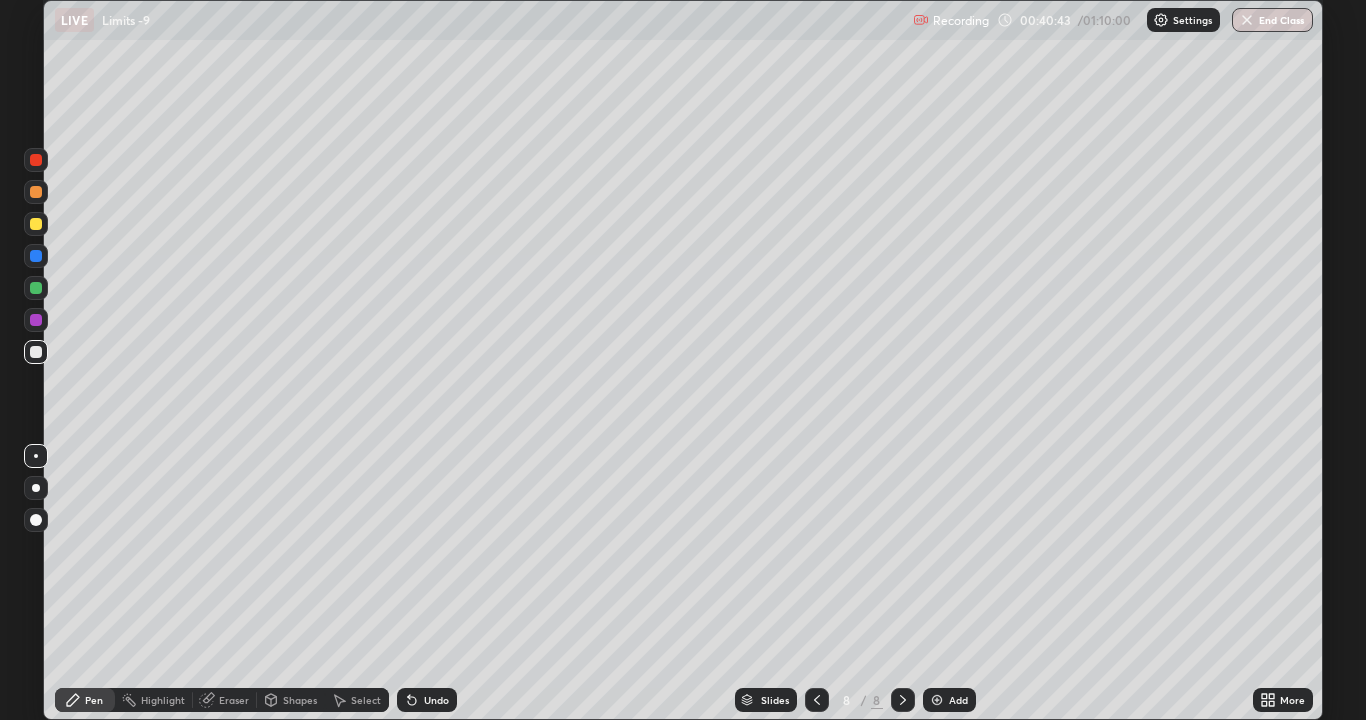 click on "More" at bounding box center (1292, 700) 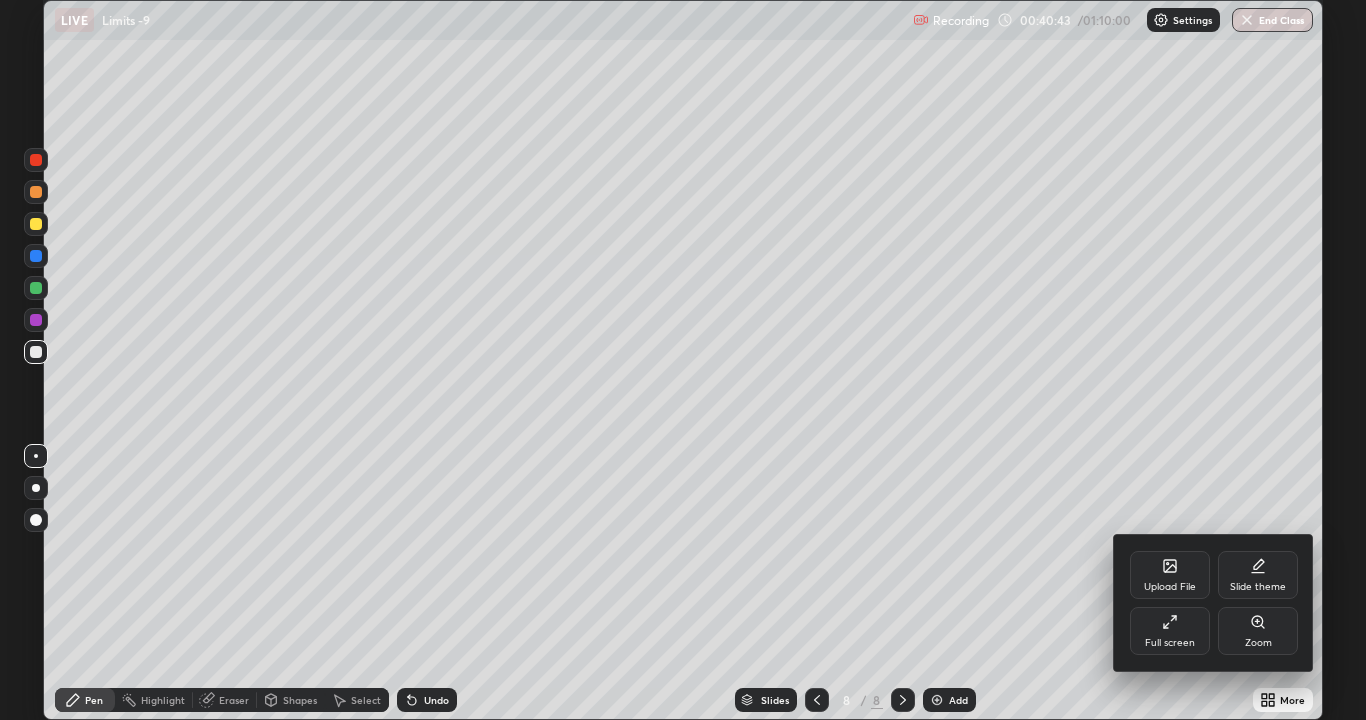 click on "Upload File" at bounding box center (1170, 575) 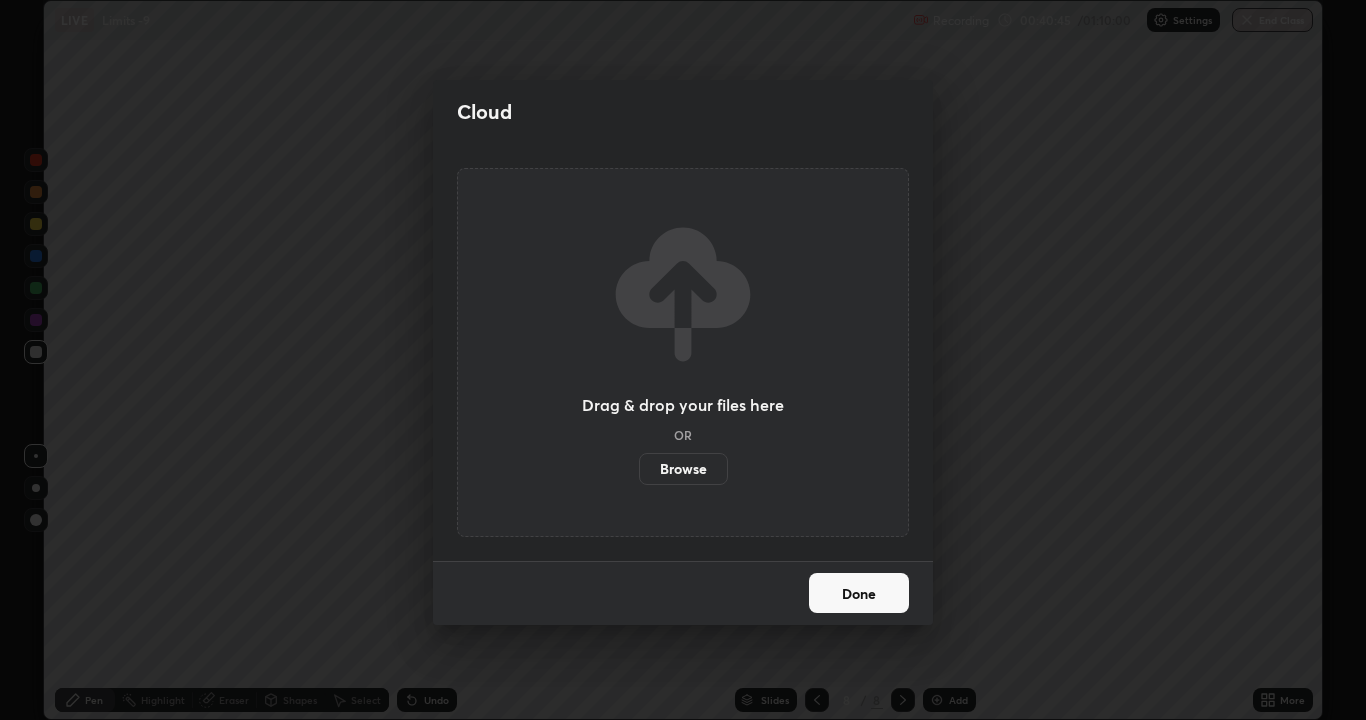 click on "Browse" at bounding box center (683, 469) 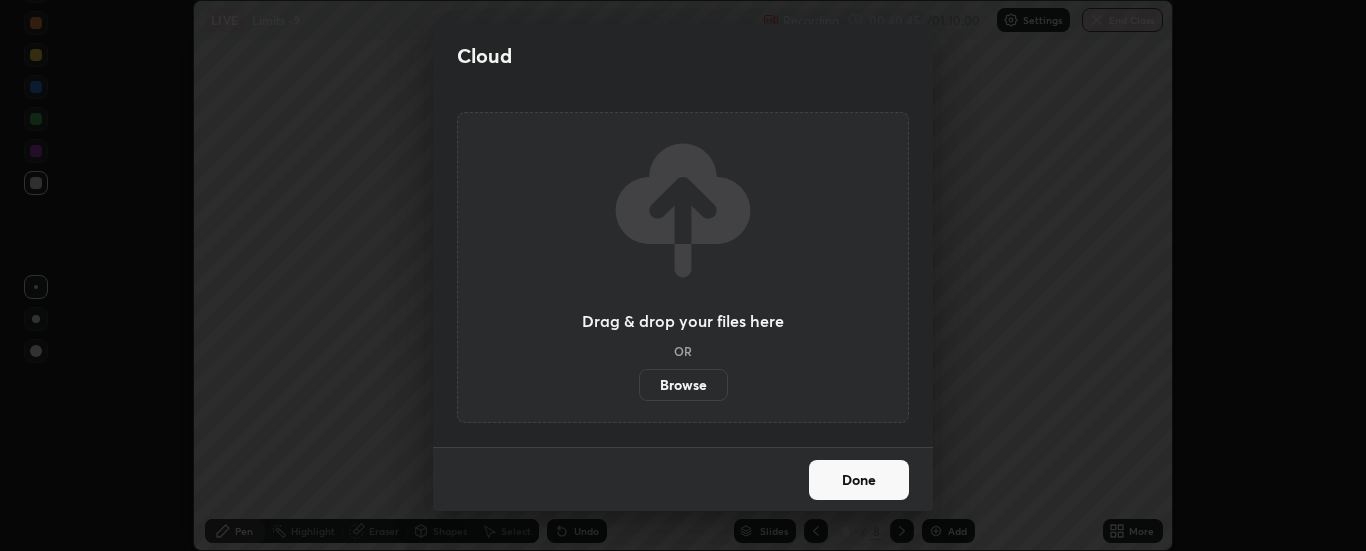 scroll, scrollTop: 551, scrollLeft: 1366, axis: both 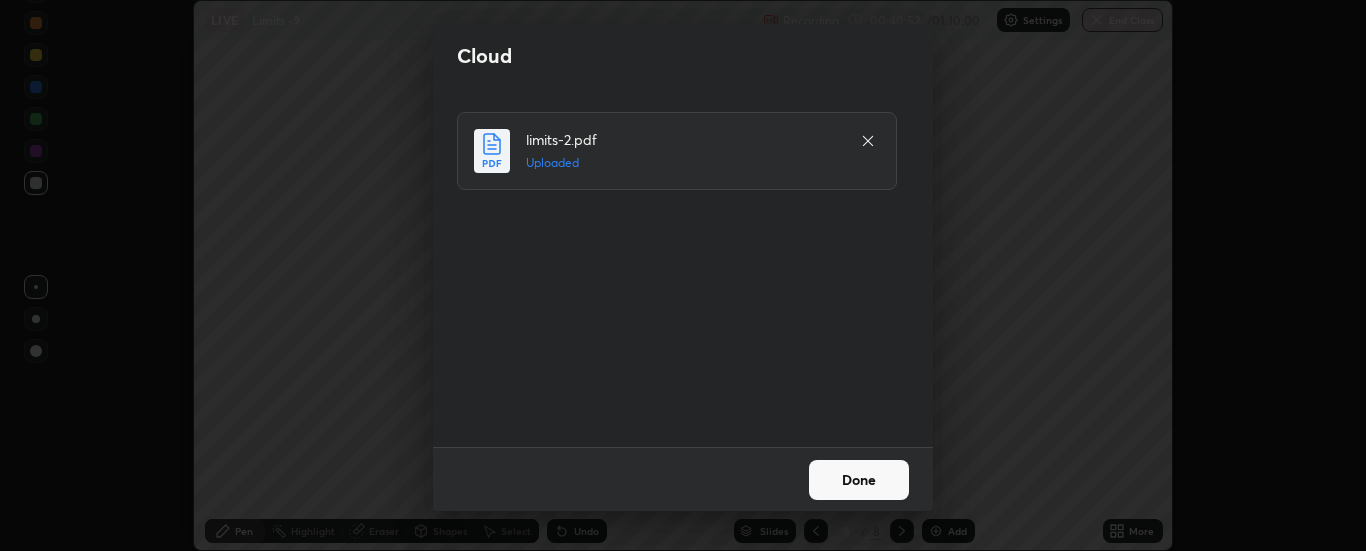 click on "Done" at bounding box center [859, 480] 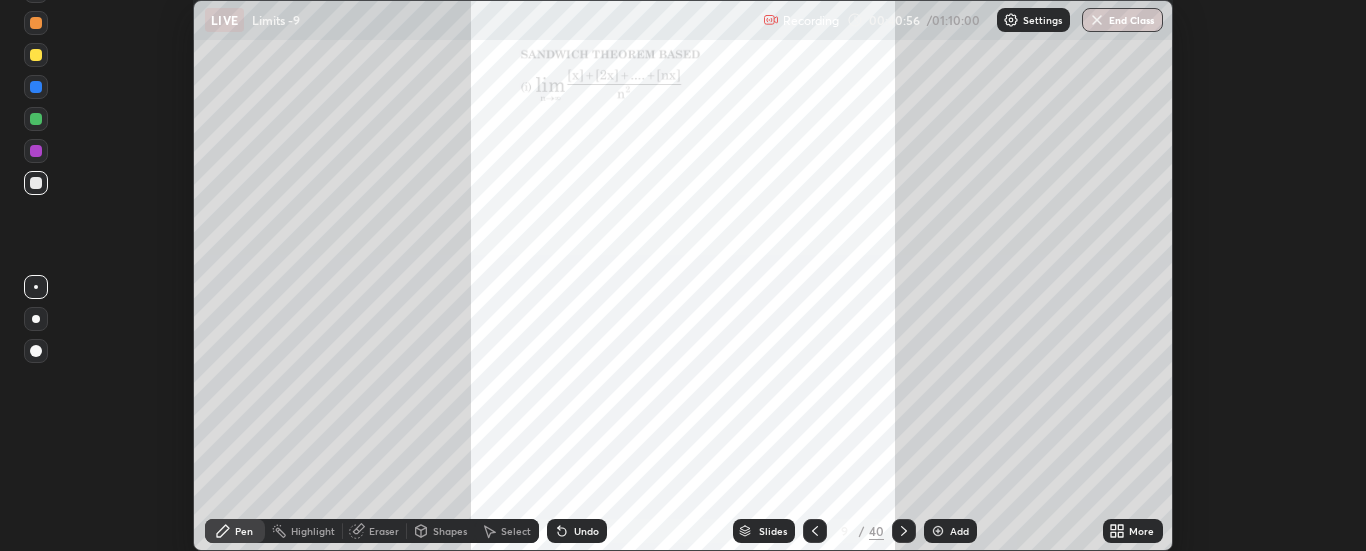 click on "Slides" at bounding box center (773, 531) 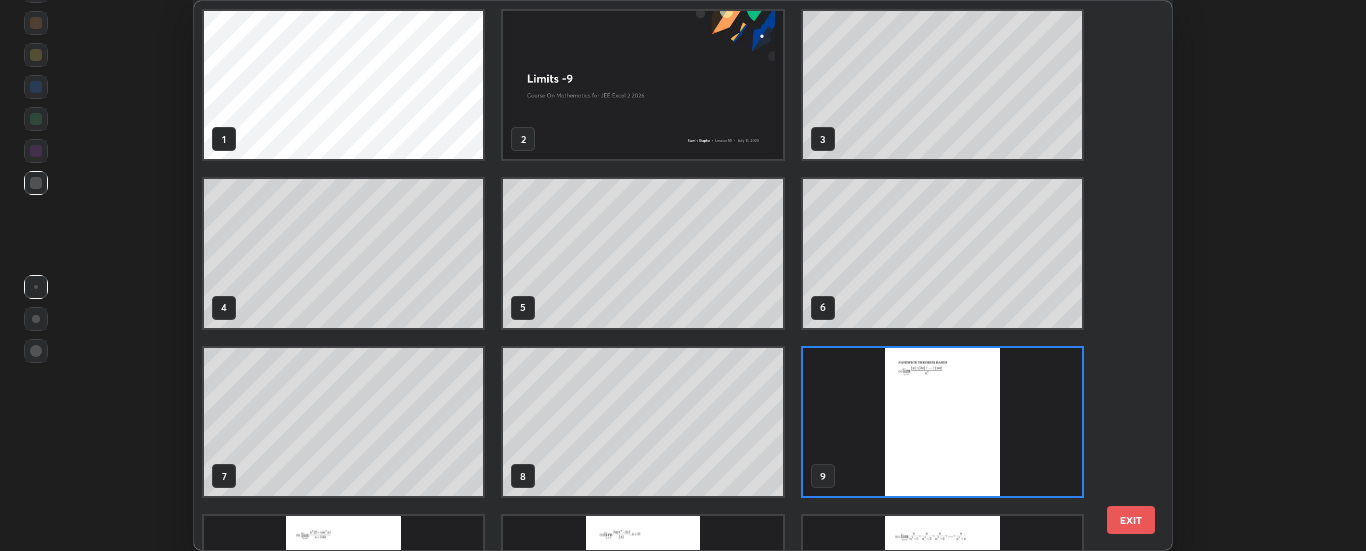 scroll, scrollTop: 7, scrollLeft: 11, axis: both 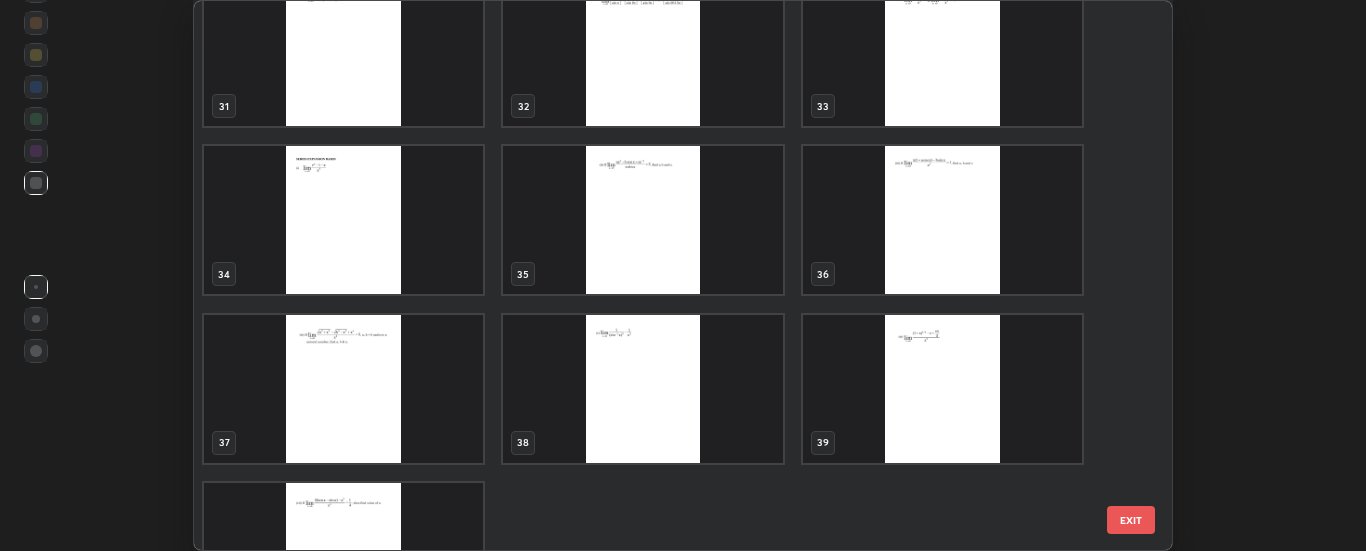 click at bounding box center [643, 220] 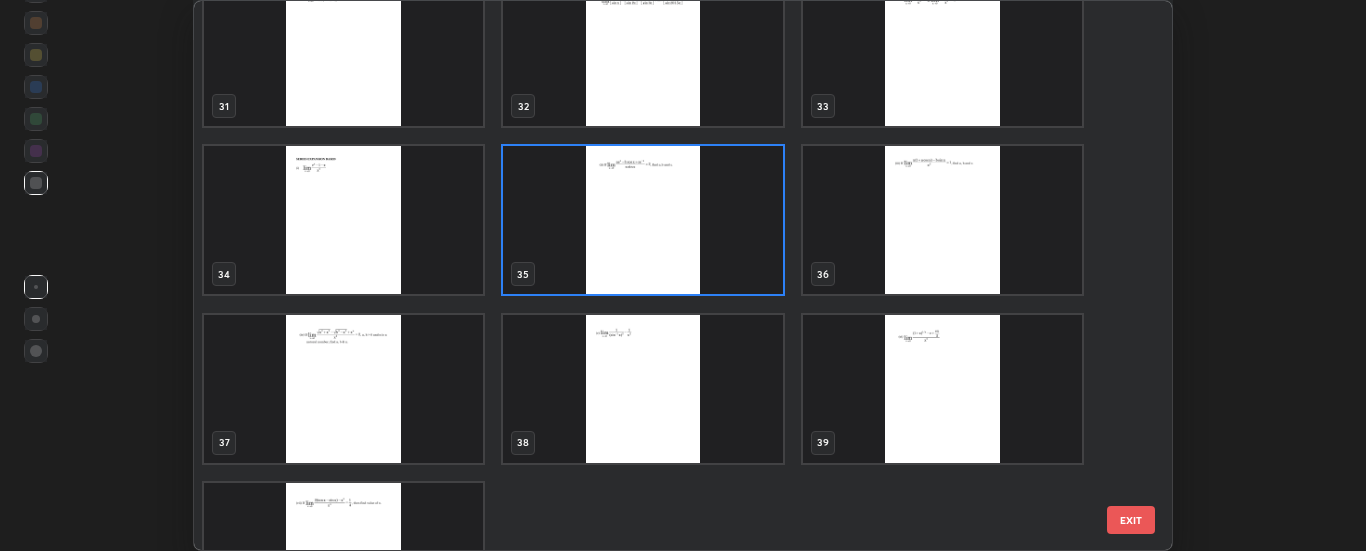 click at bounding box center [643, 220] 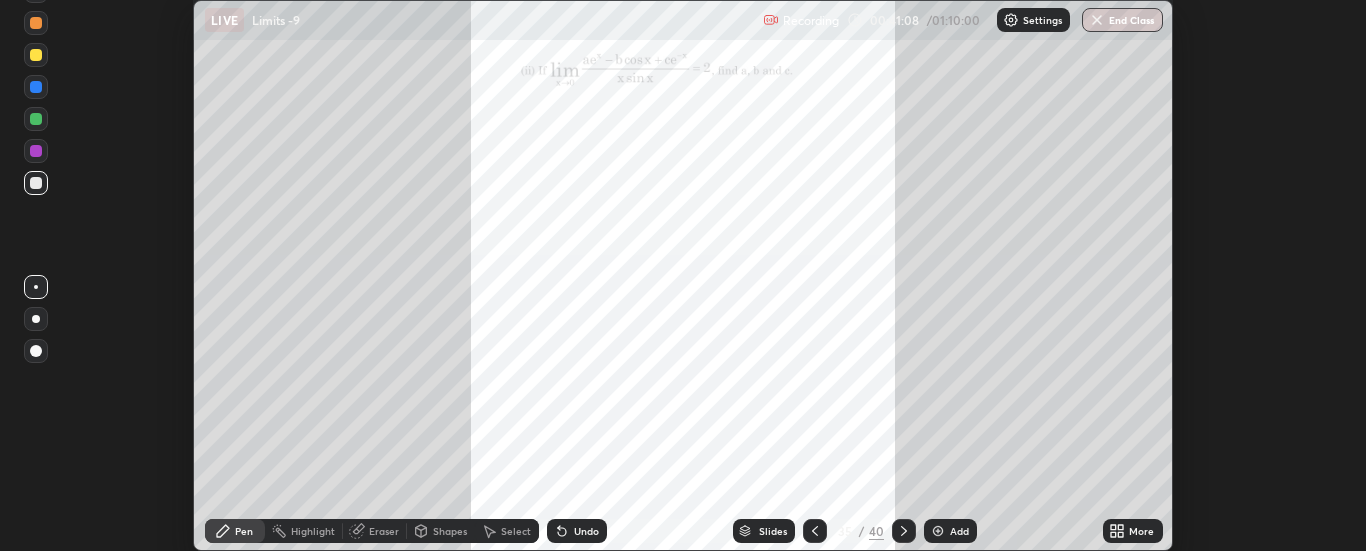 click at bounding box center (643, 220) 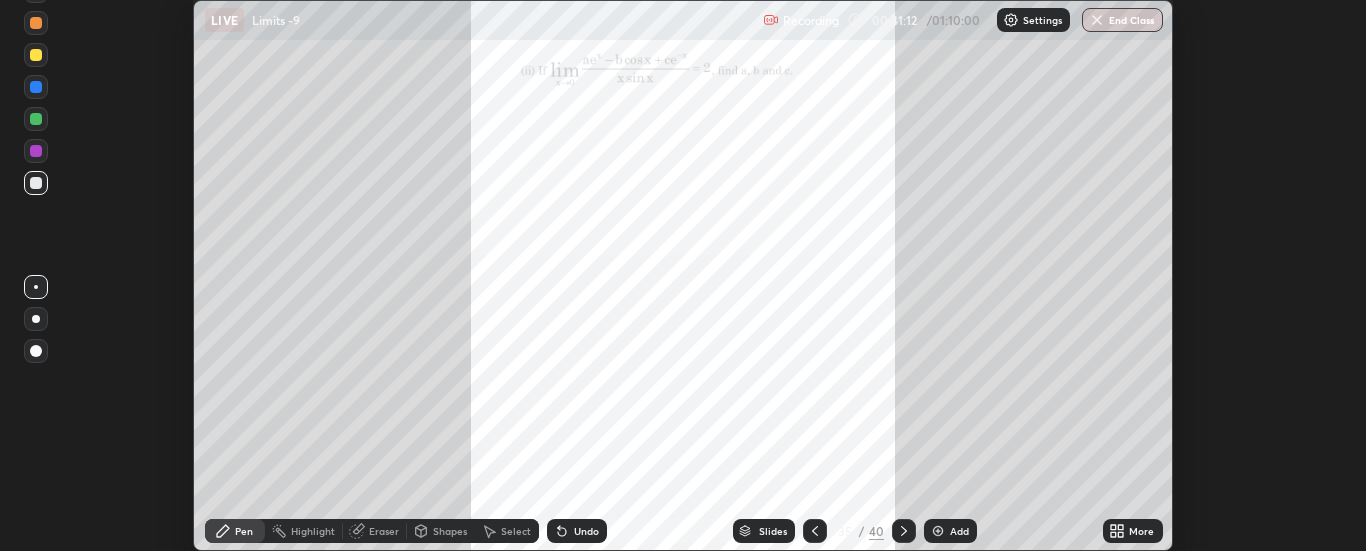 click 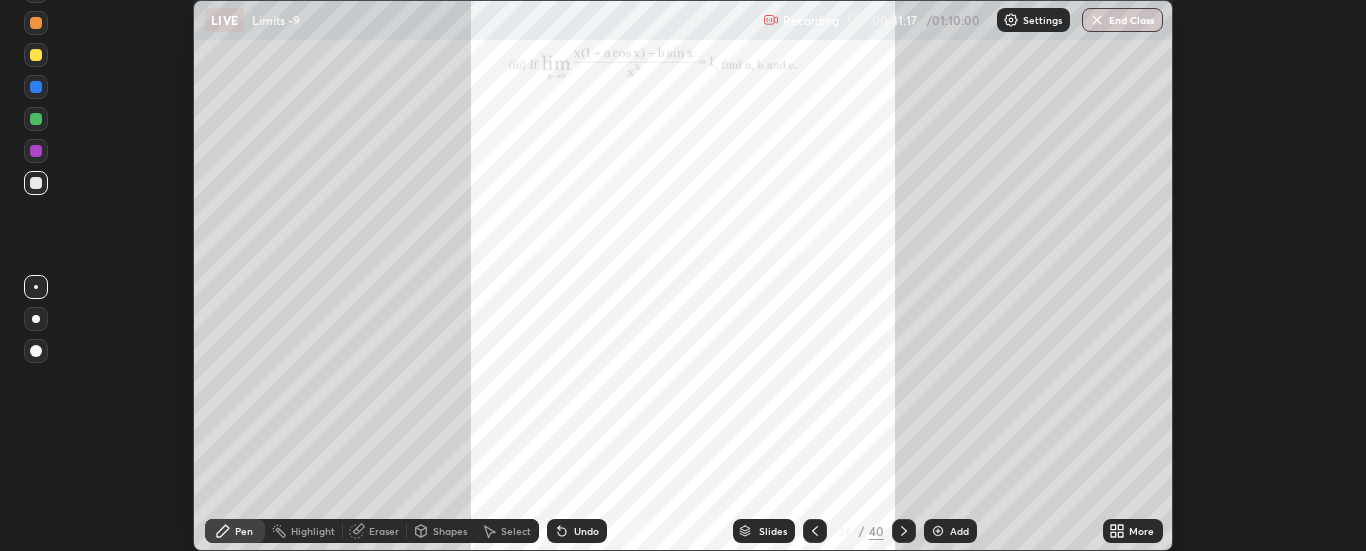 click on "More" at bounding box center [1141, 531] 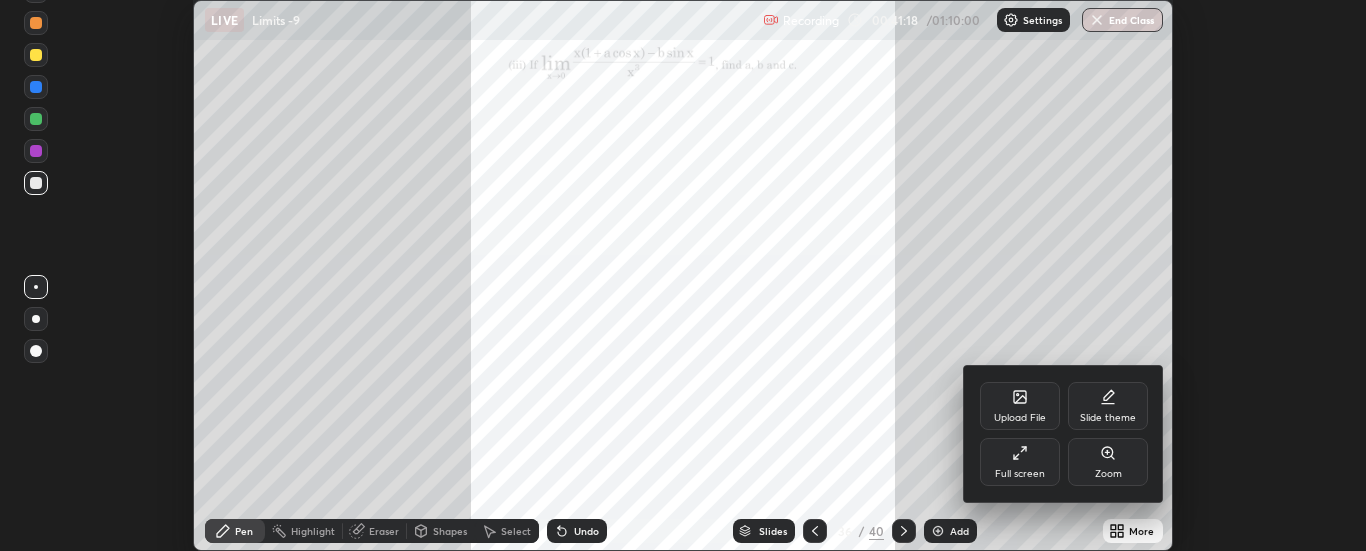 click on "Full screen" at bounding box center (1020, 462) 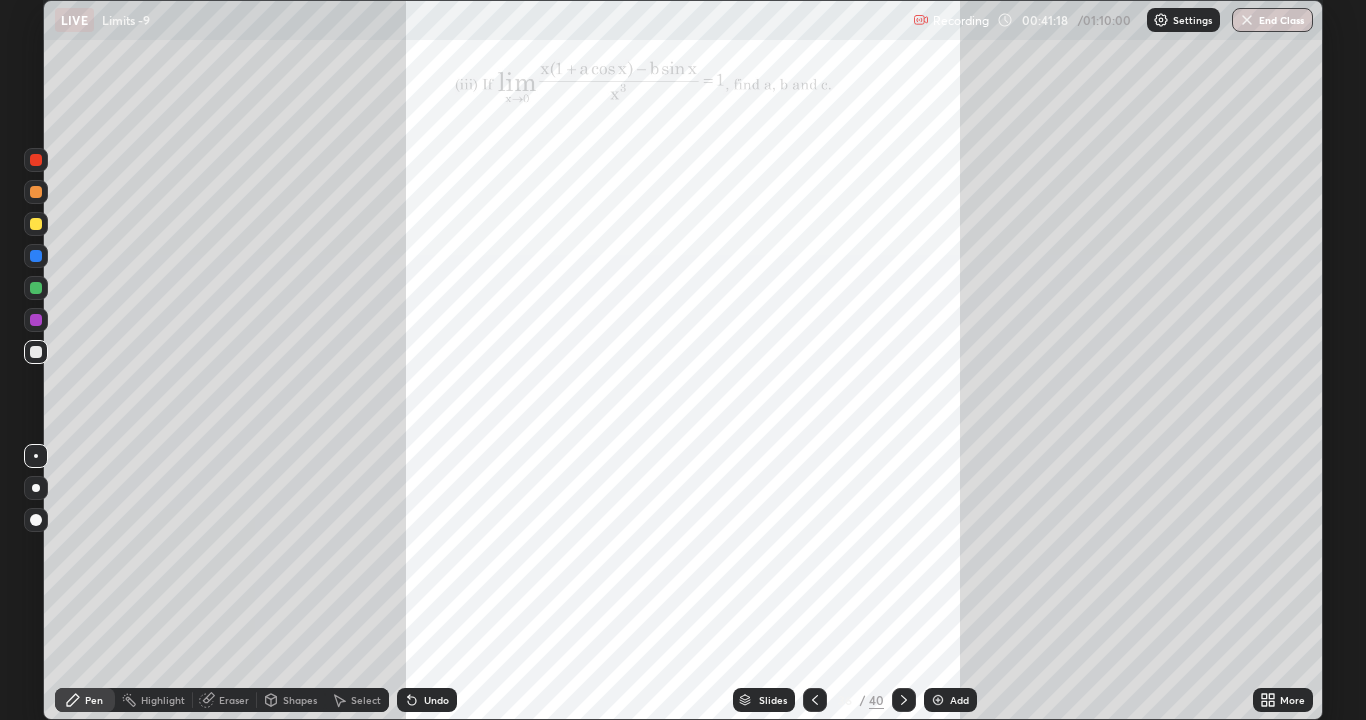 scroll, scrollTop: 99280, scrollLeft: 98634, axis: both 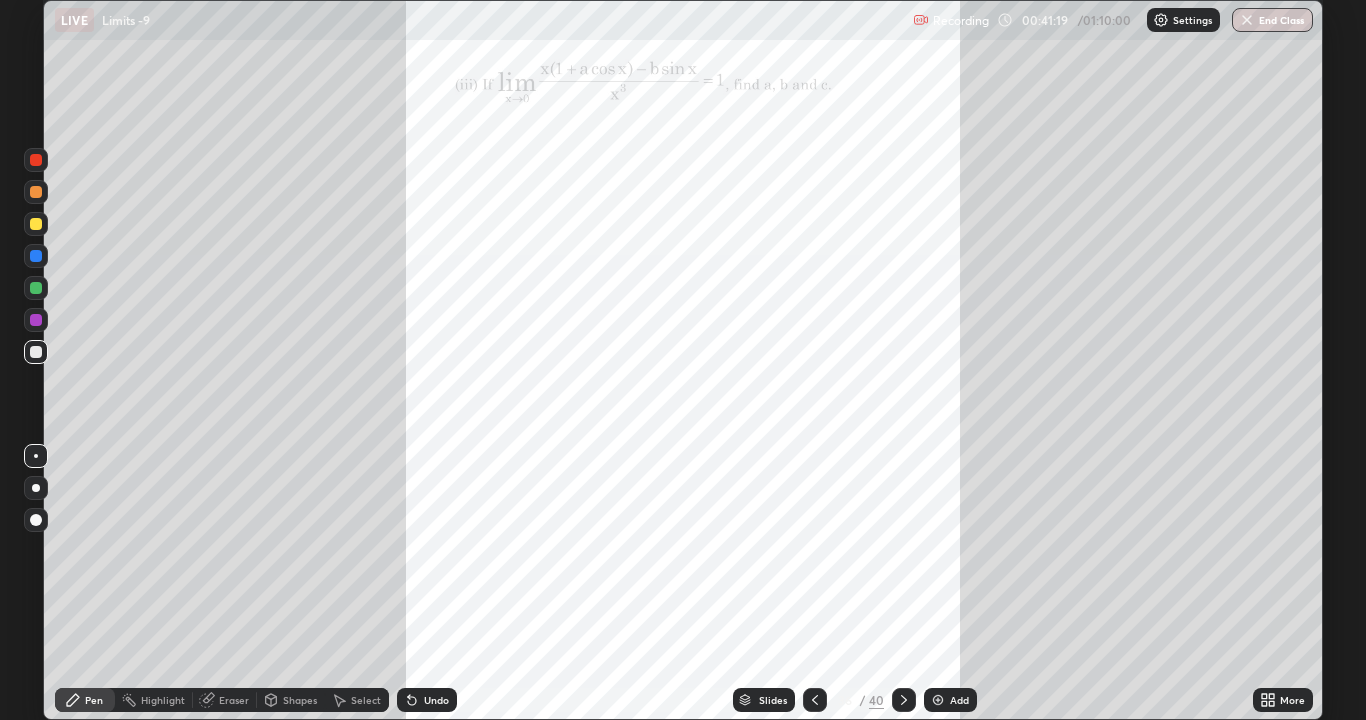 click 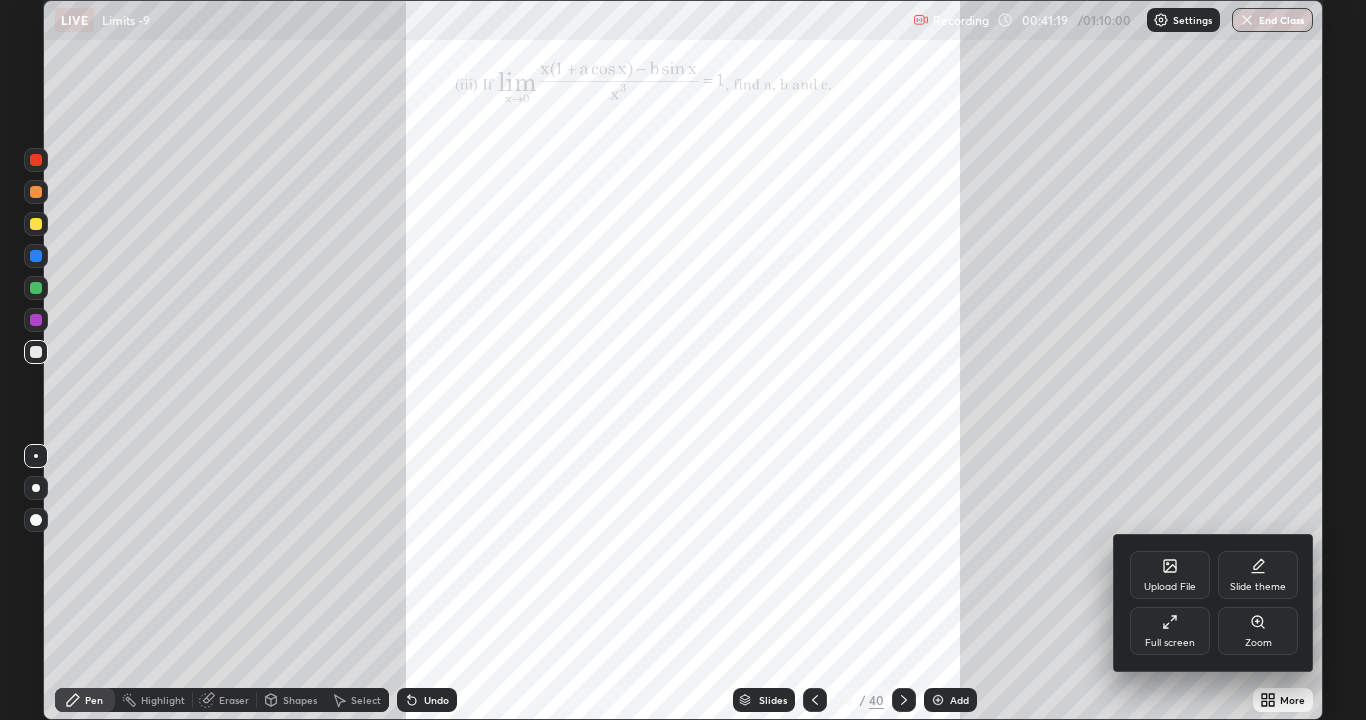 click at bounding box center (683, 360) 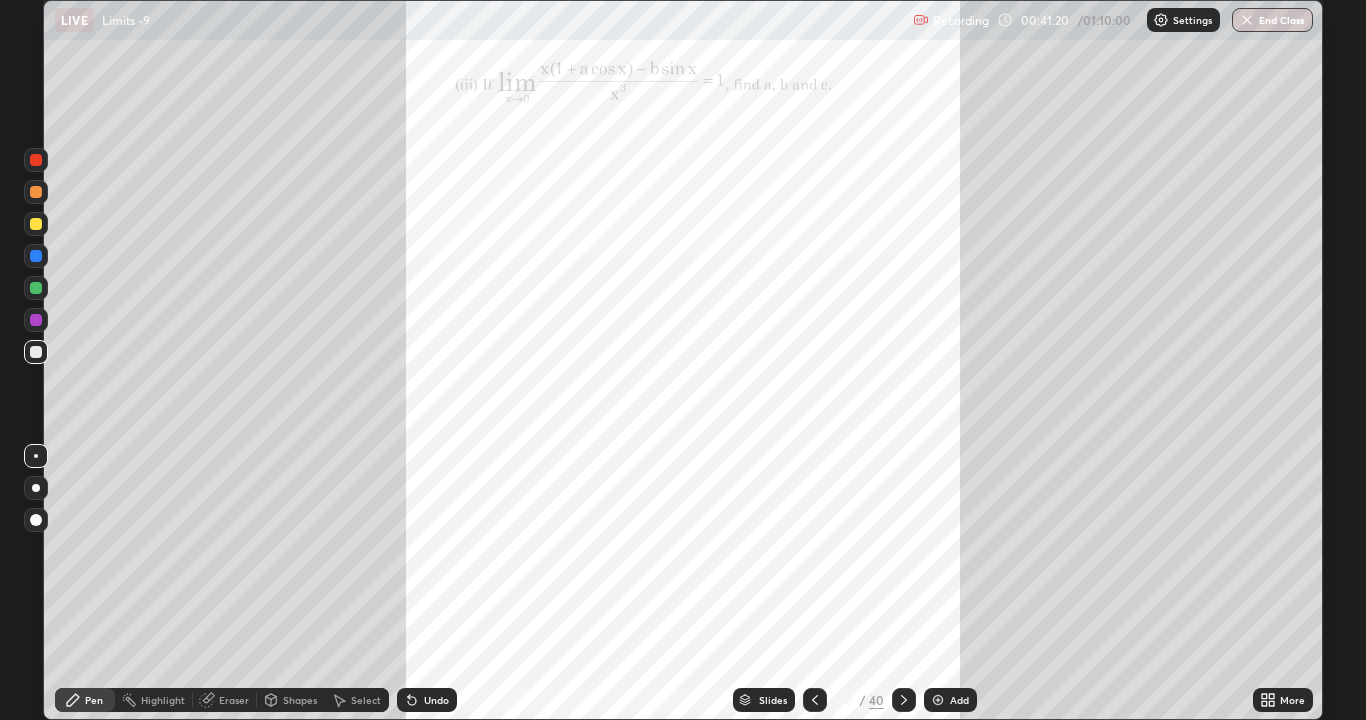 click 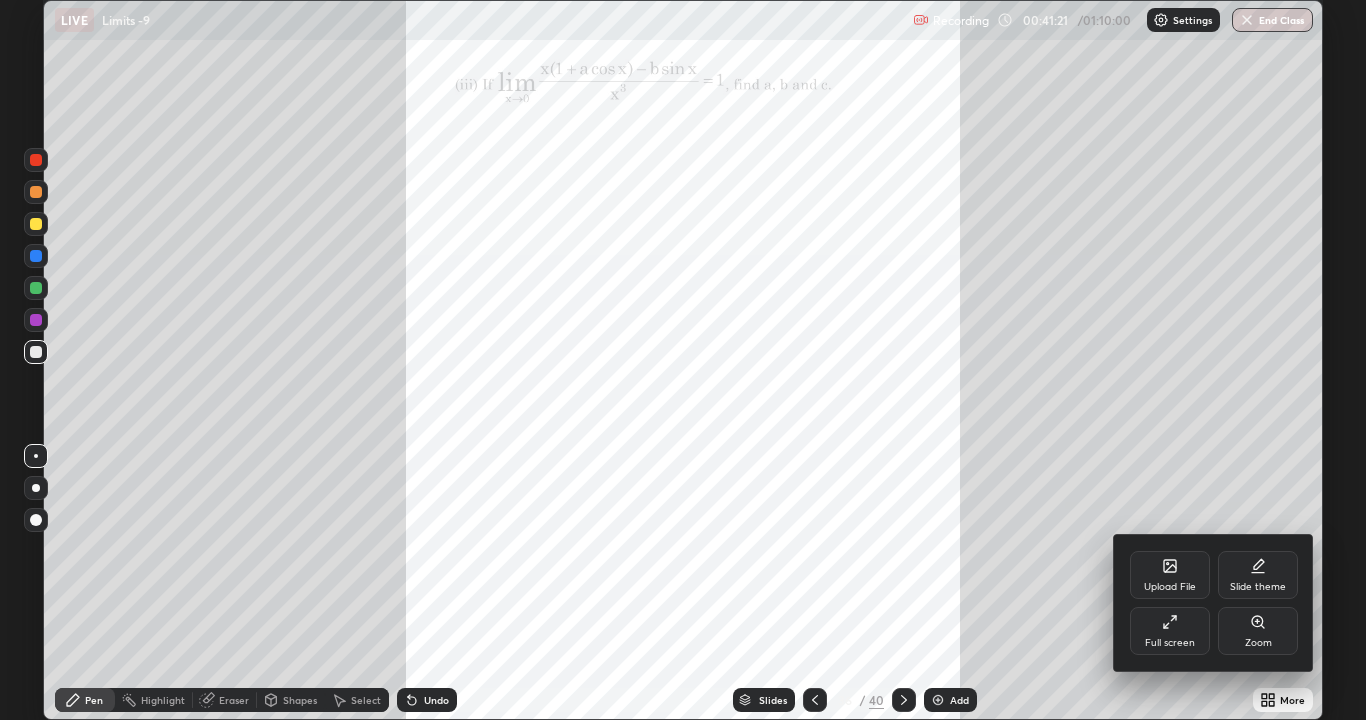 click on "Zoom" at bounding box center [1258, 631] 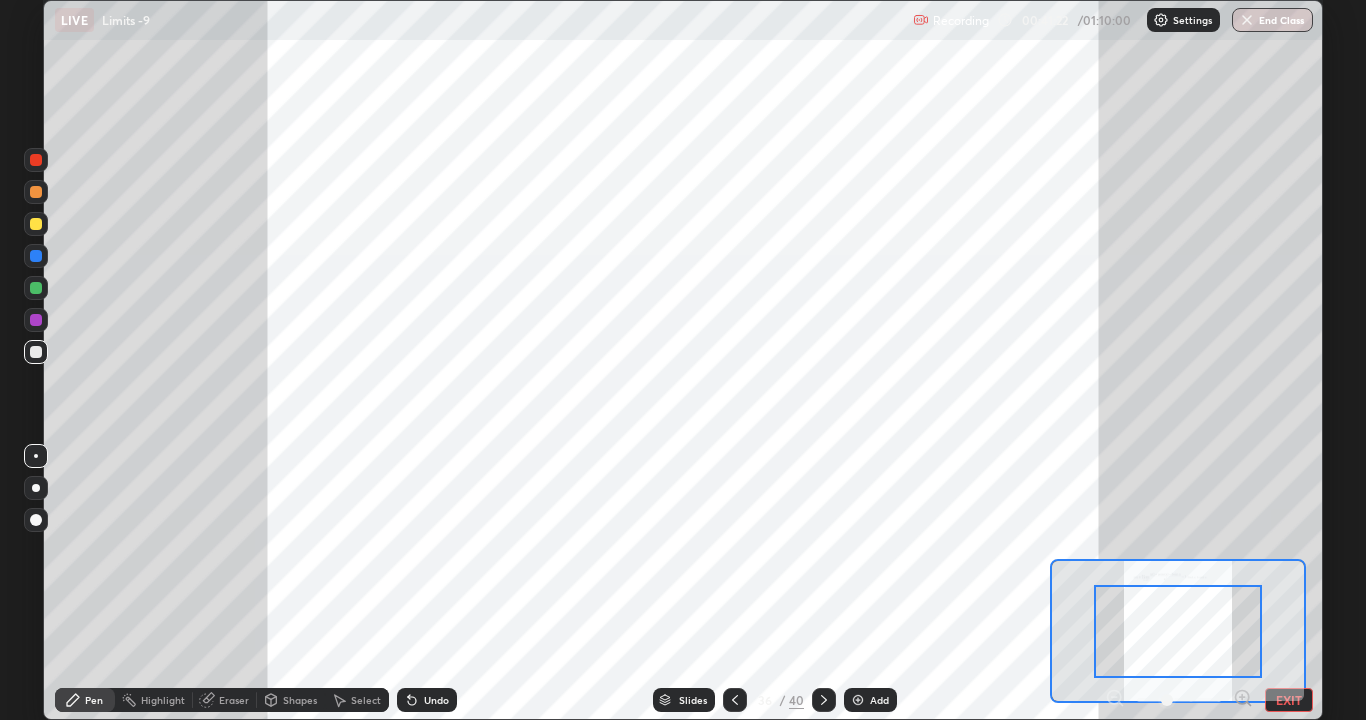 click 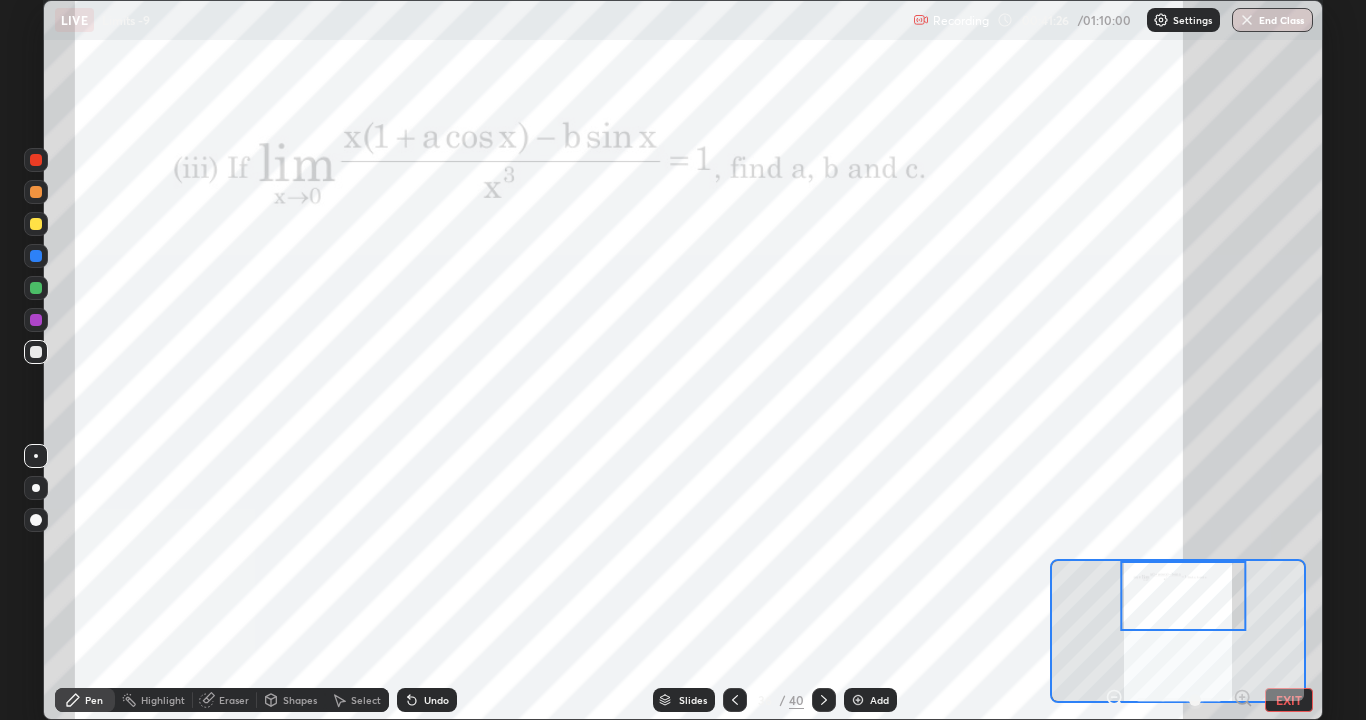 click at bounding box center [36, 256] 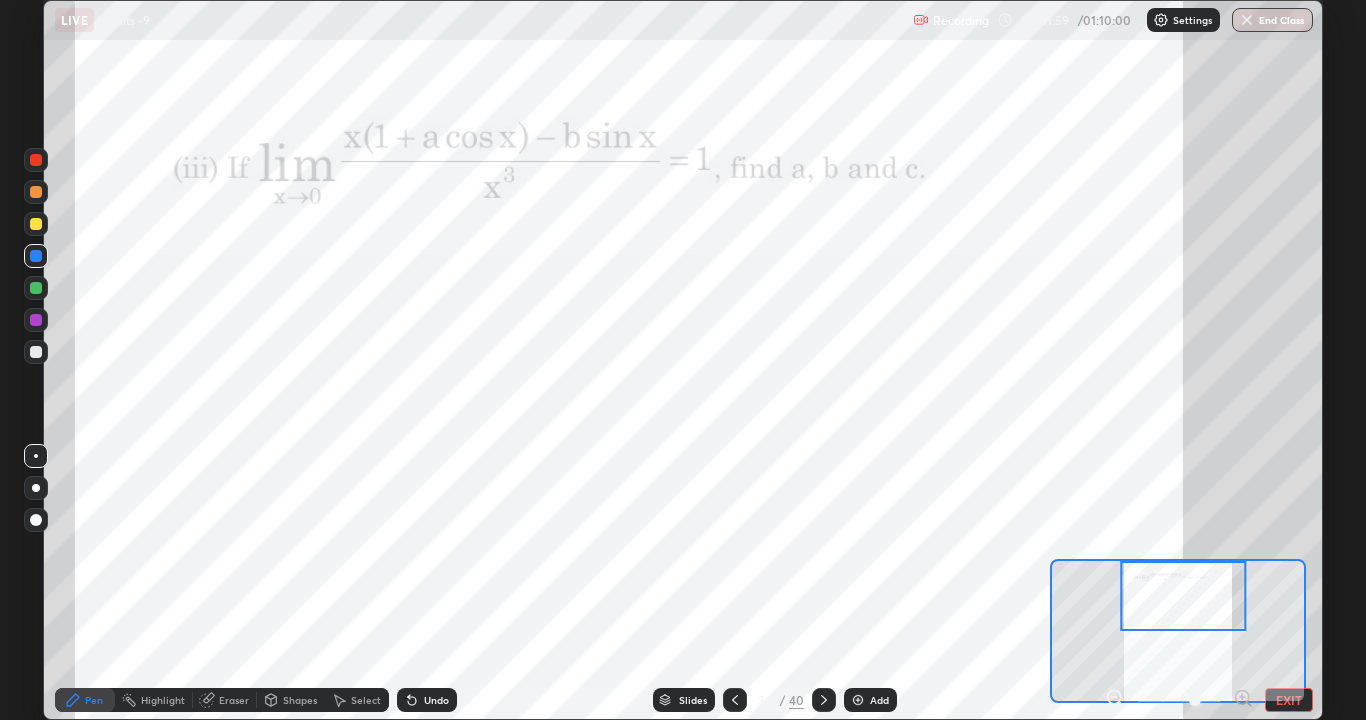 click on "Undo" at bounding box center [436, 700] 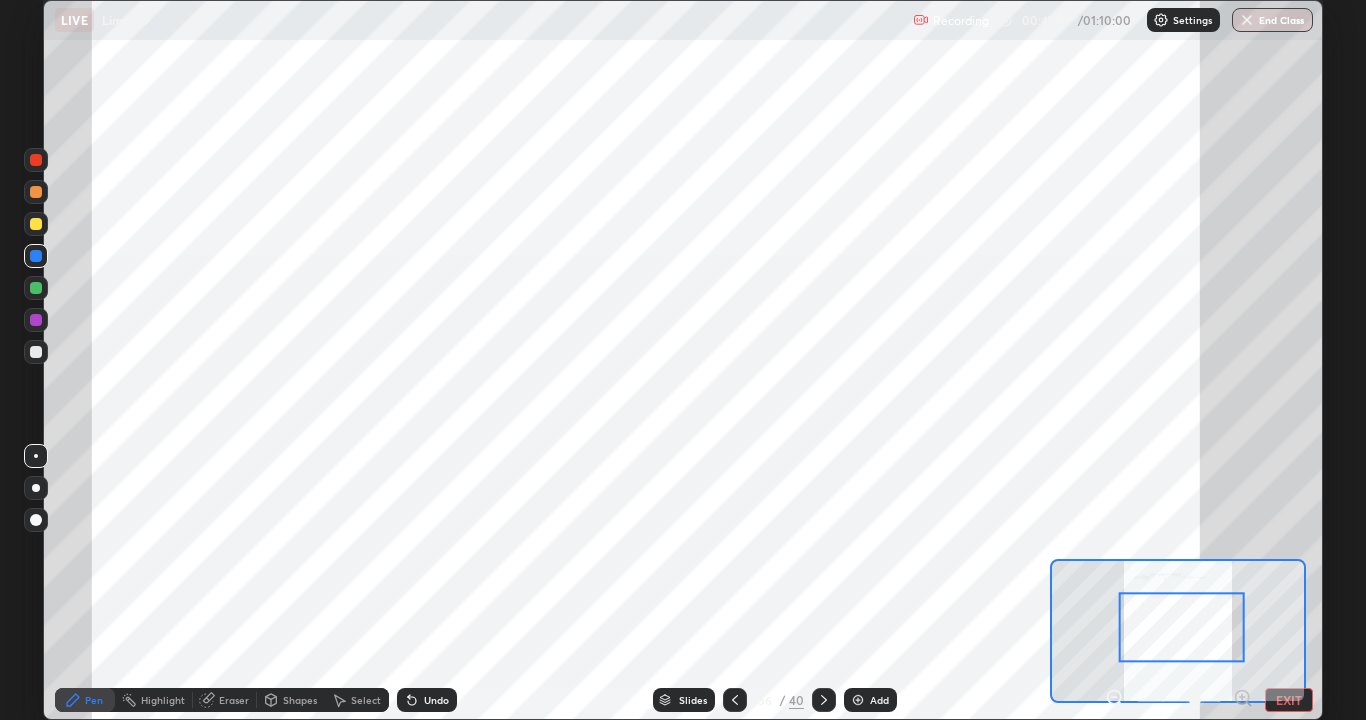 click at bounding box center (735, 700) 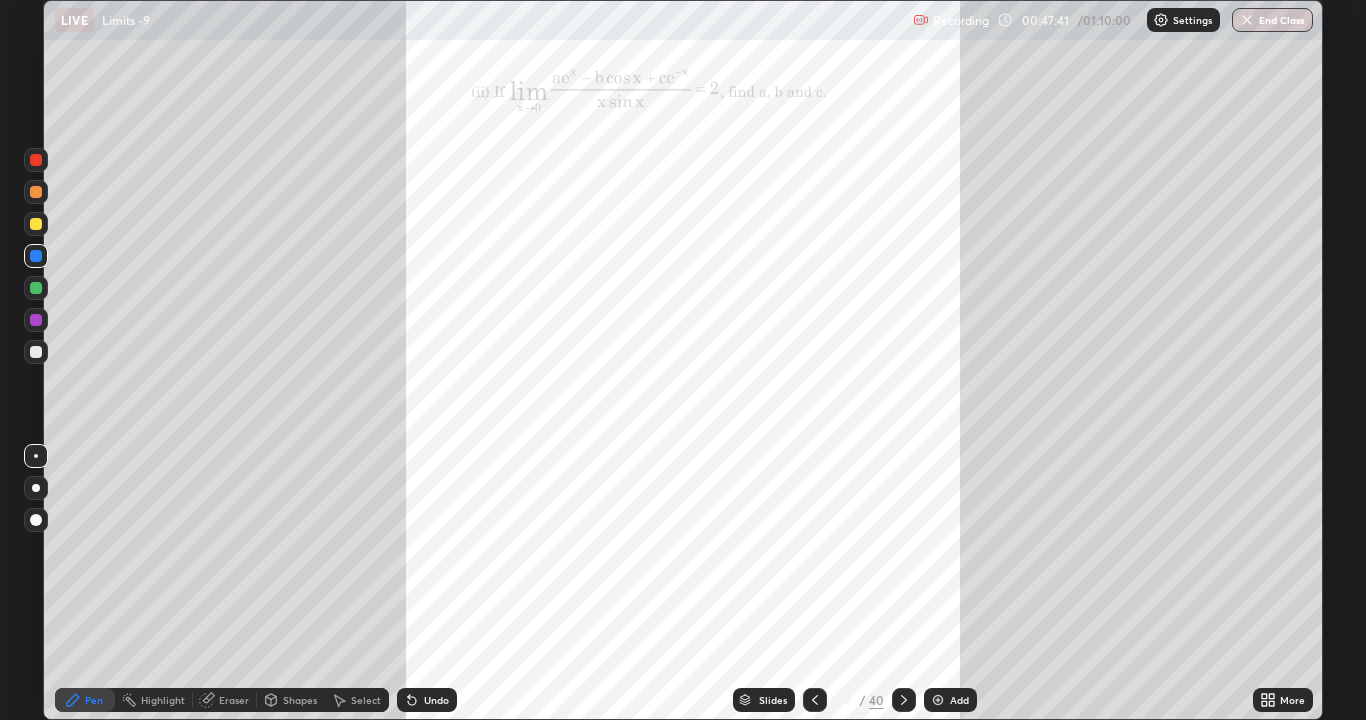 click on "Slides" at bounding box center [764, 700] 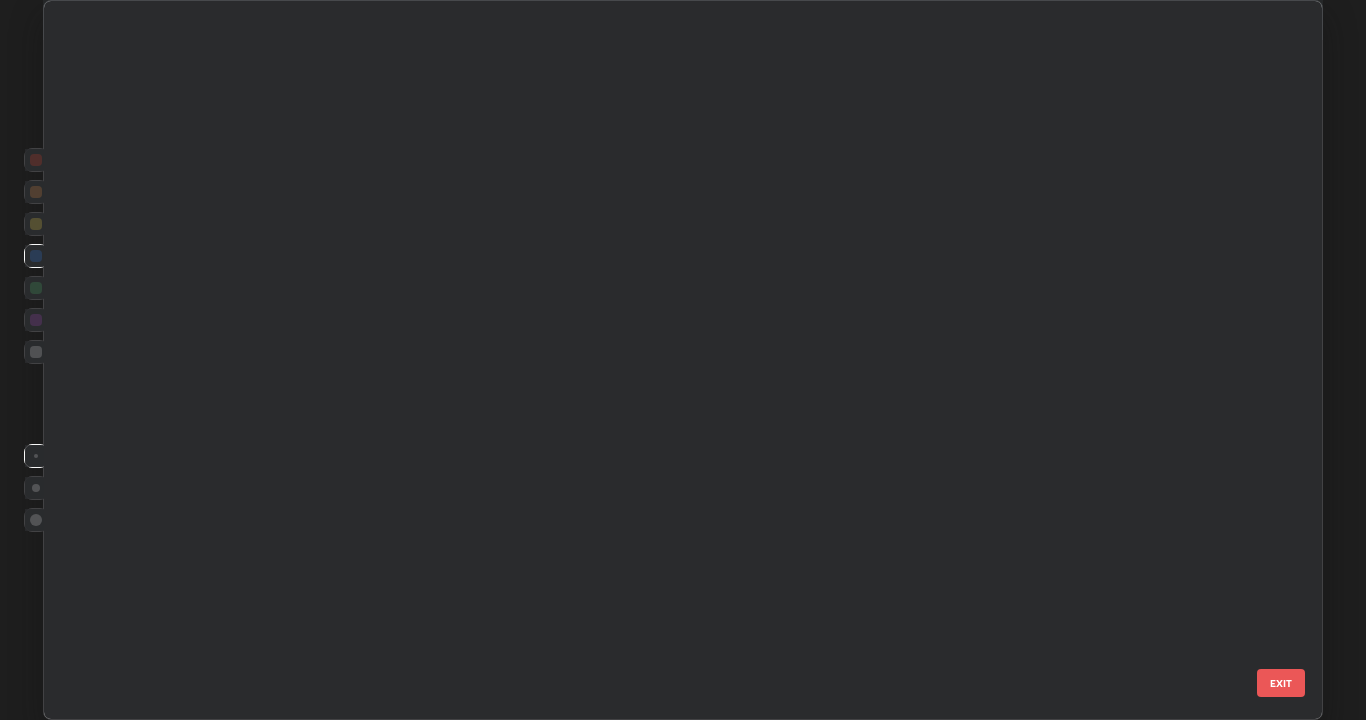 scroll, scrollTop: 1977, scrollLeft: 0, axis: vertical 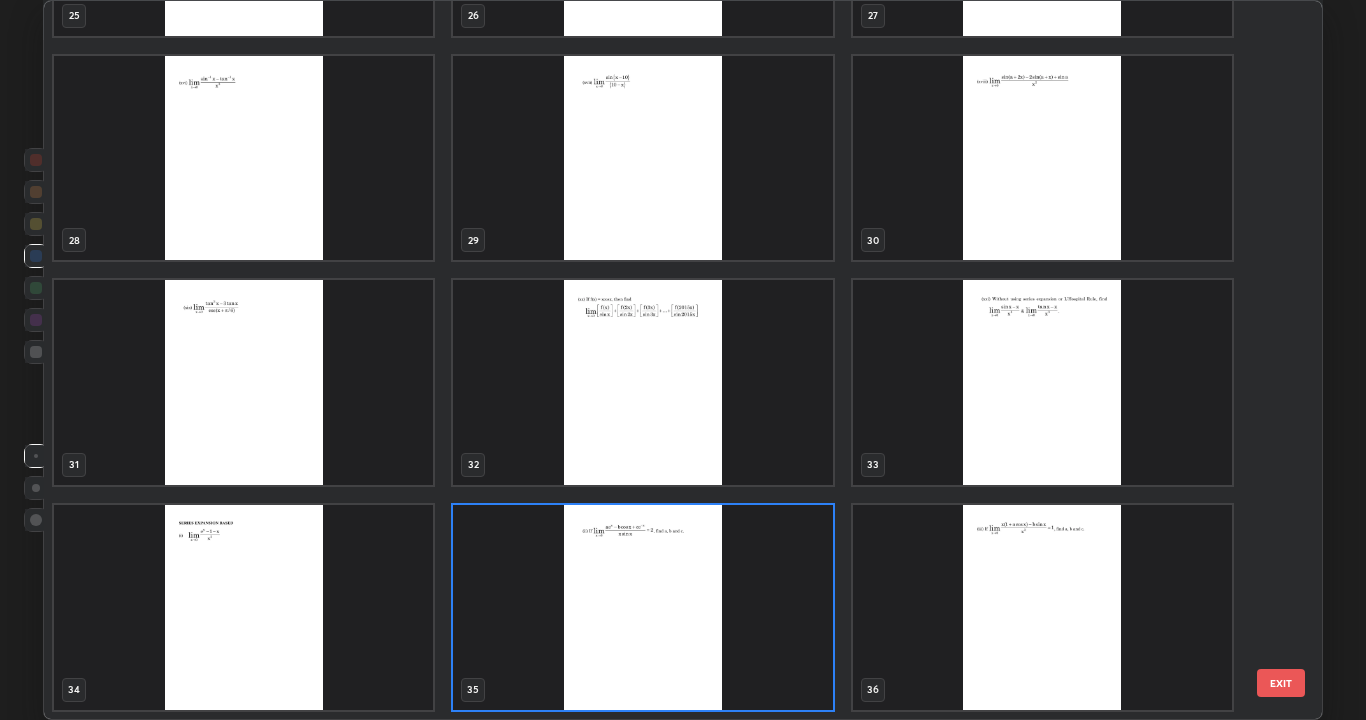 click at bounding box center [1042, 382] 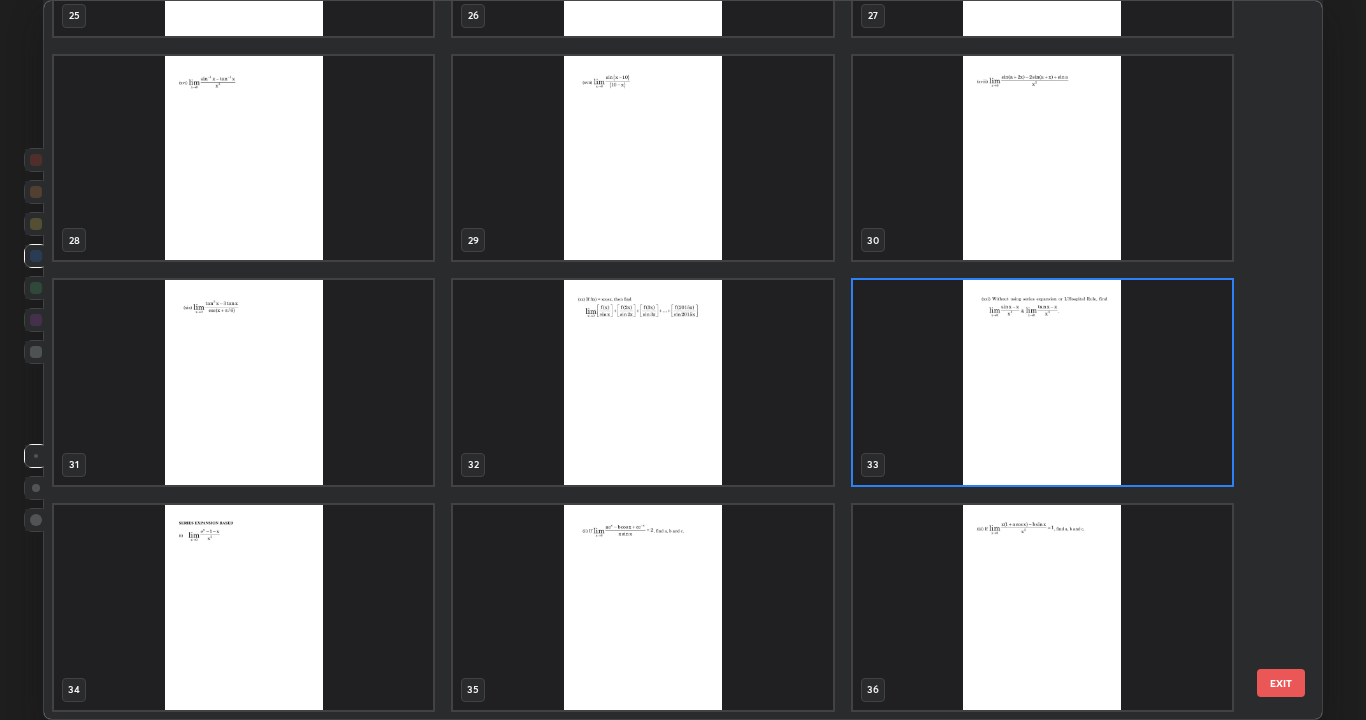 click at bounding box center [1042, 382] 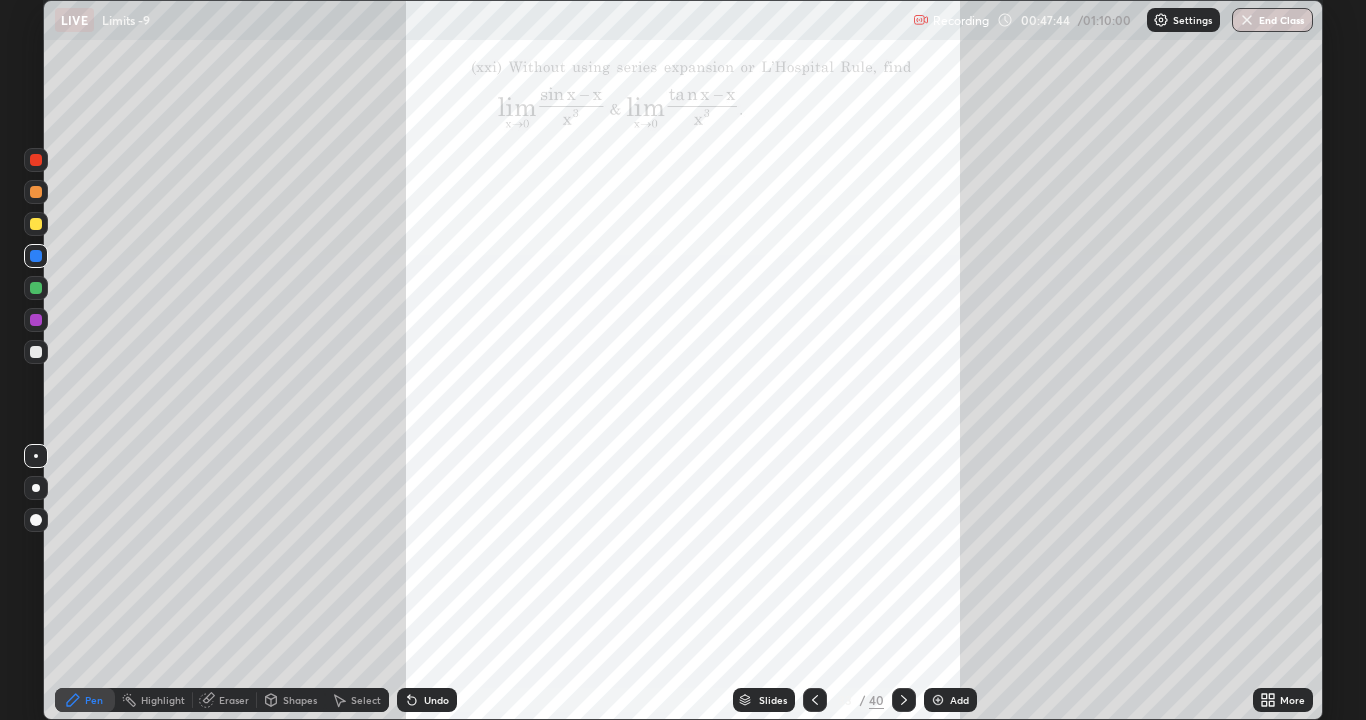 click at bounding box center [1042, 382] 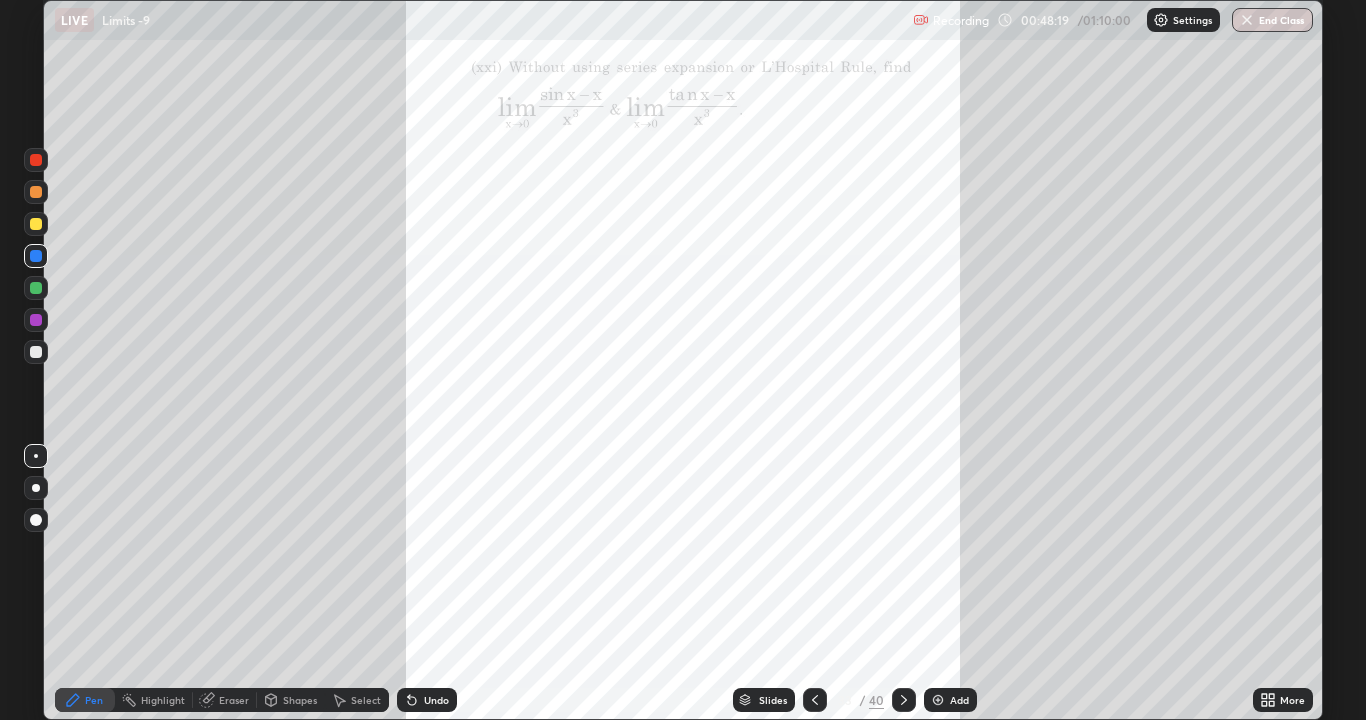 click at bounding box center [904, 700] 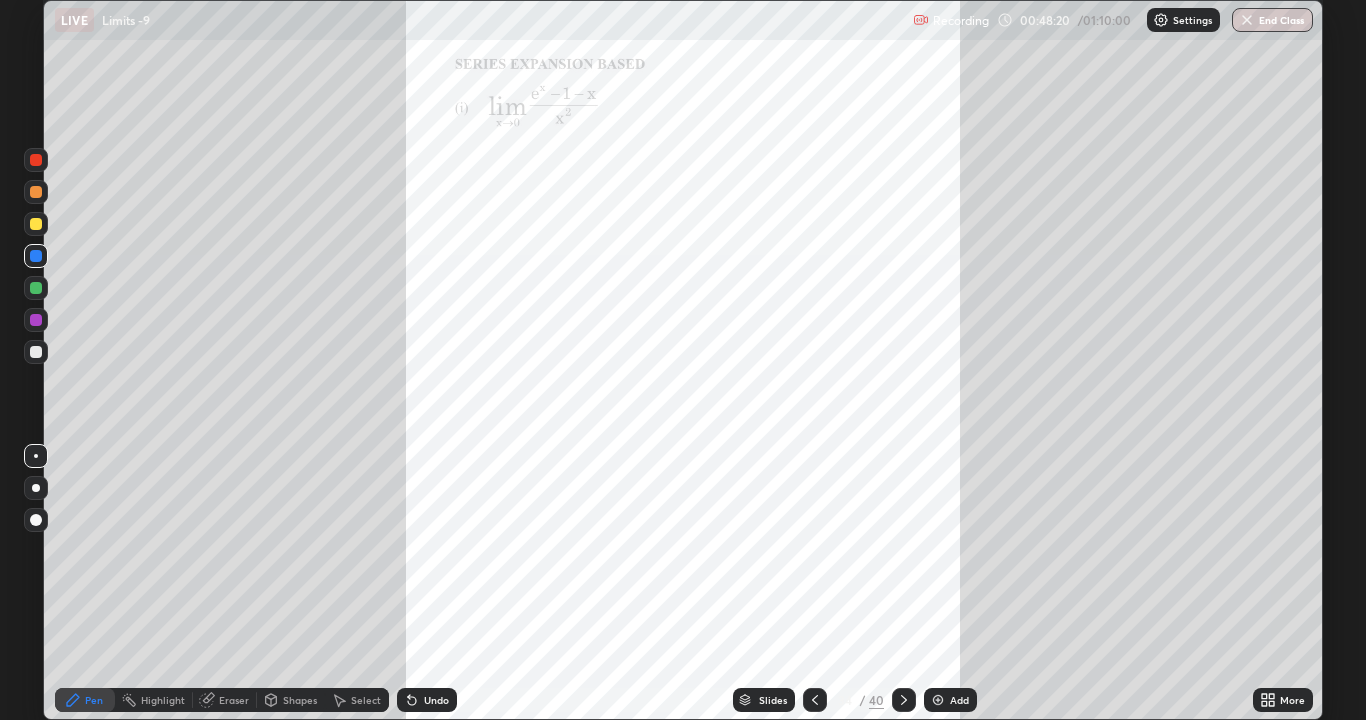 click 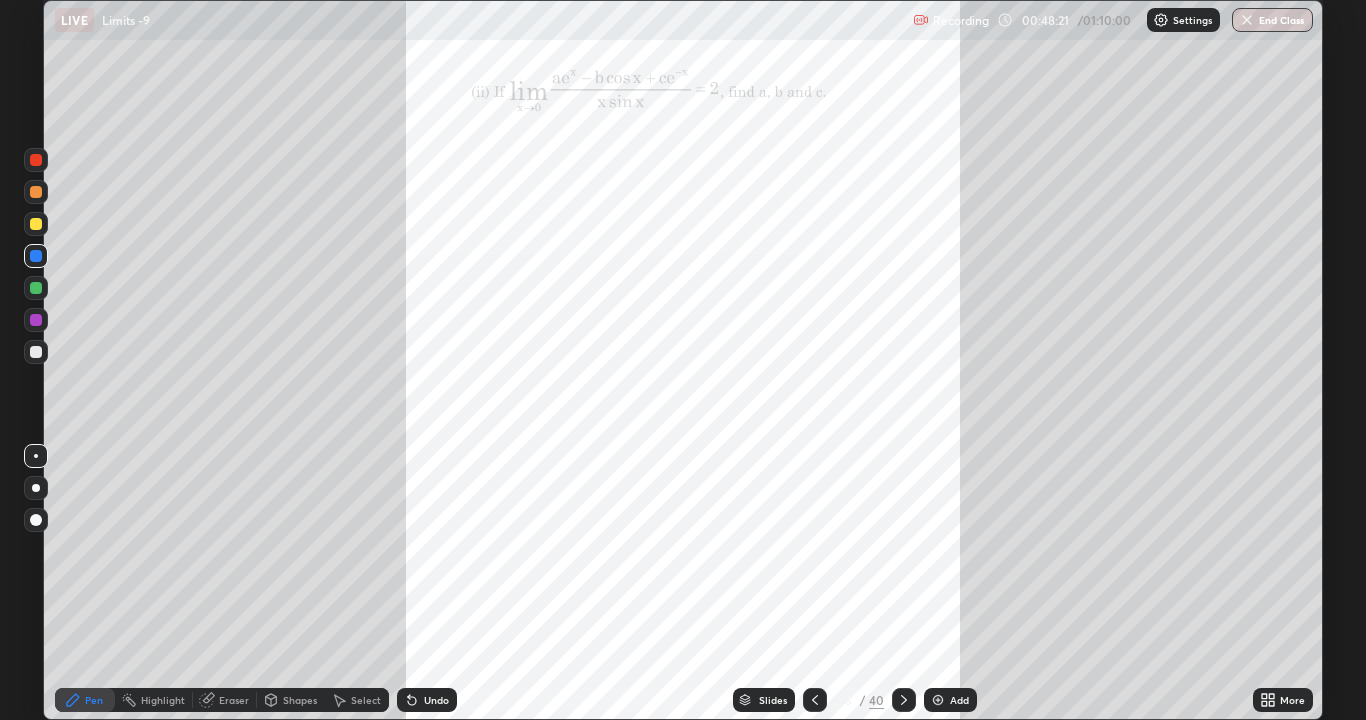 click 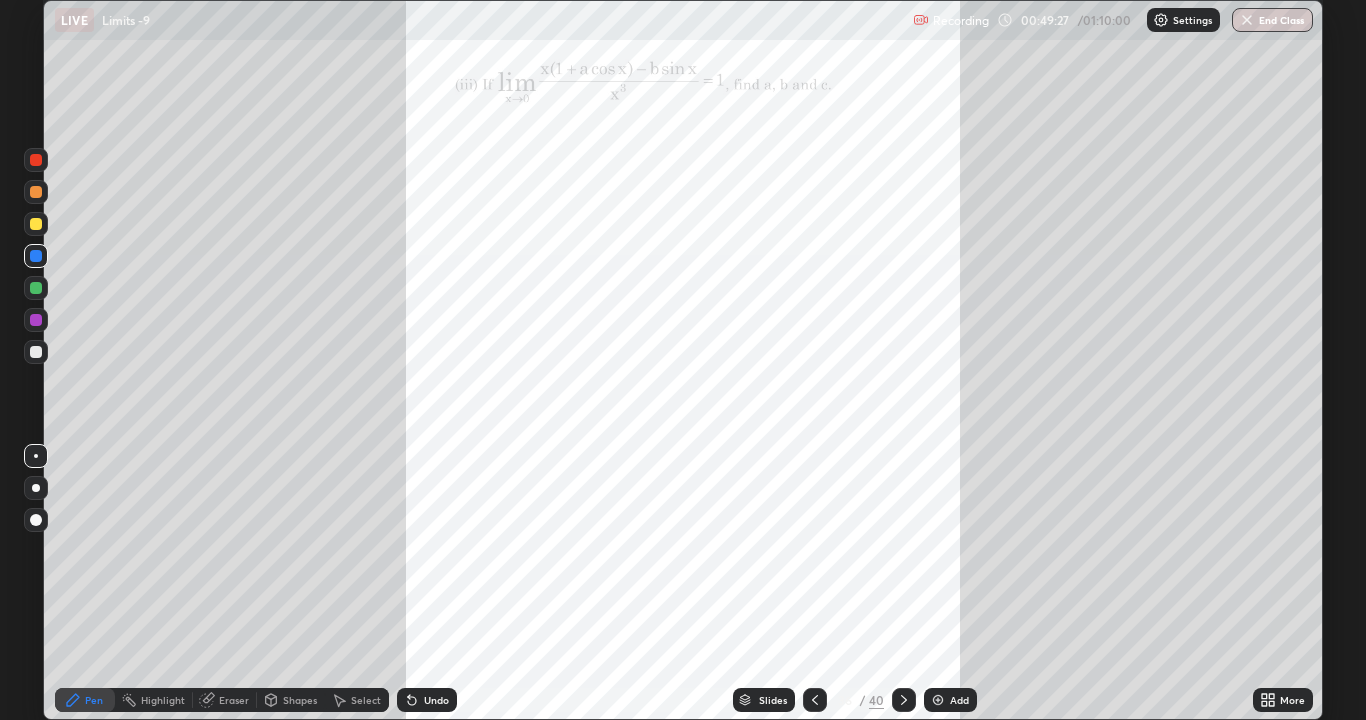 click 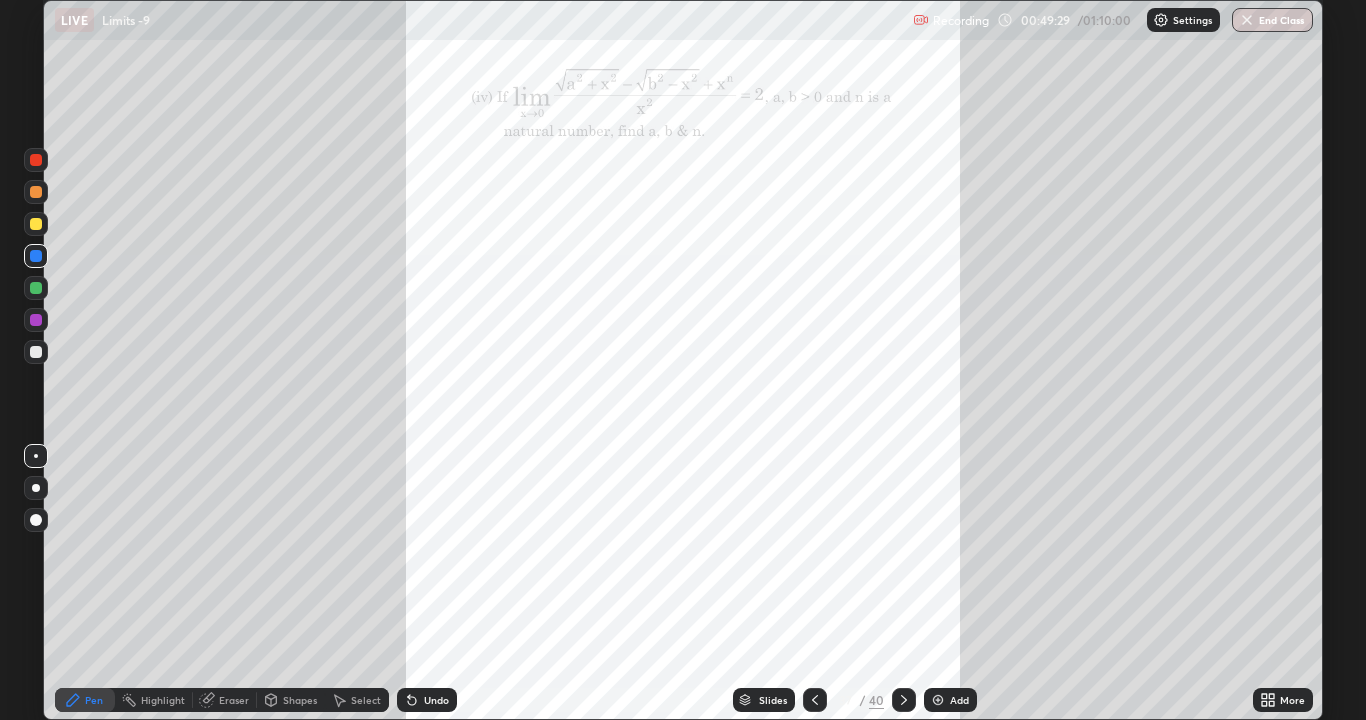 click on "More" at bounding box center (1292, 700) 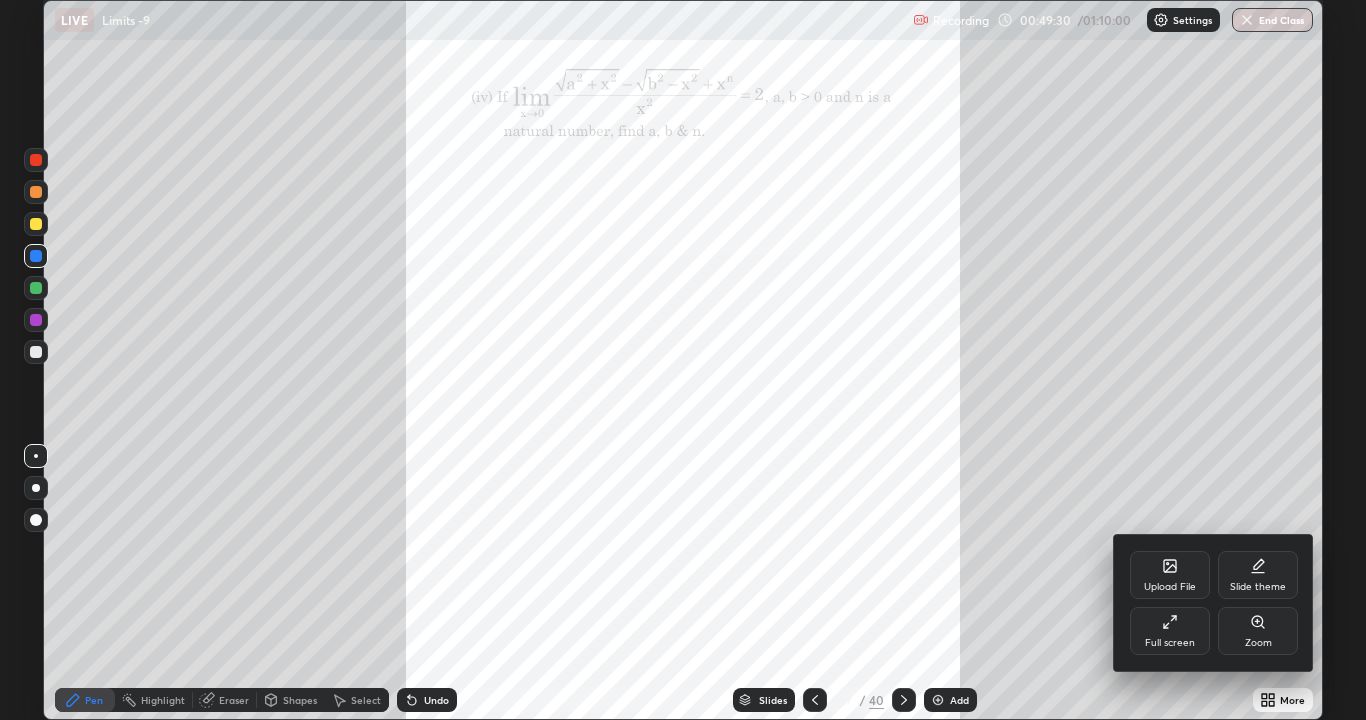 click on "Zoom" at bounding box center (1258, 631) 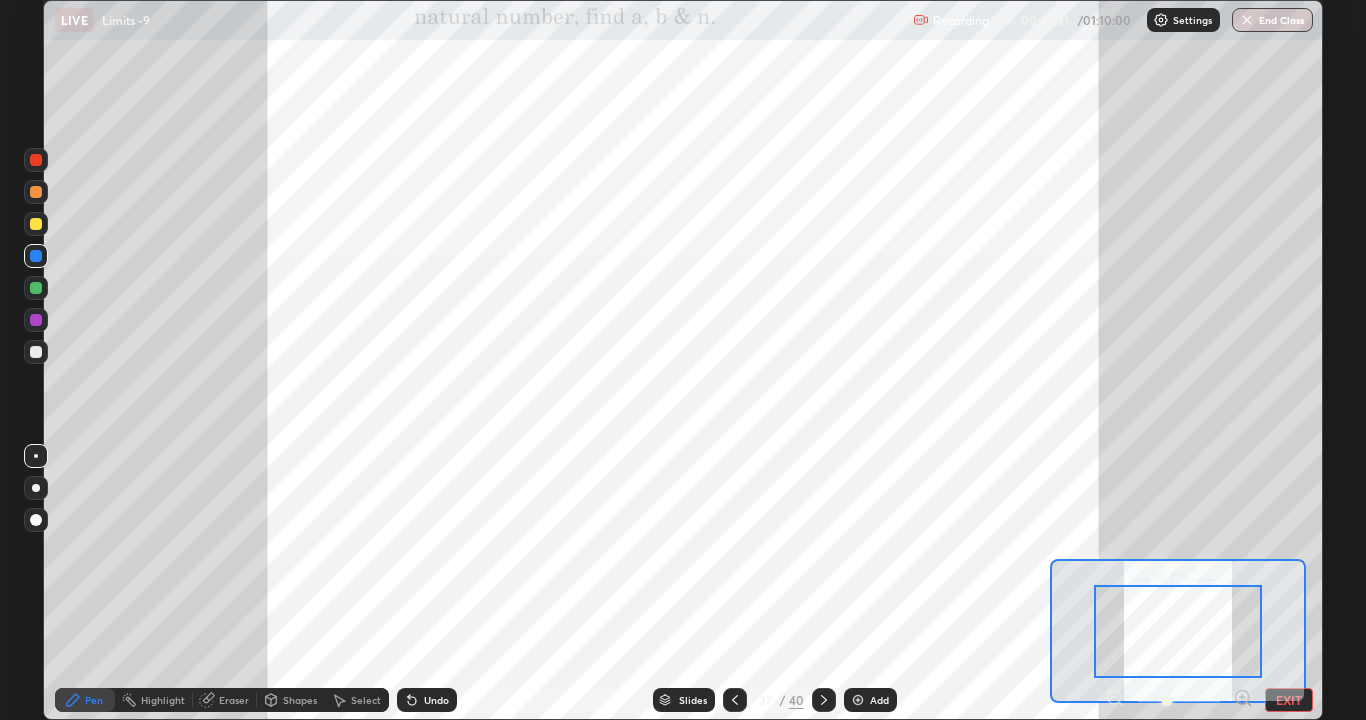 click 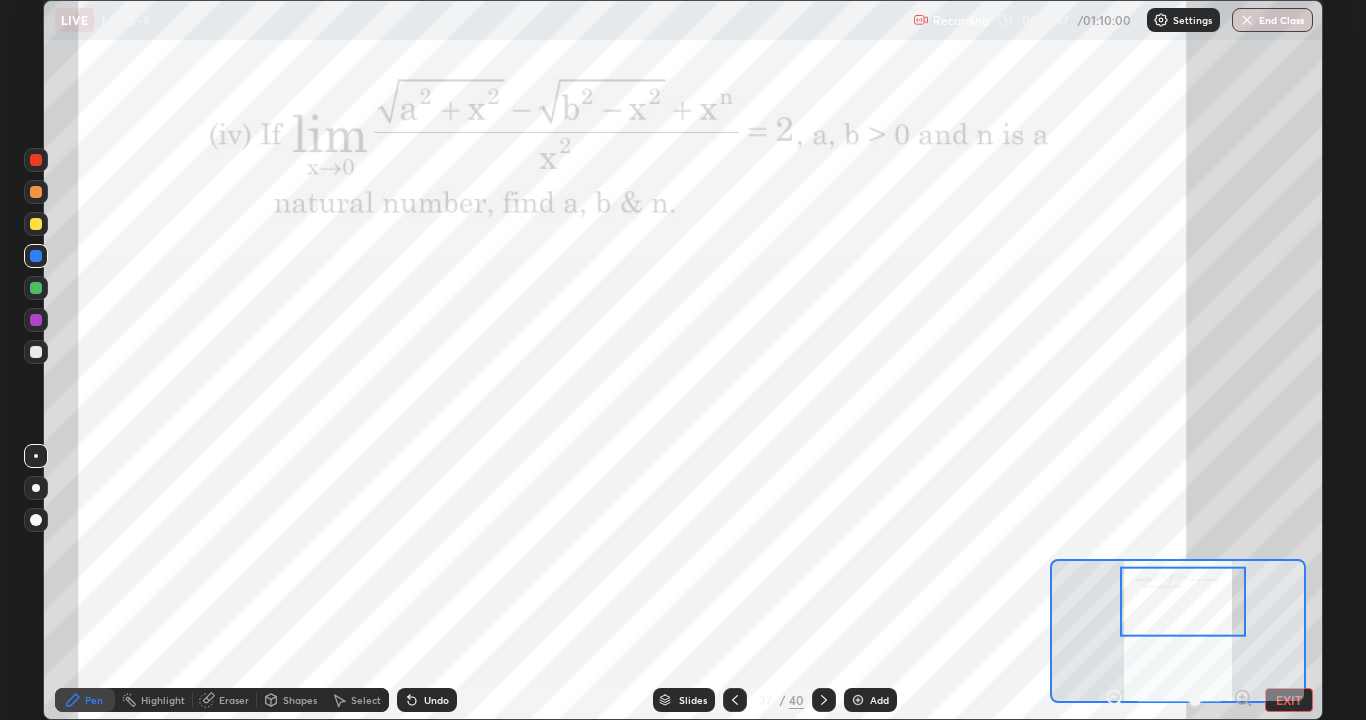 click on "Select" at bounding box center (366, 700) 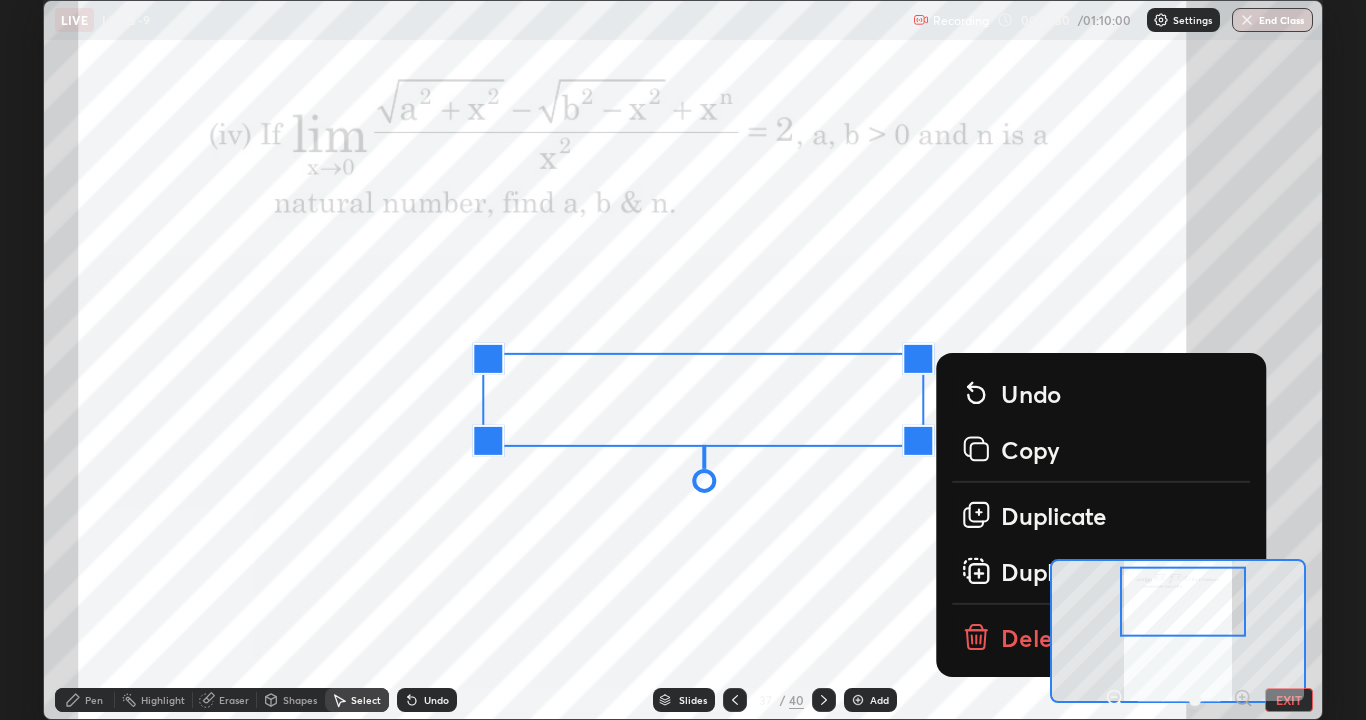 click on "Delete" at bounding box center (1102, 636) 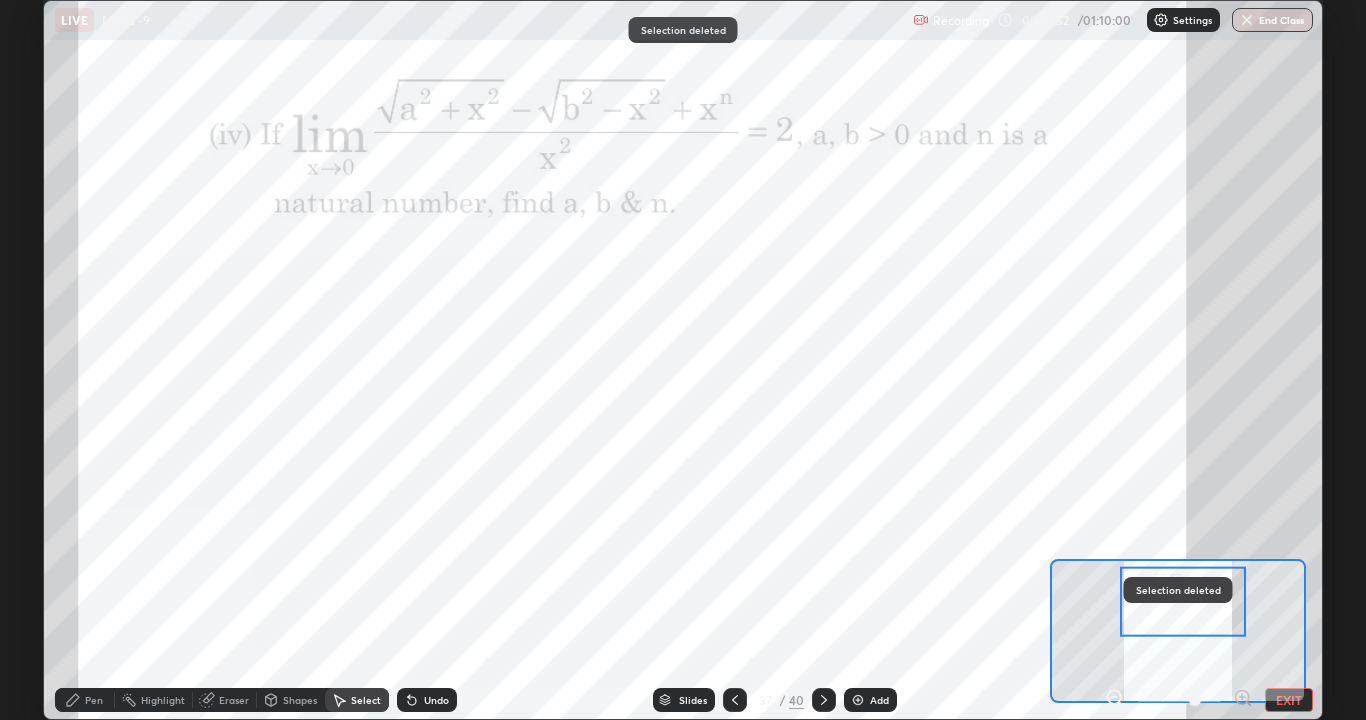 click on "Pen" at bounding box center [94, 700] 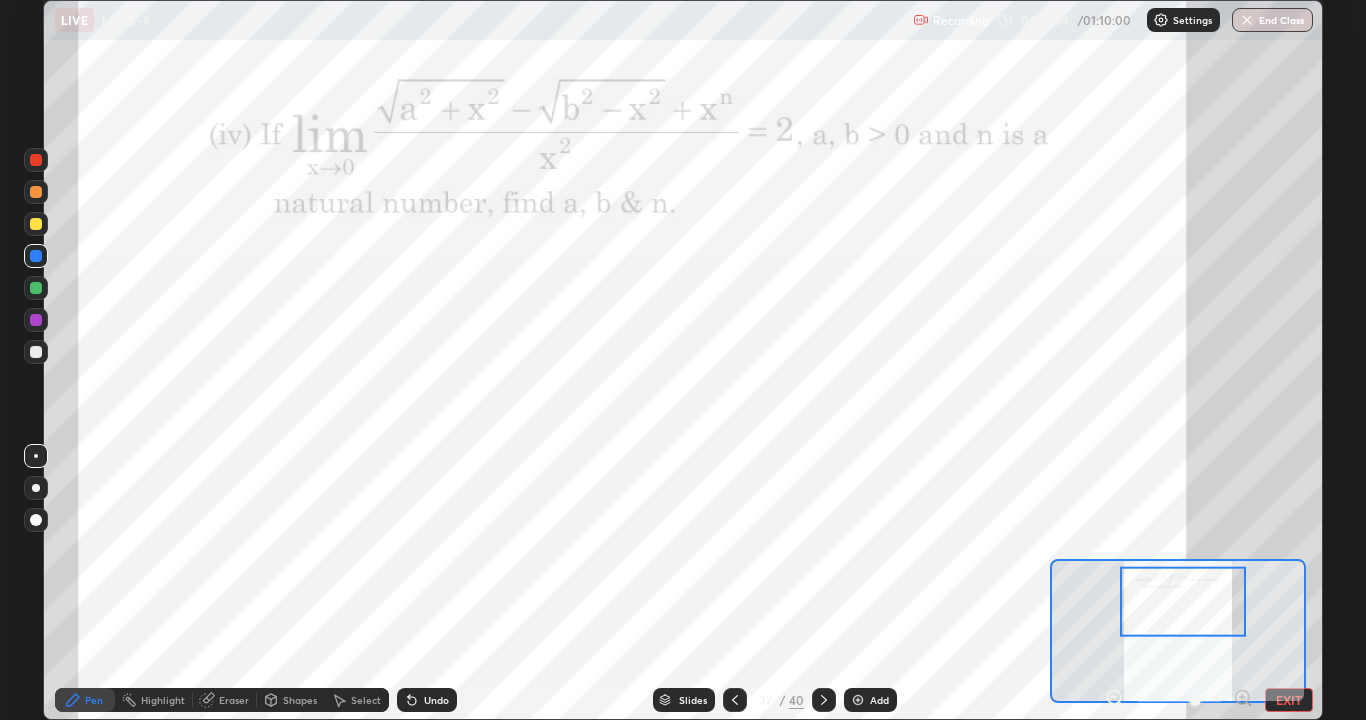 click on "Eraser" at bounding box center (234, 700) 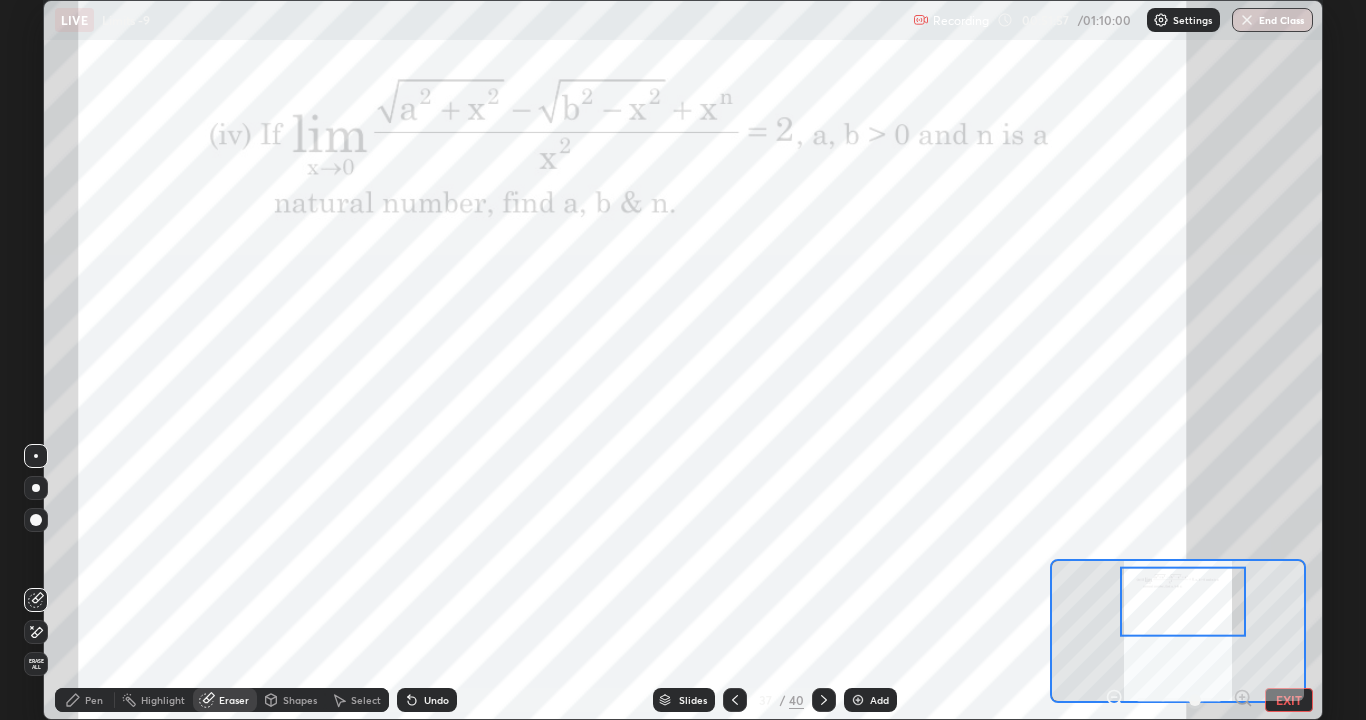 click on "Pen" at bounding box center (94, 700) 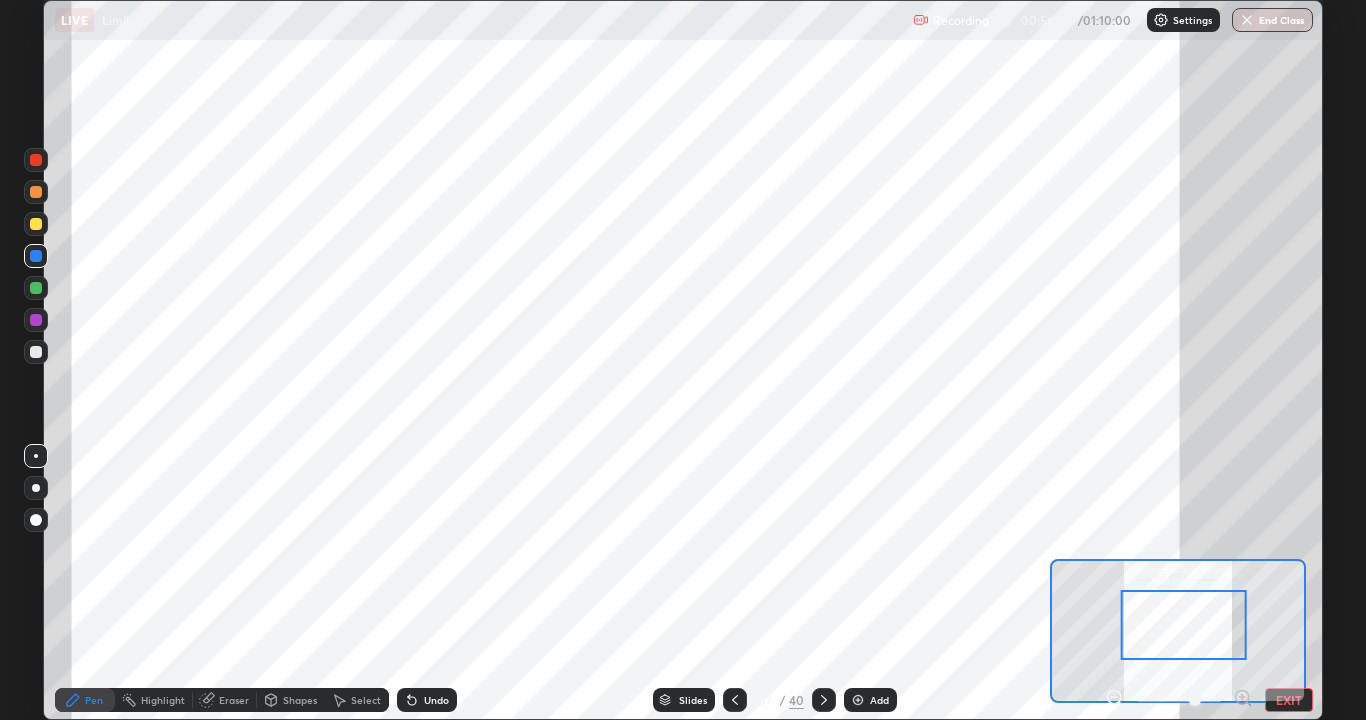 click at bounding box center (824, 700) 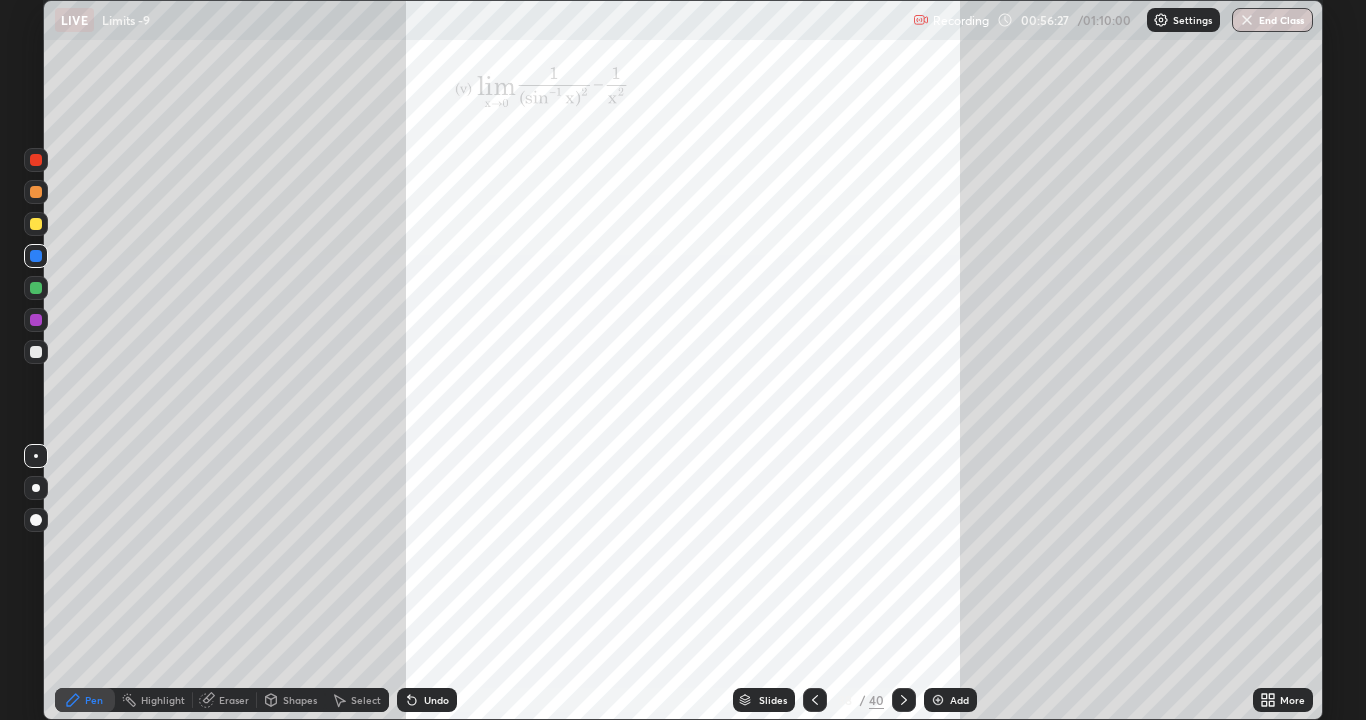 click on "More" at bounding box center (1292, 700) 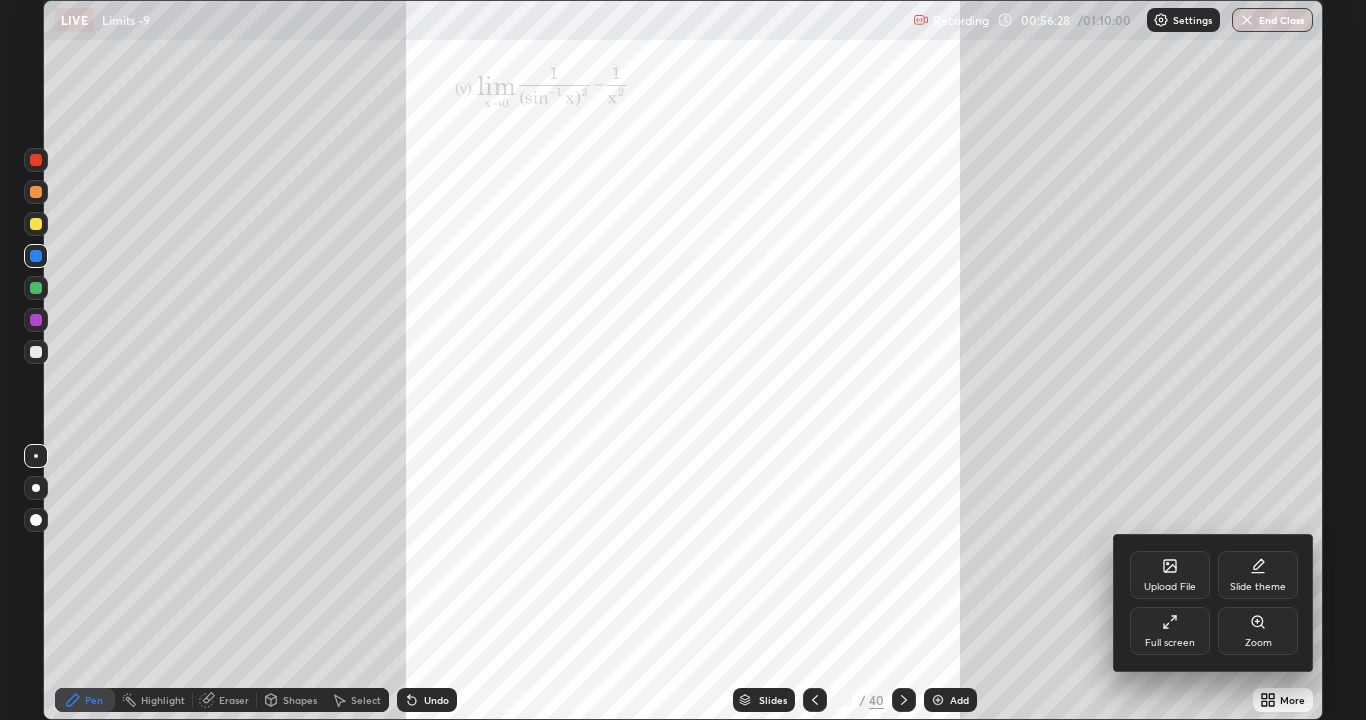 click on "Zoom" at bounding box center (1258, 631) 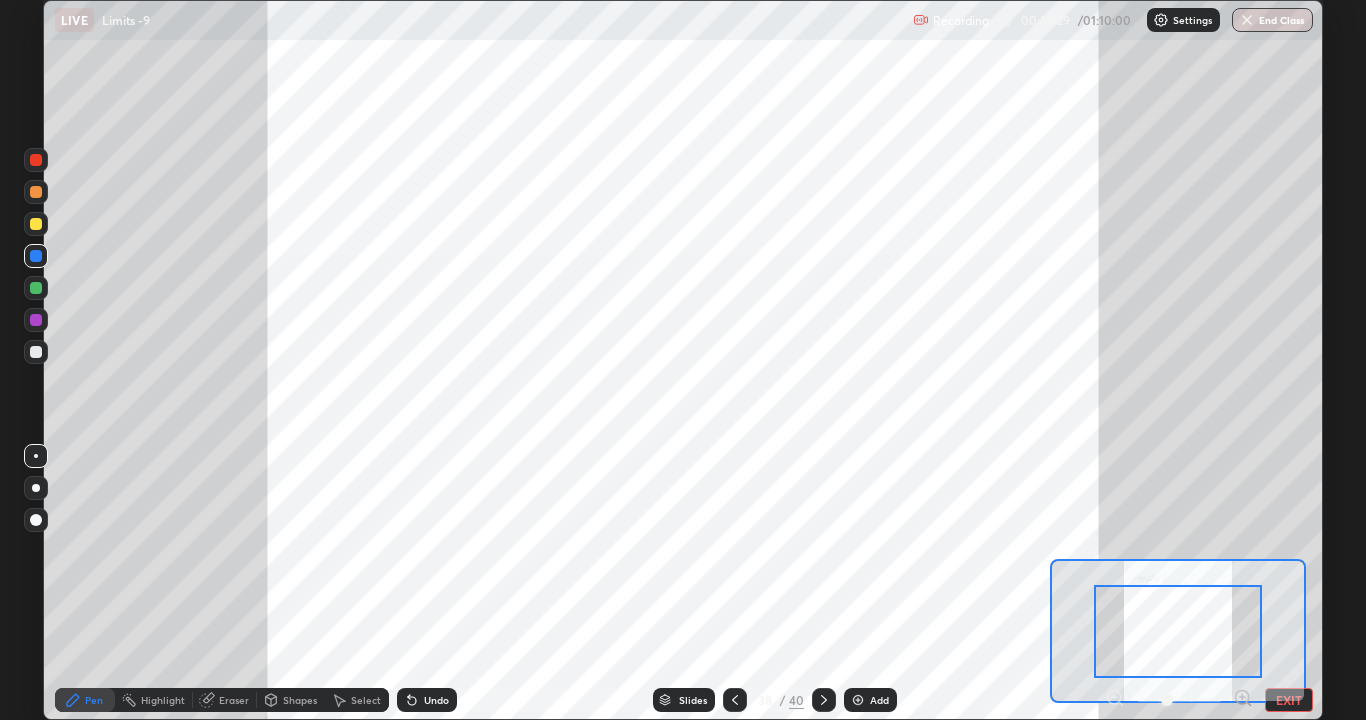 click 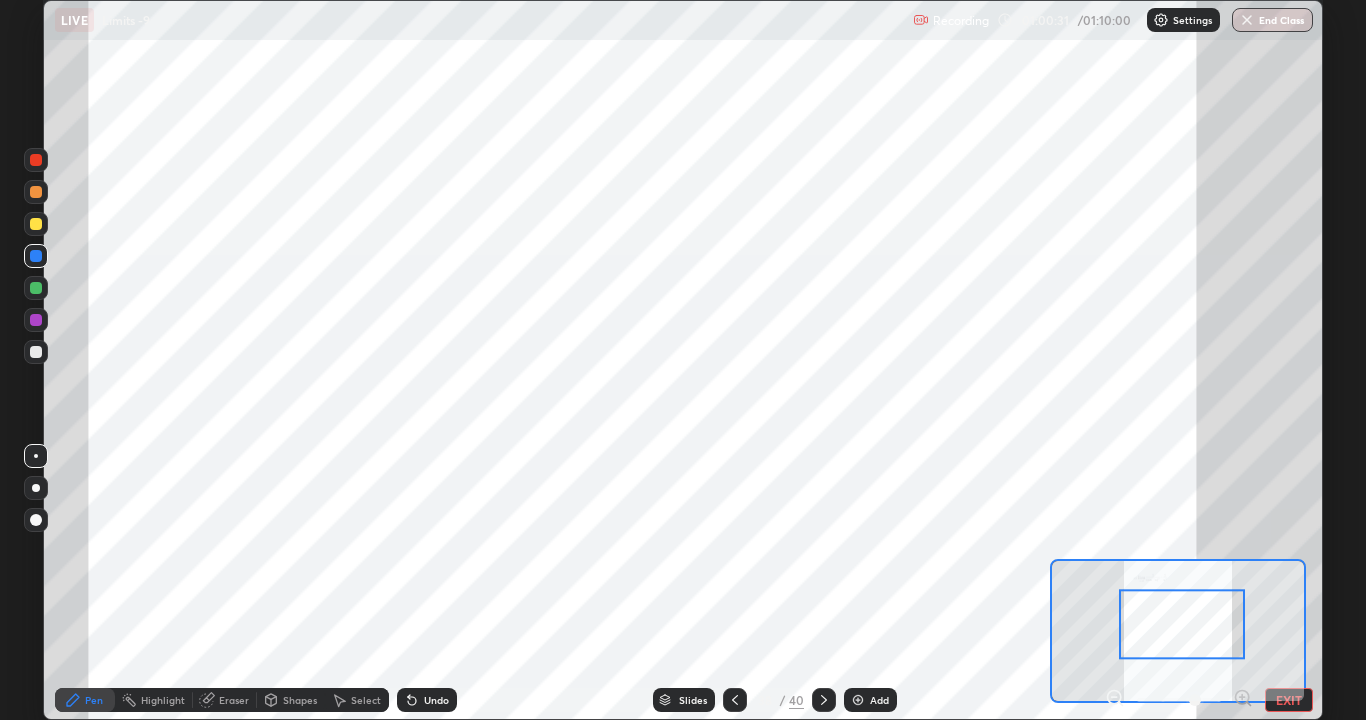 click 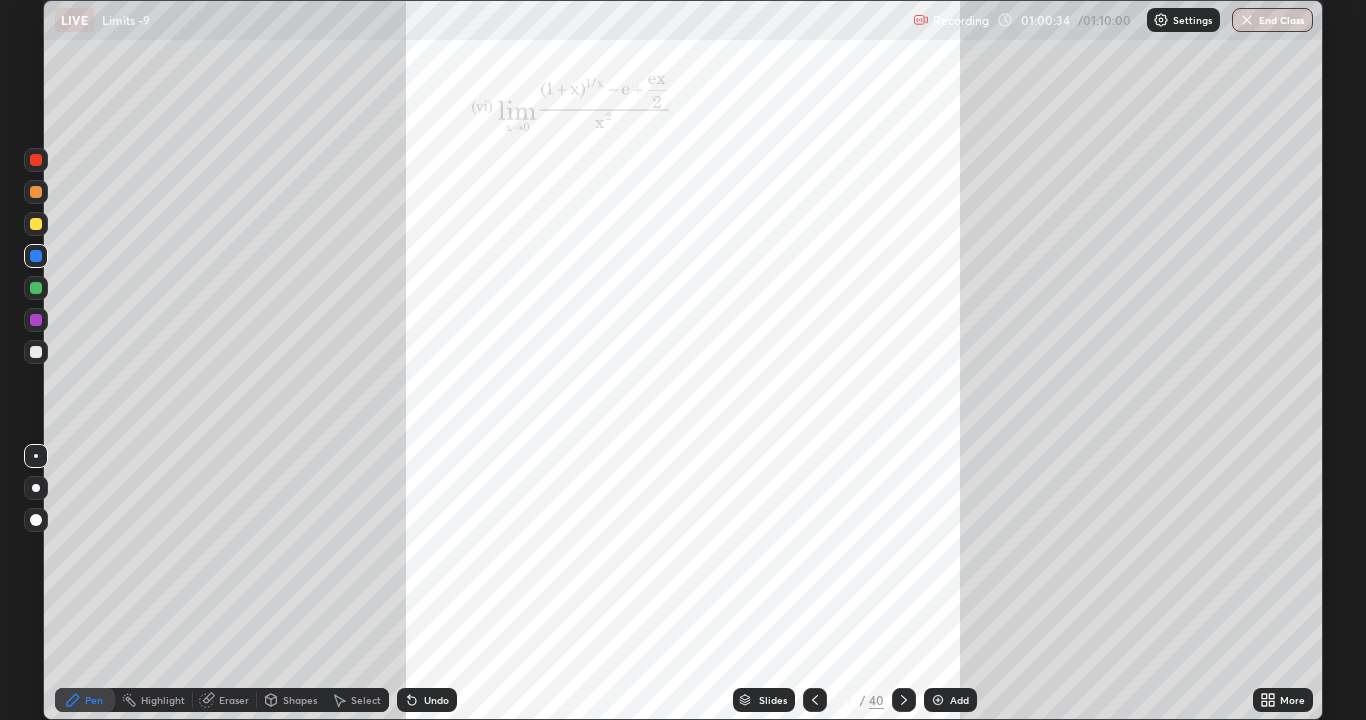 click on "More" at bounding box center (1292, 700) 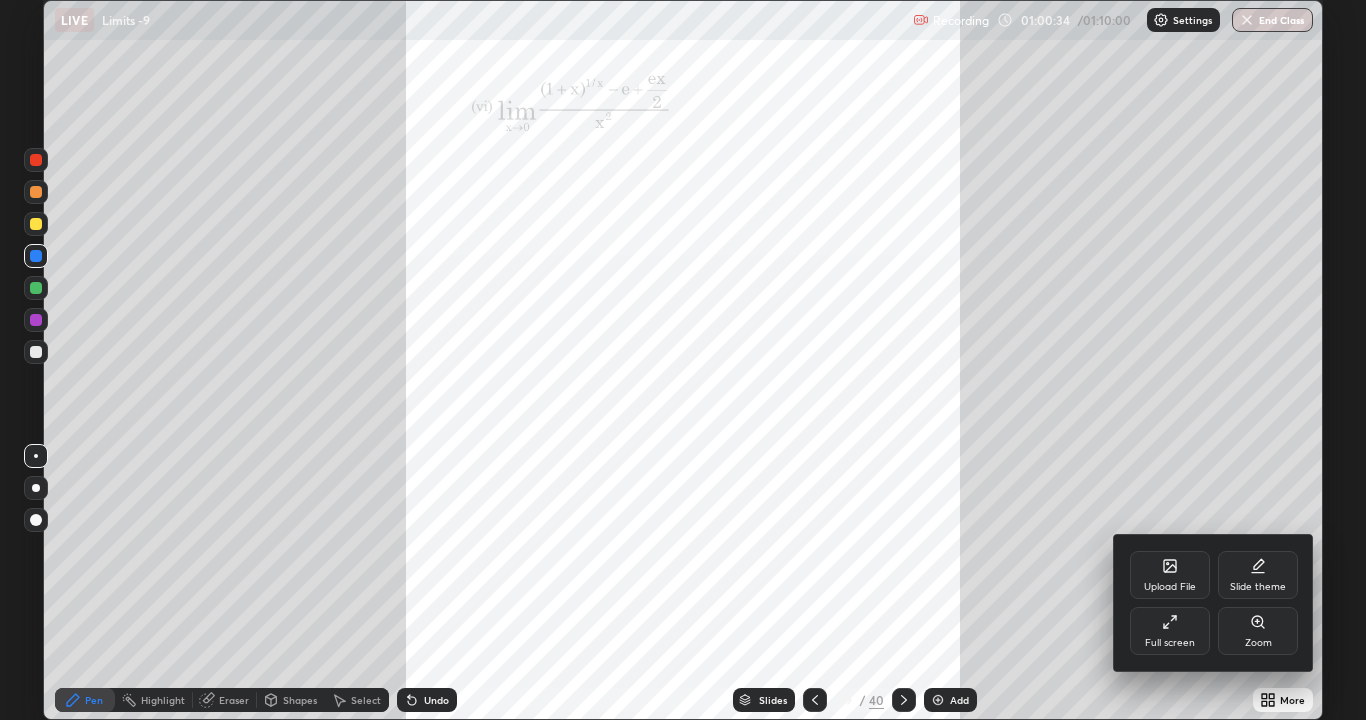 click 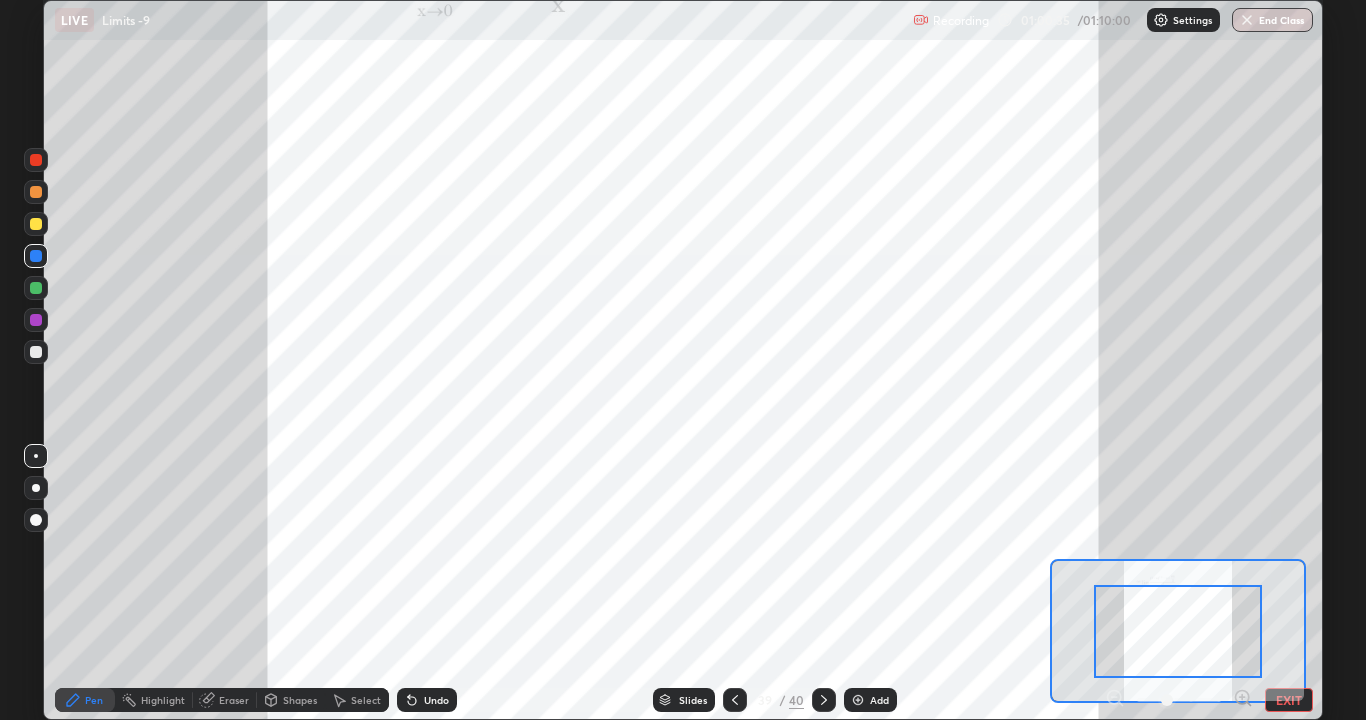click 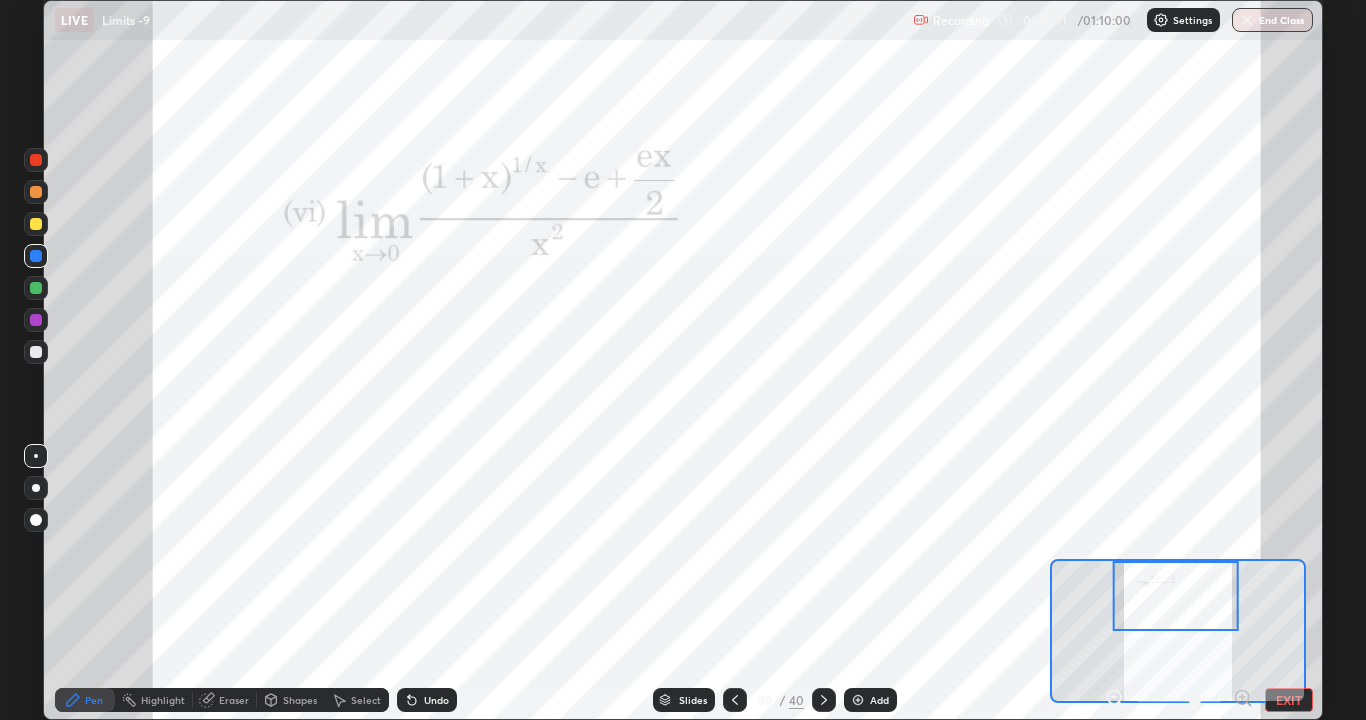 click 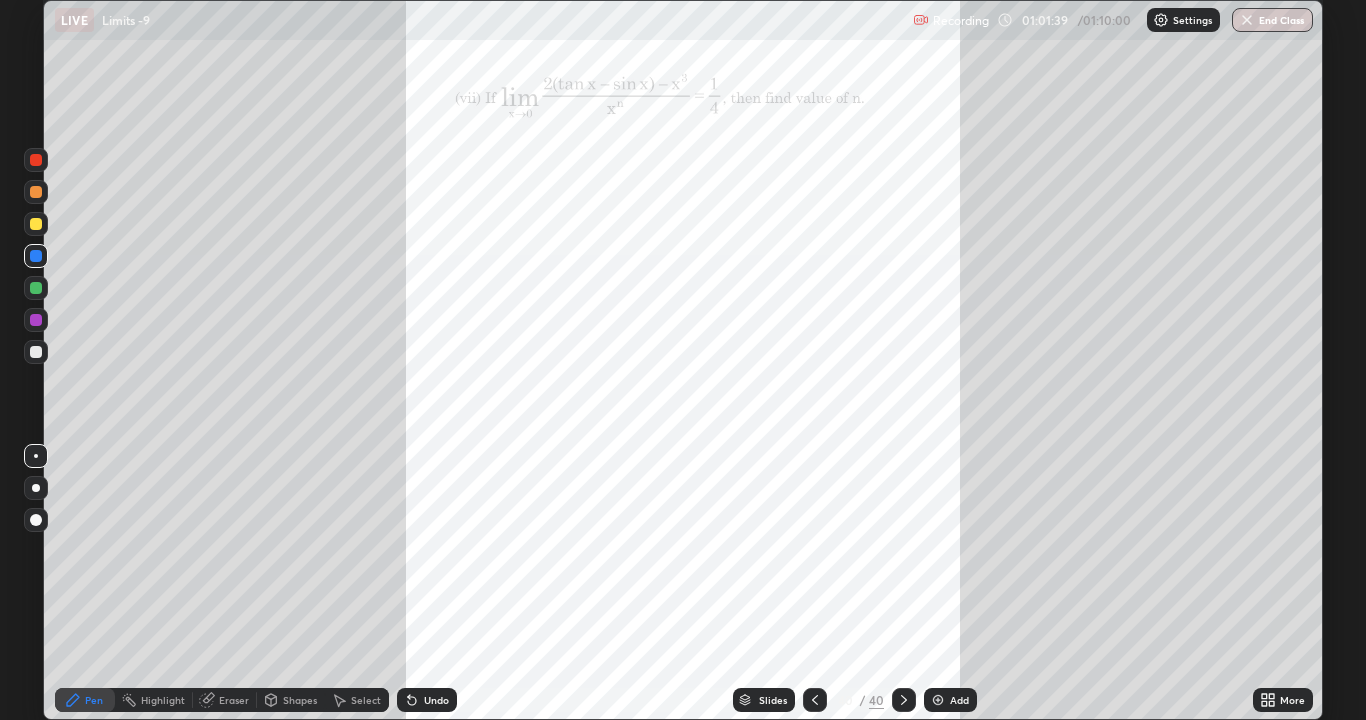 click on "Add" at bounding box center [959, 700] 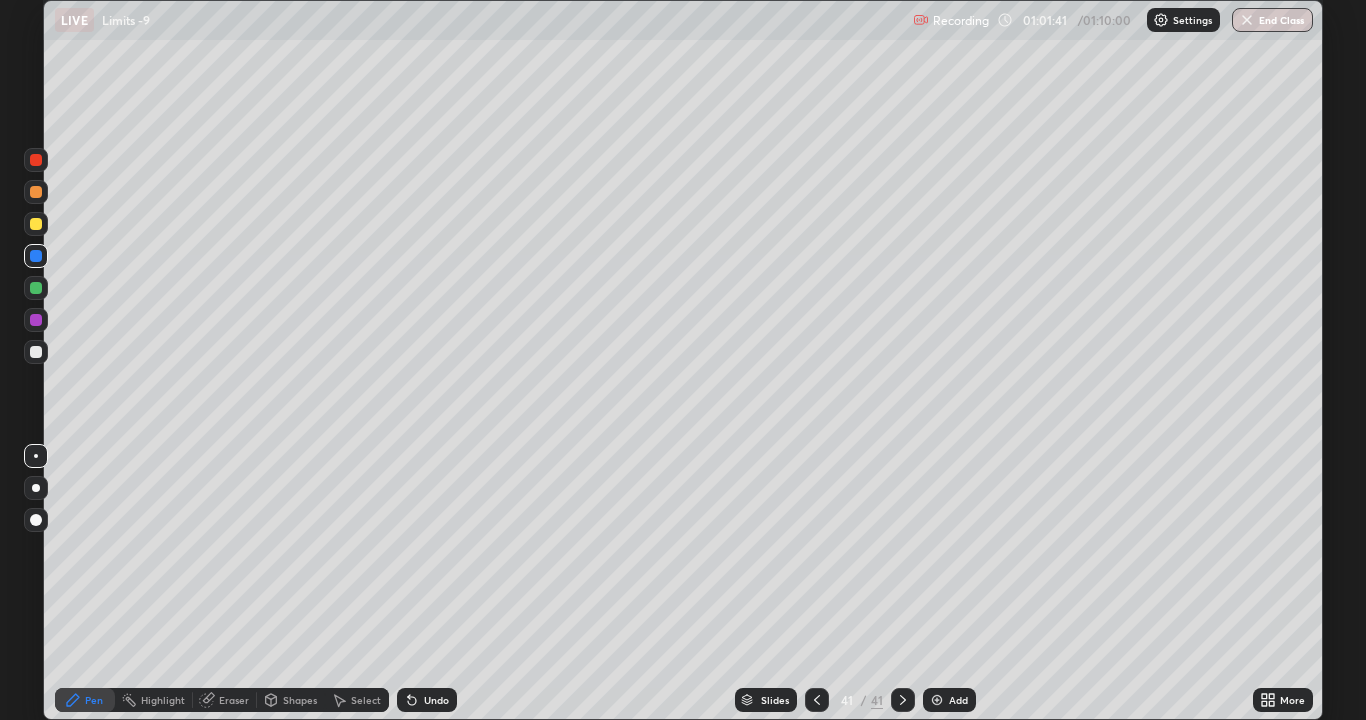 click at bounding box center [36, 352] 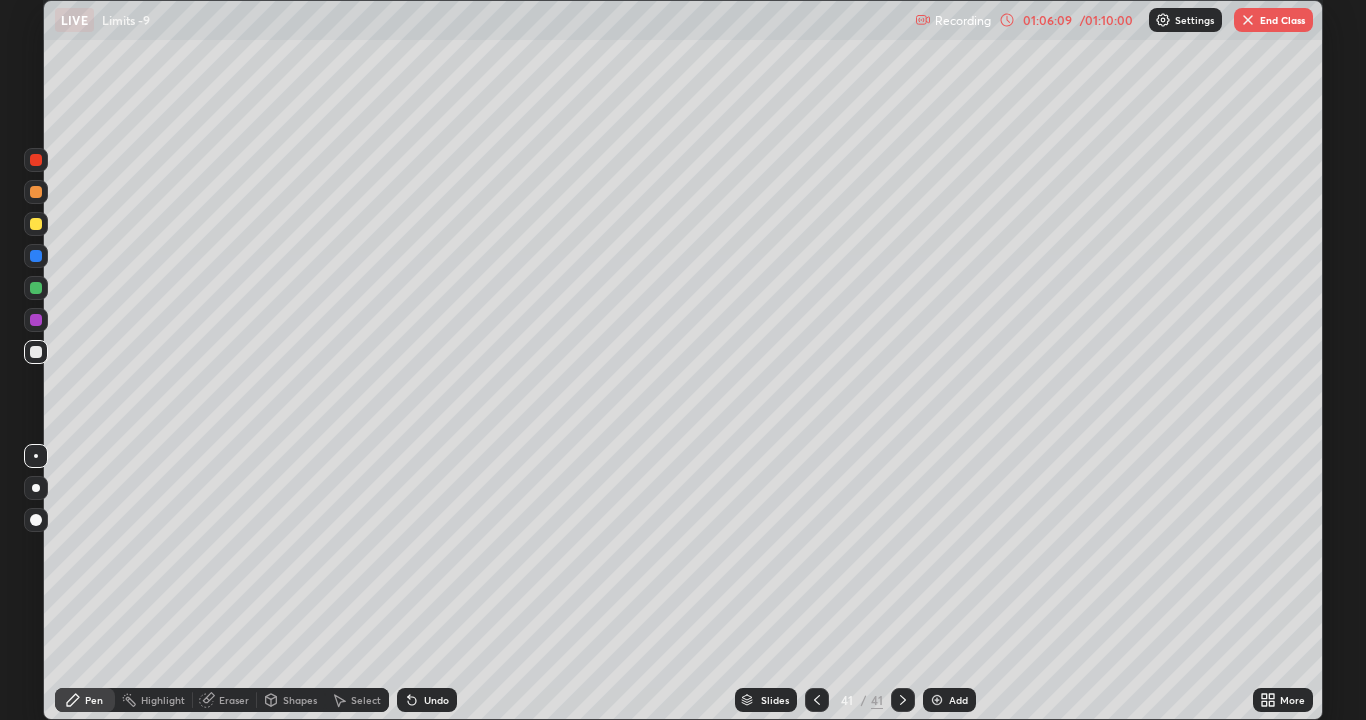 click on "More" at bounding box center (1292, 700) 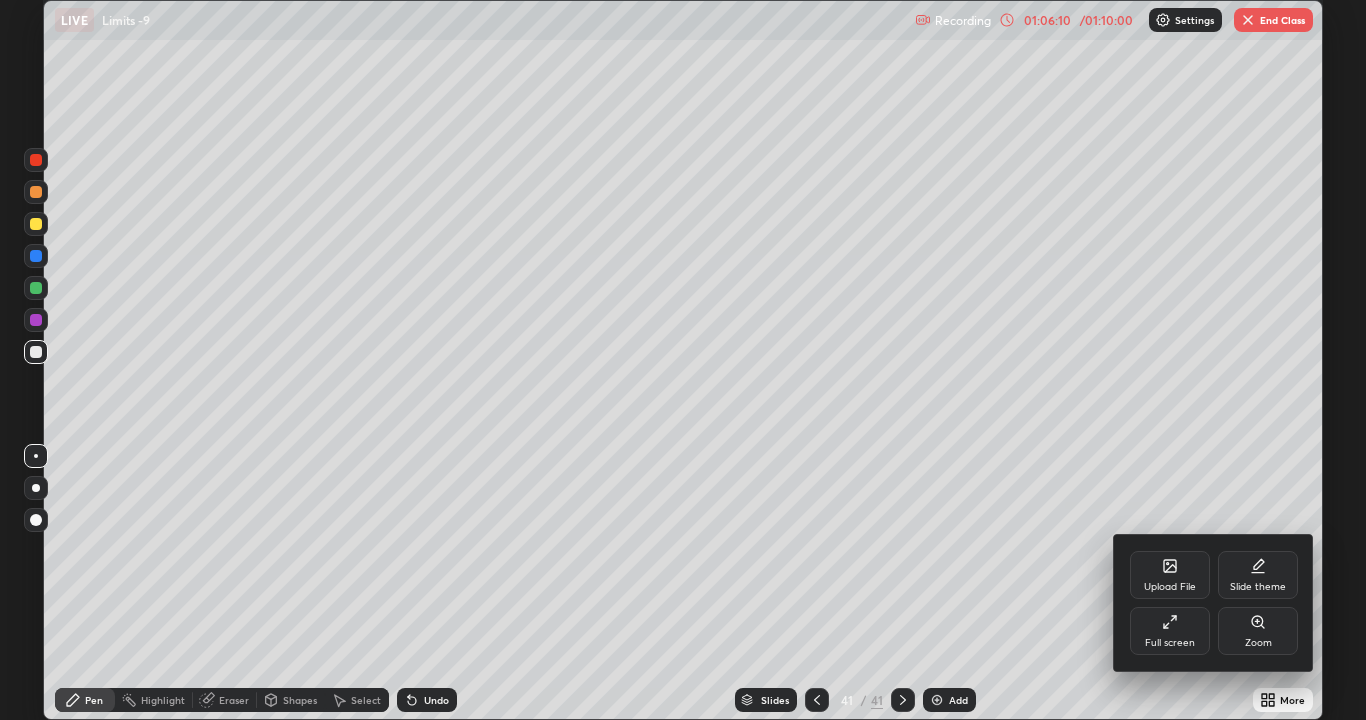 click on "Upload File" at bounding box center [1170, 575] 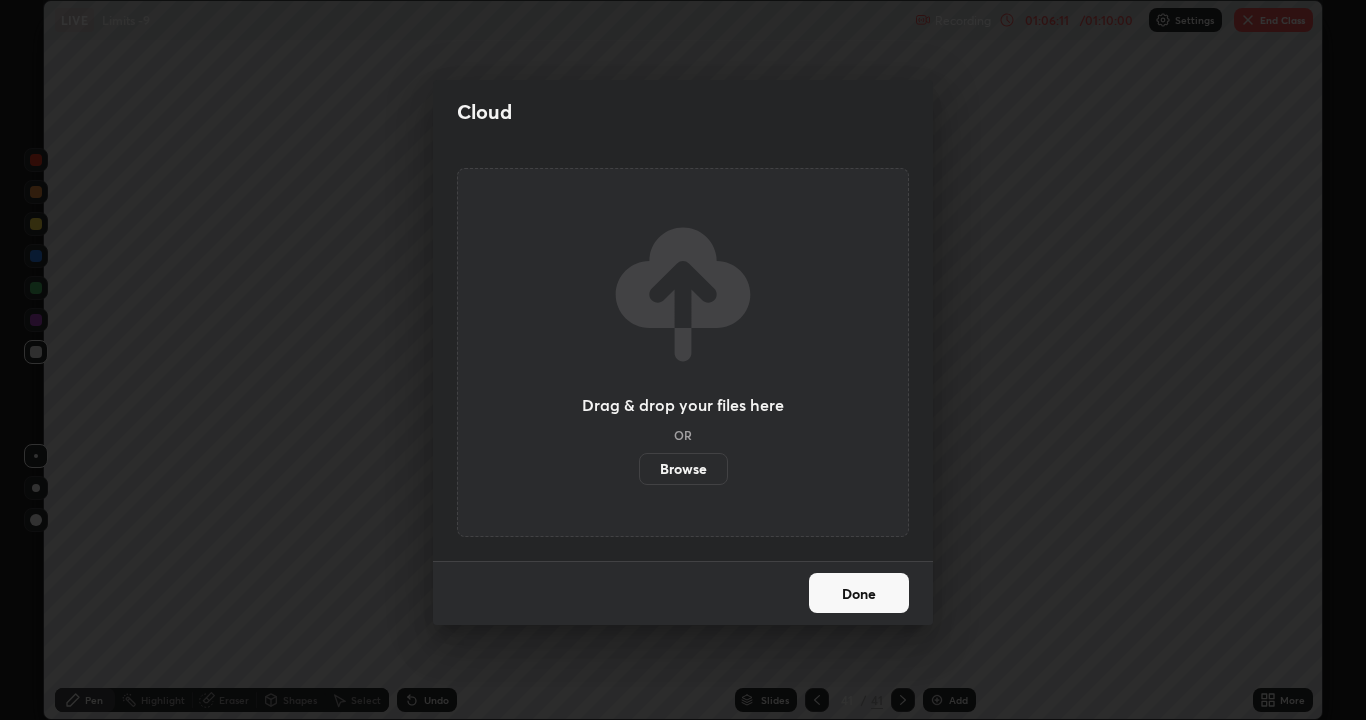 click on "Browse" at bounding box center [683, 469] 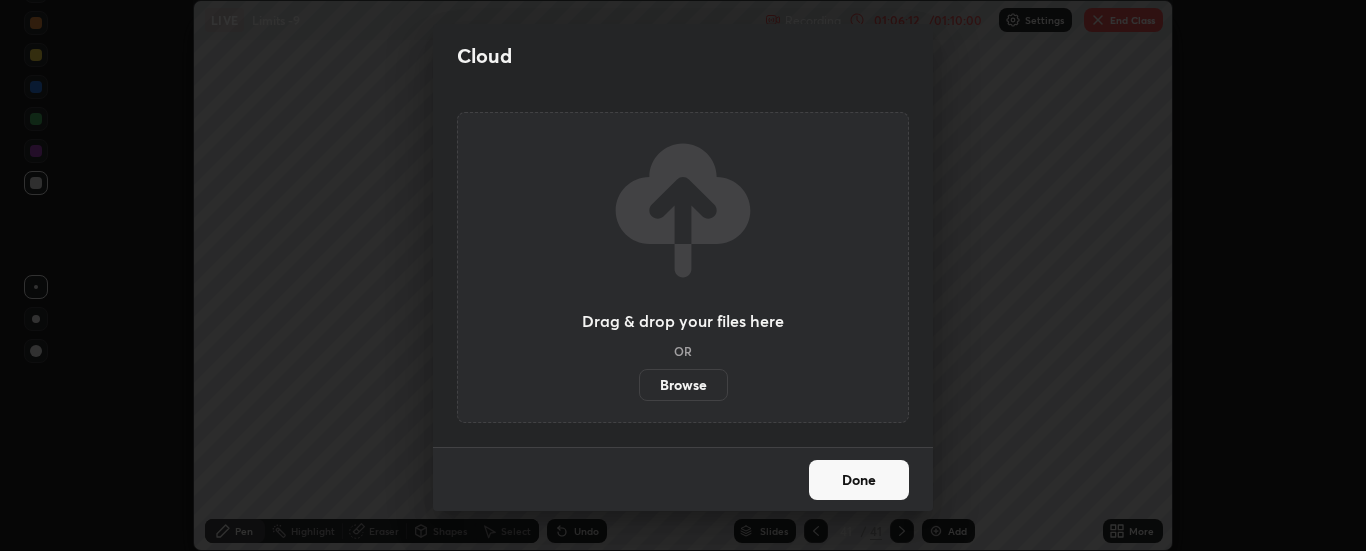 scroll, scrollTop: 551, scrollLeft: 1366, axis: both 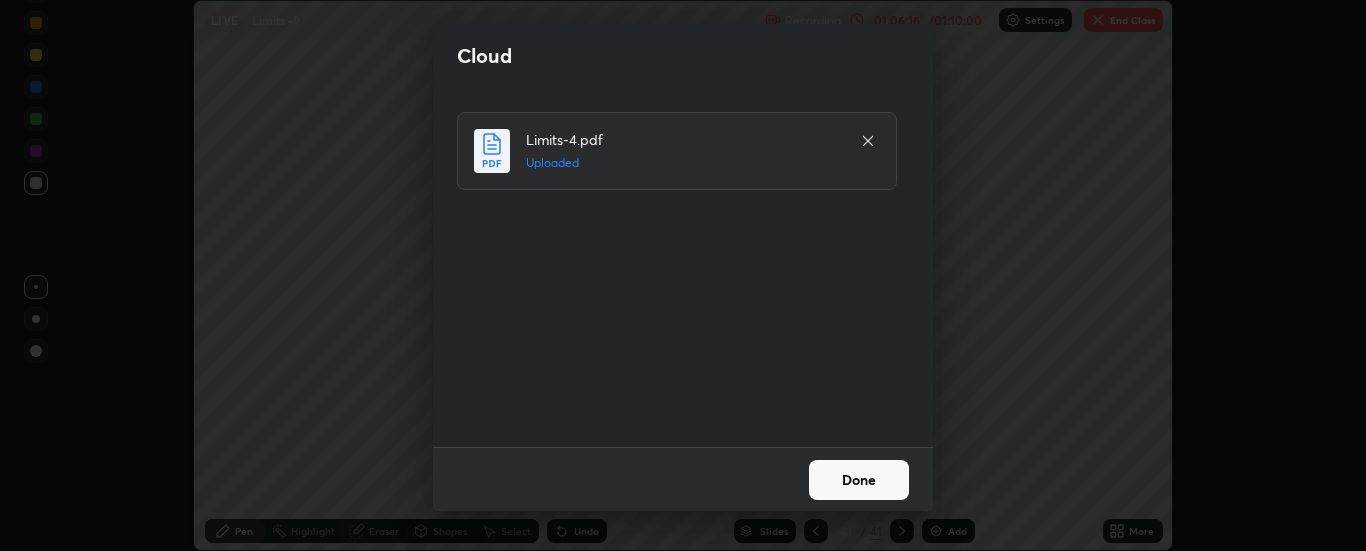 click on "Done" at bounding box center [859, 480] 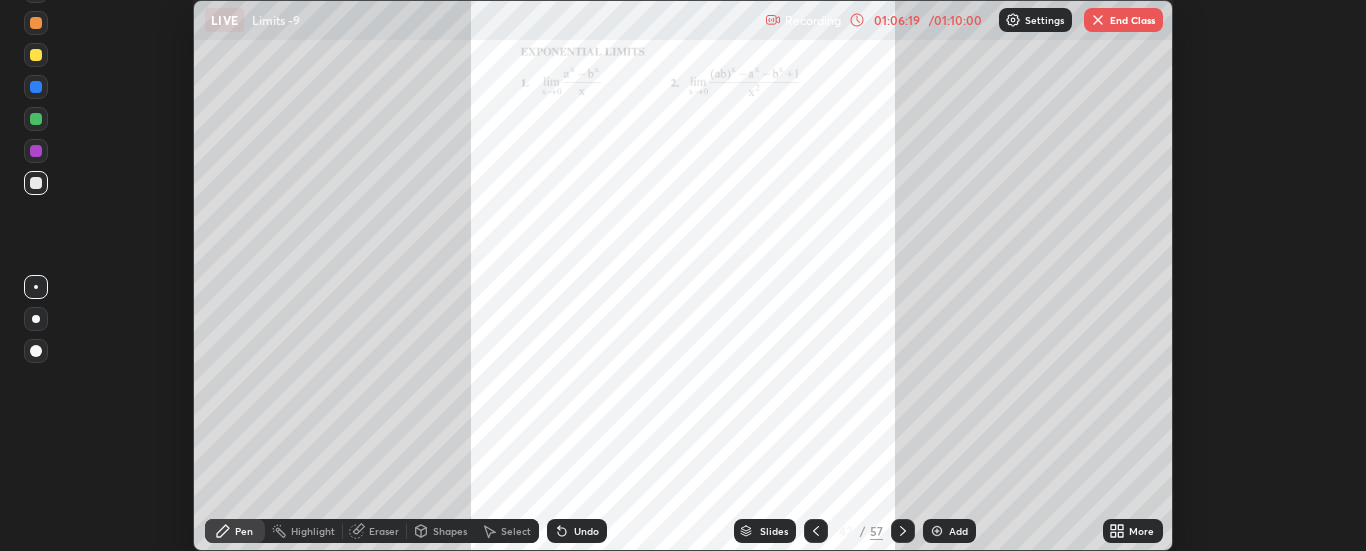 click on "More" at bounding box center (1141, 531) 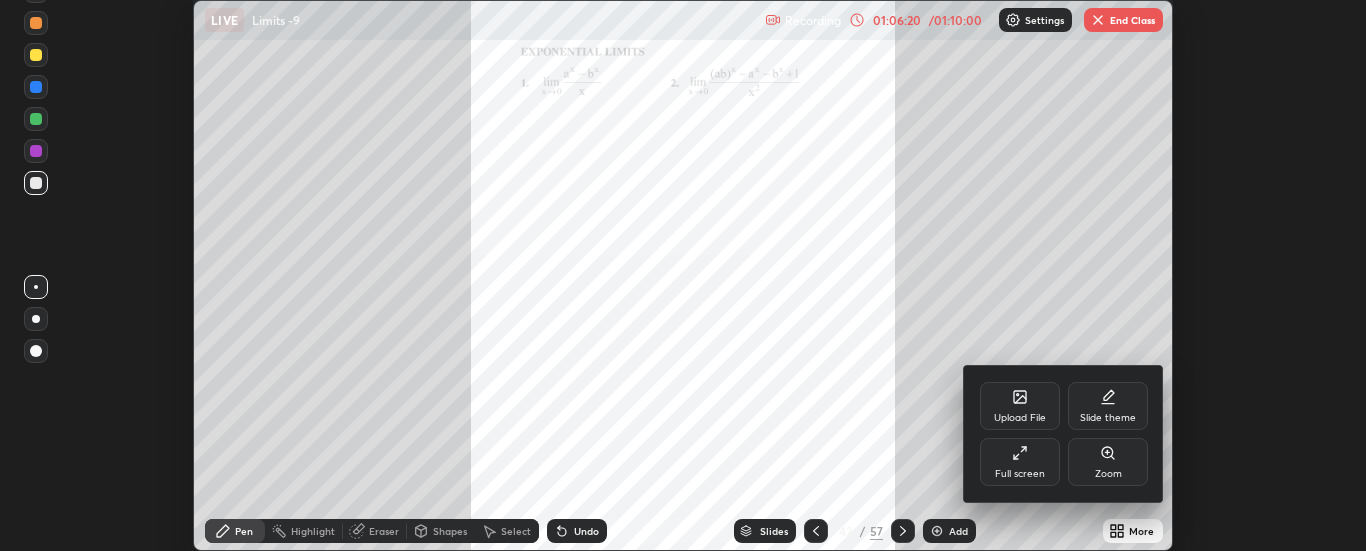 click on "Full screen" at bounding box center [1020, 462] 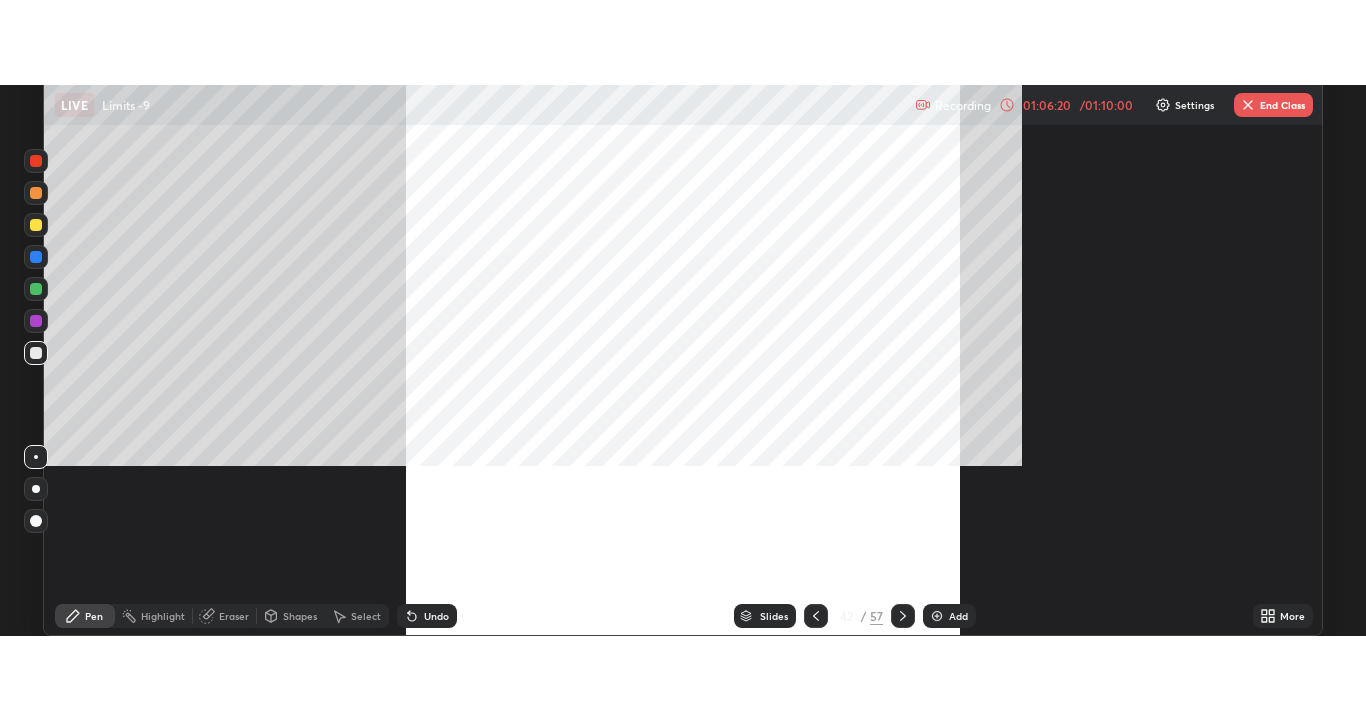 scroll, scrollTop: 99280, scrollLeft: 98634, axis: both 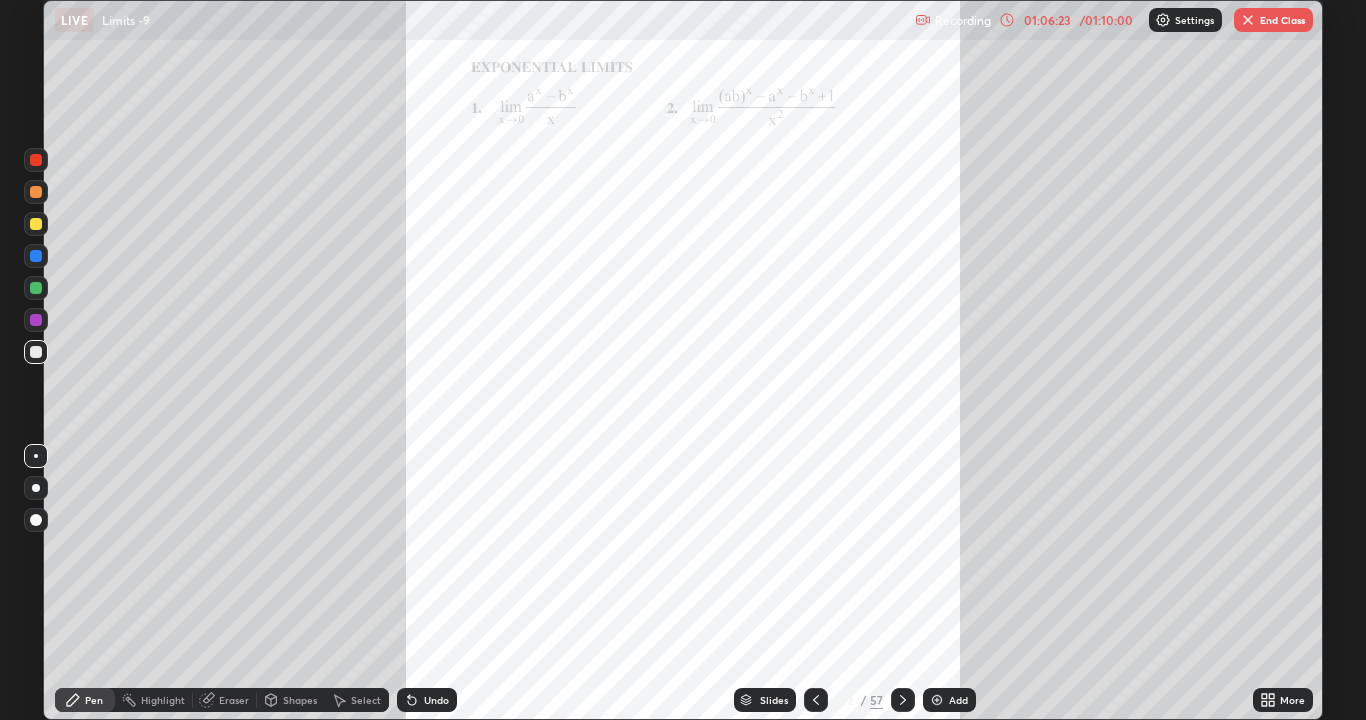 click on "More" at bounding box center (1283, 700) 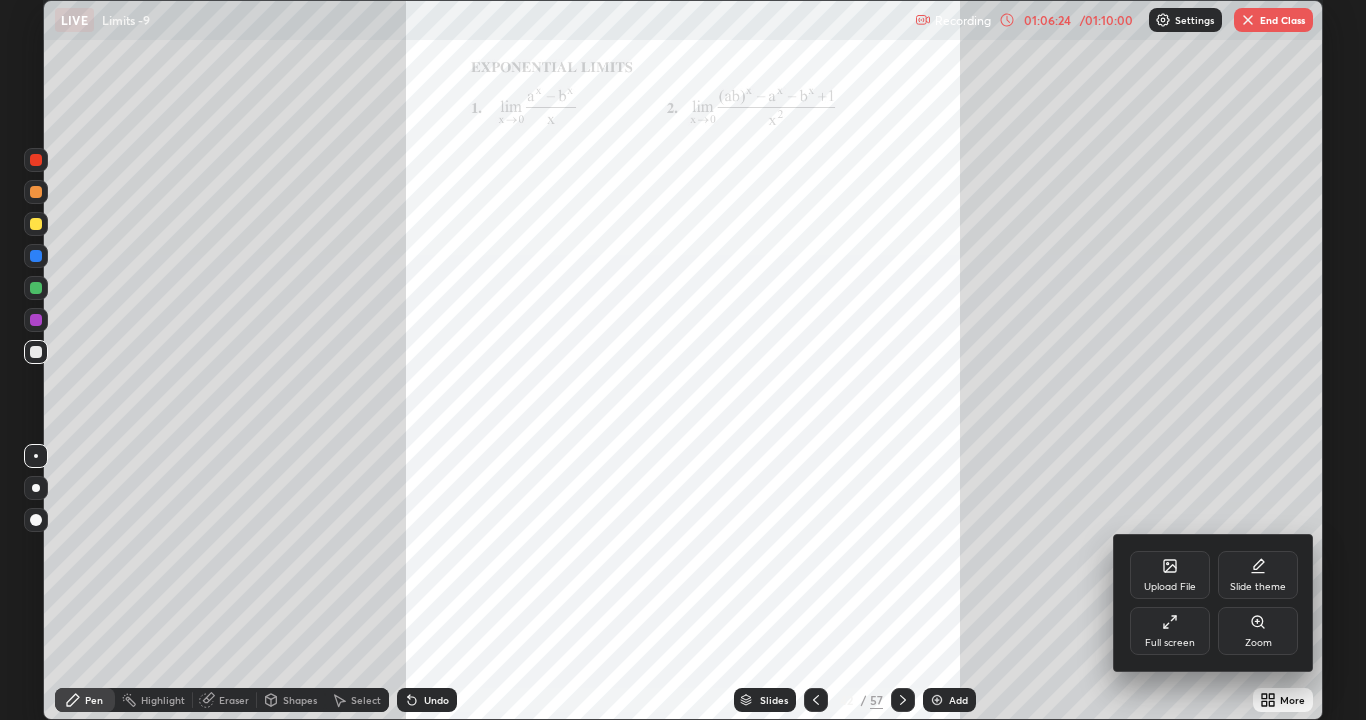 click on "Zoom" at bounding box center (1258, 631) 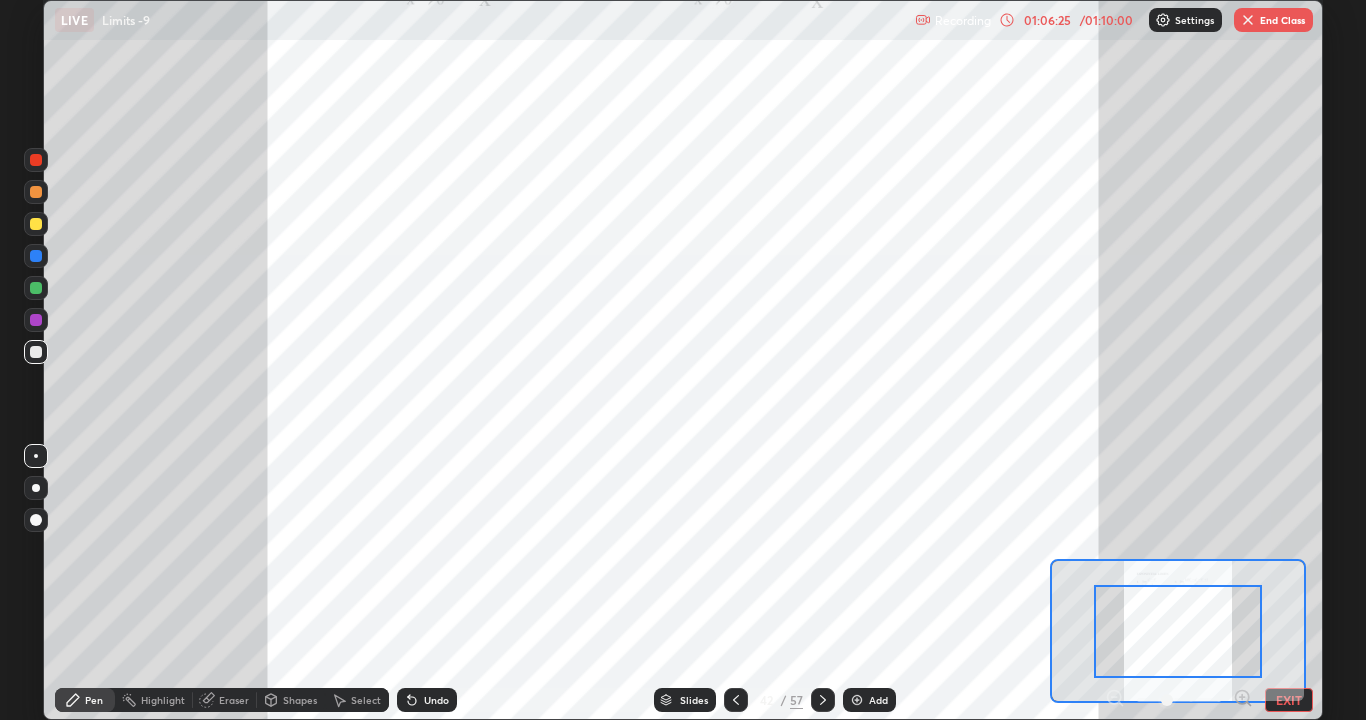 click 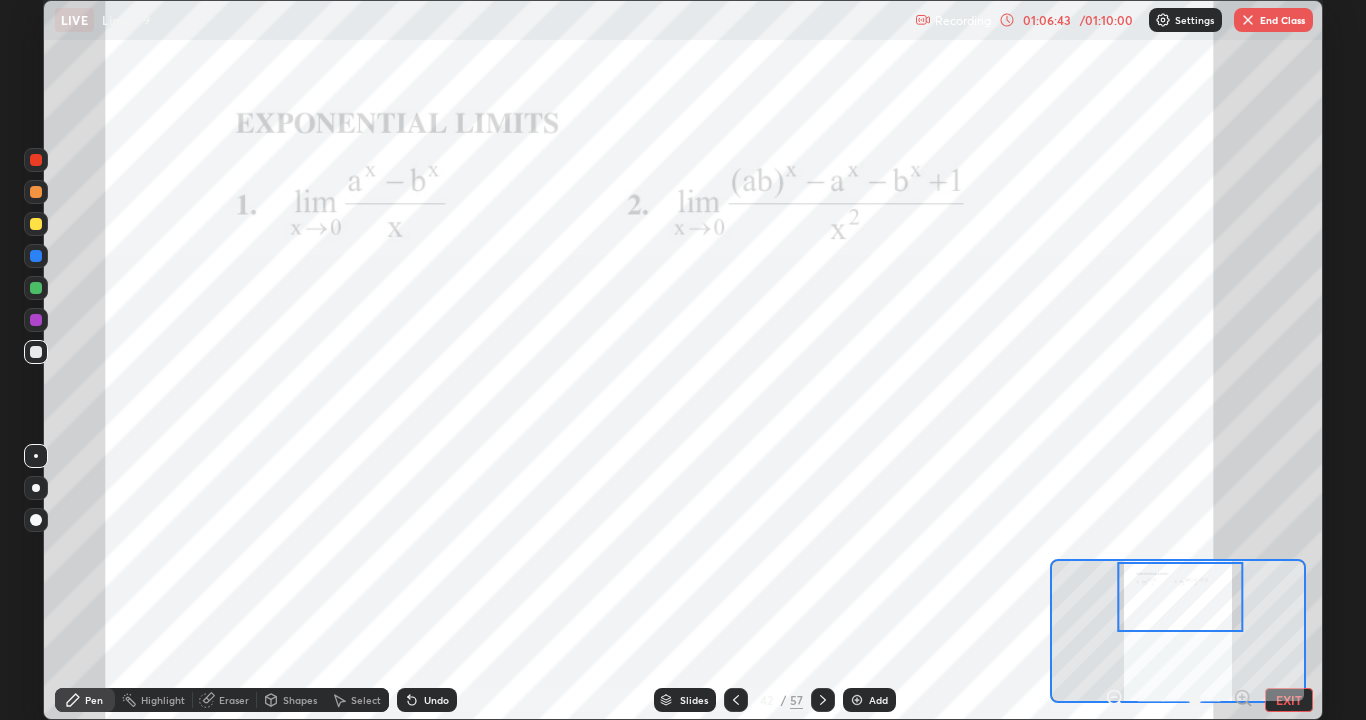 click at bounding box center [36, 256] 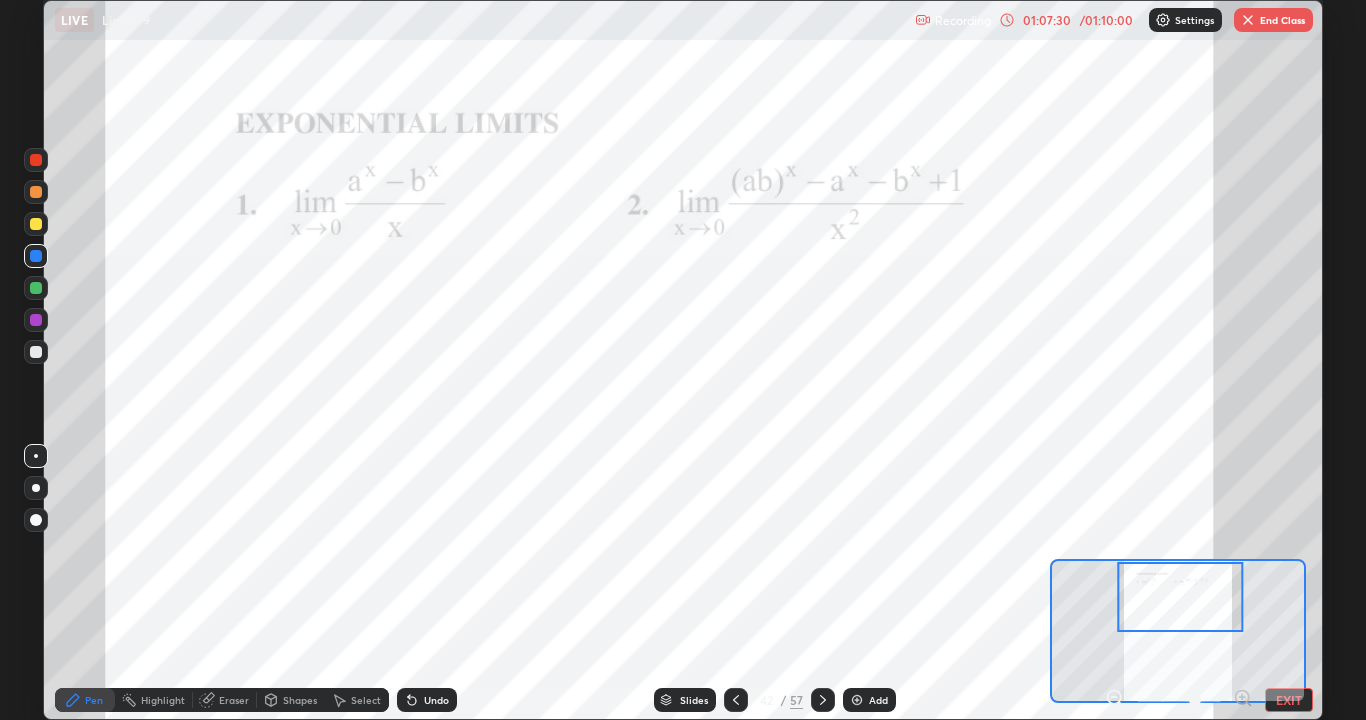 click 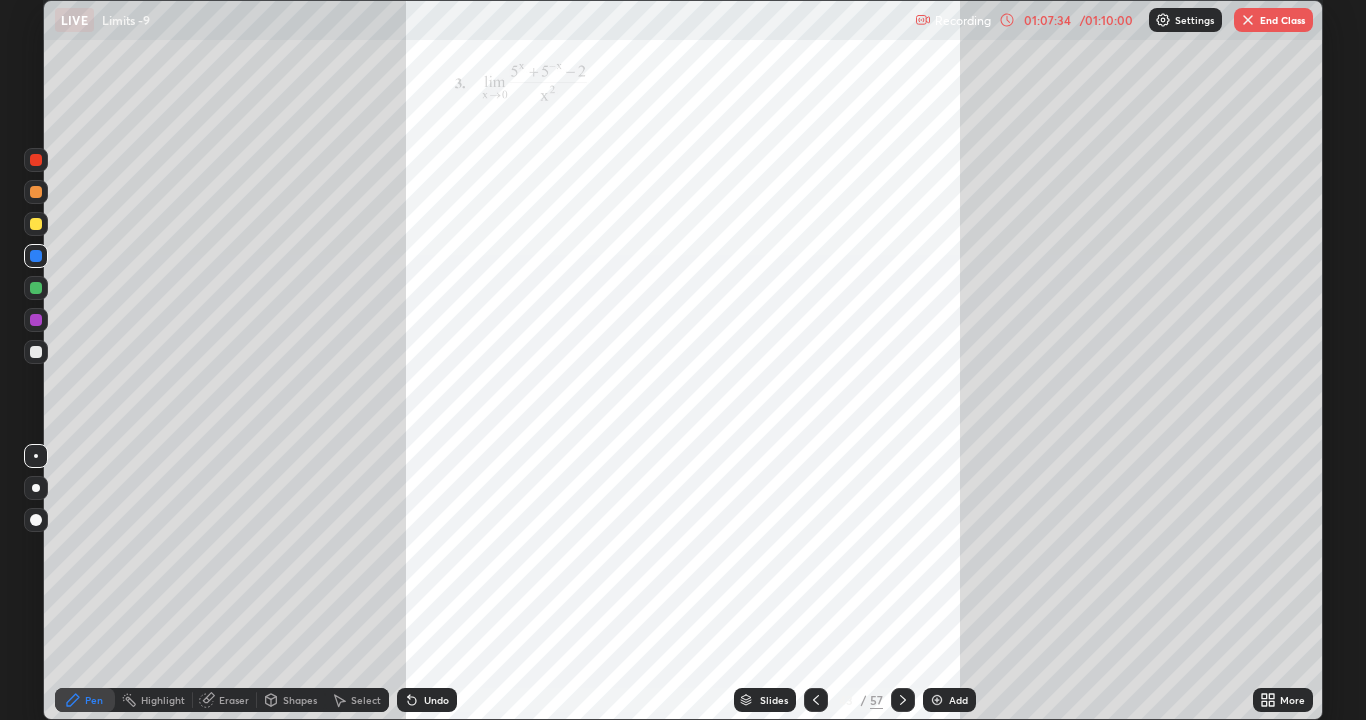 click 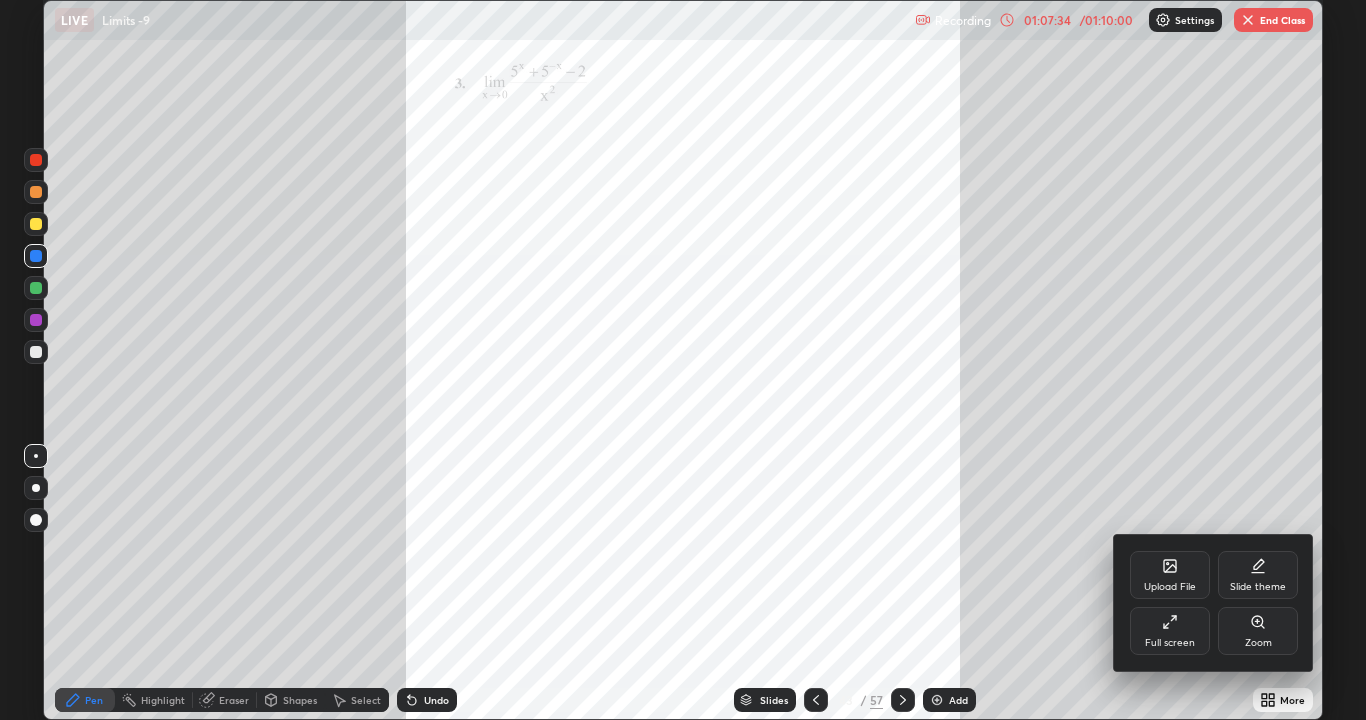 click on "Zoom" at bounding box center (1258, 631) 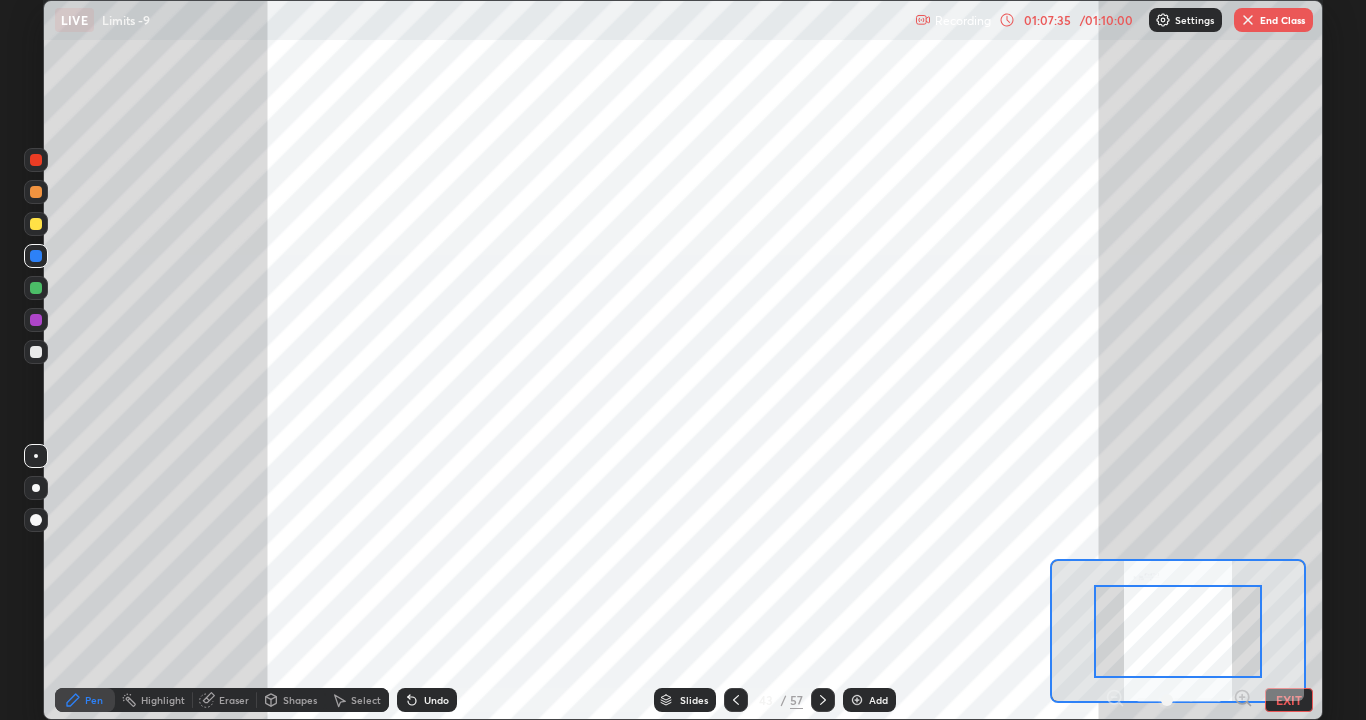 click 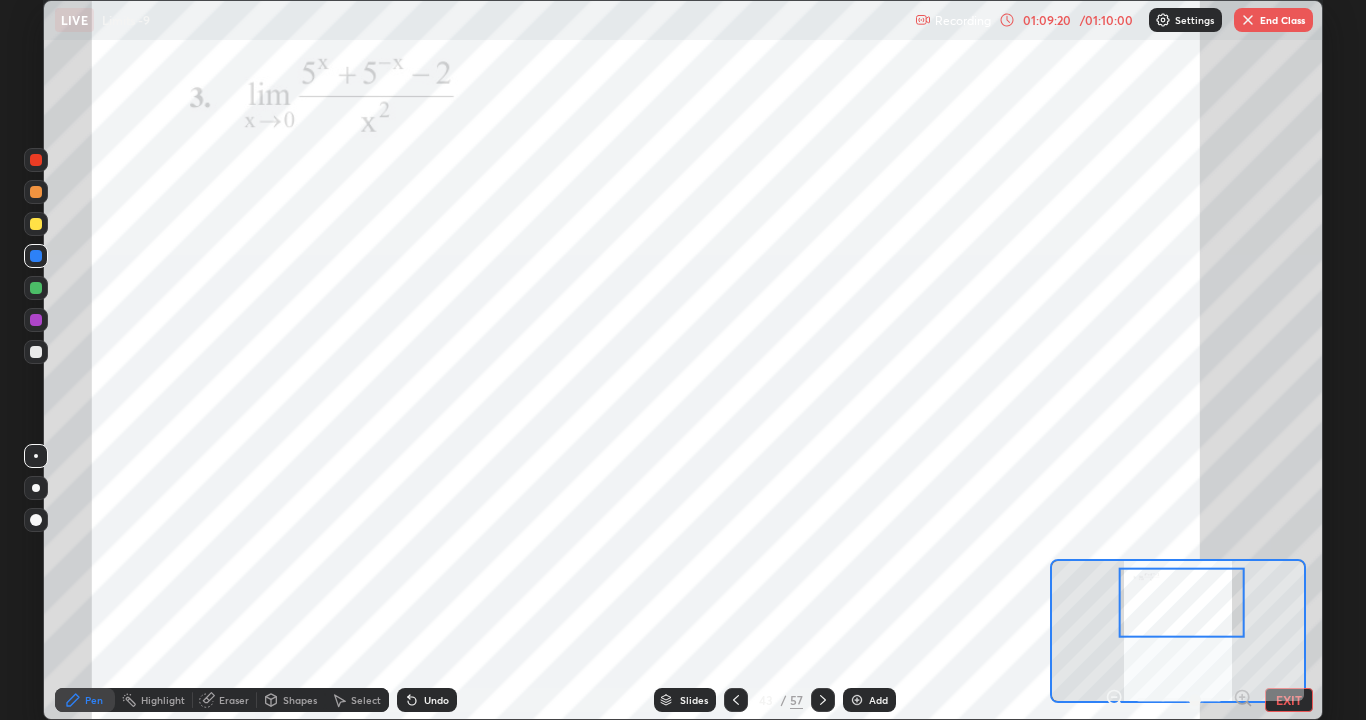 click 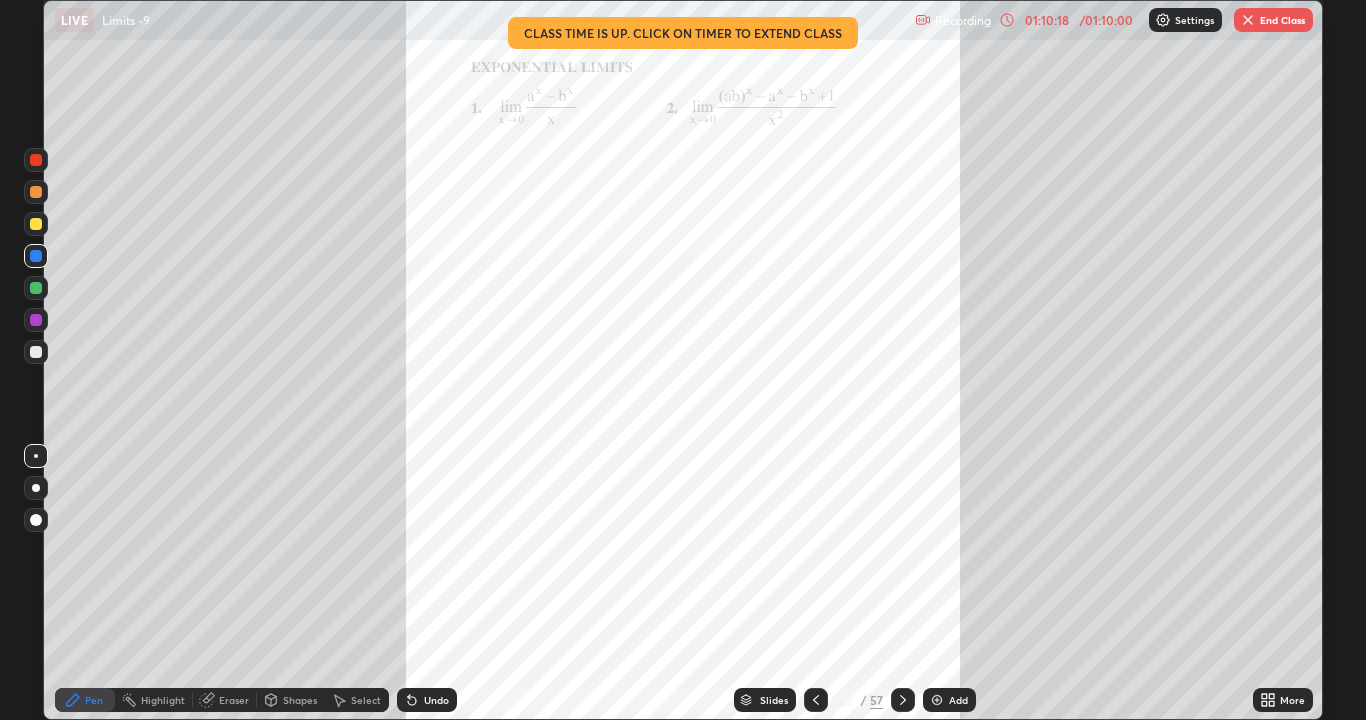 click 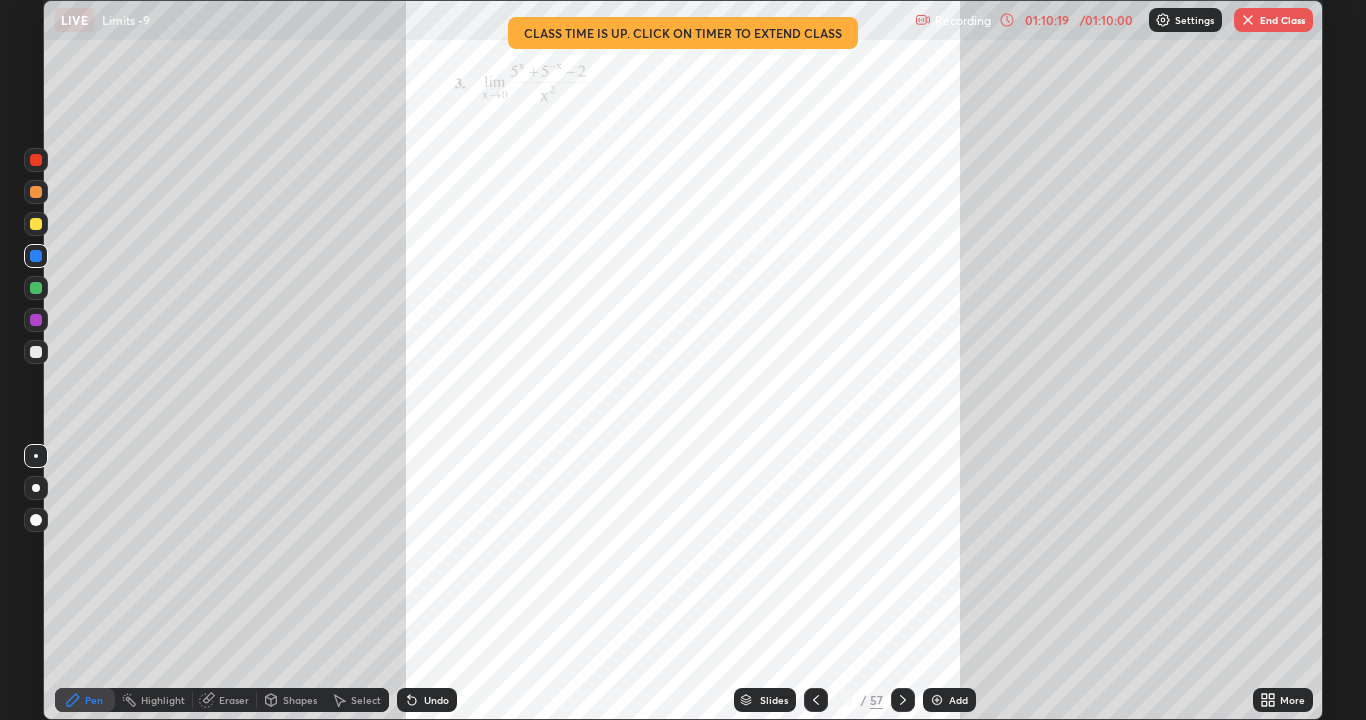 click 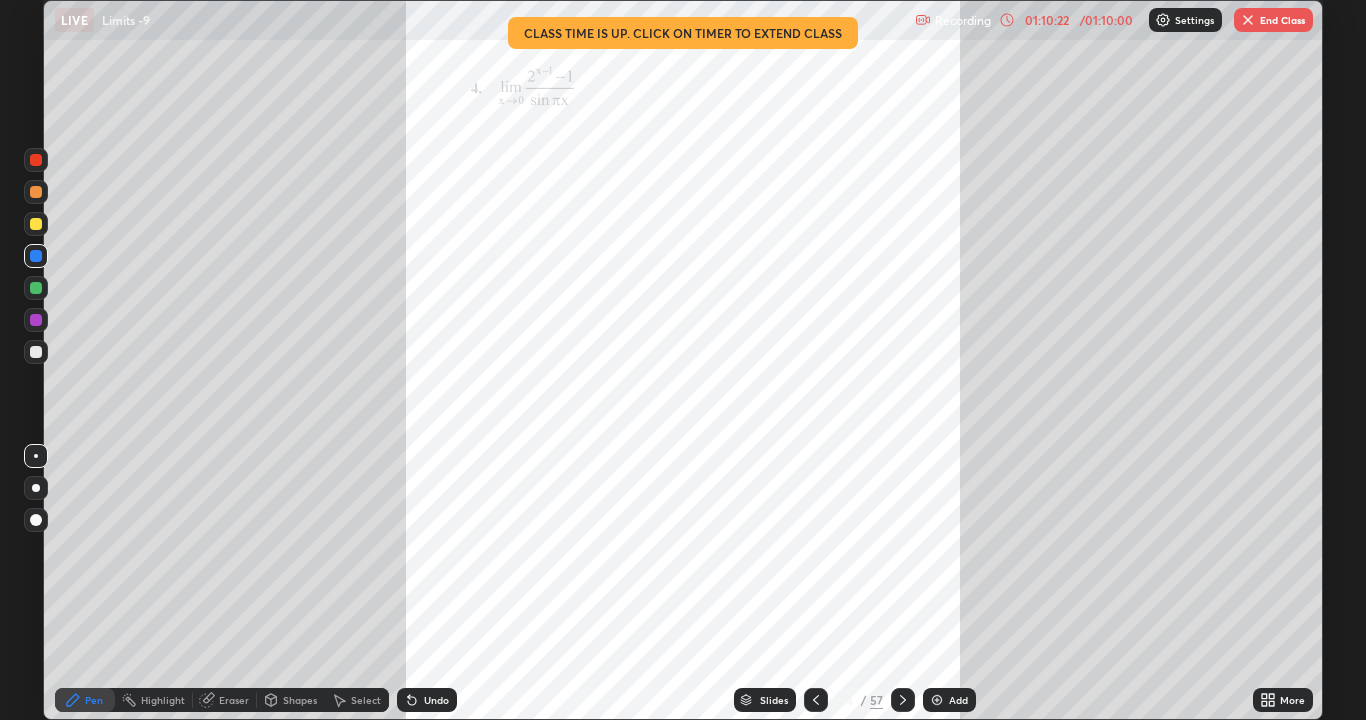 click 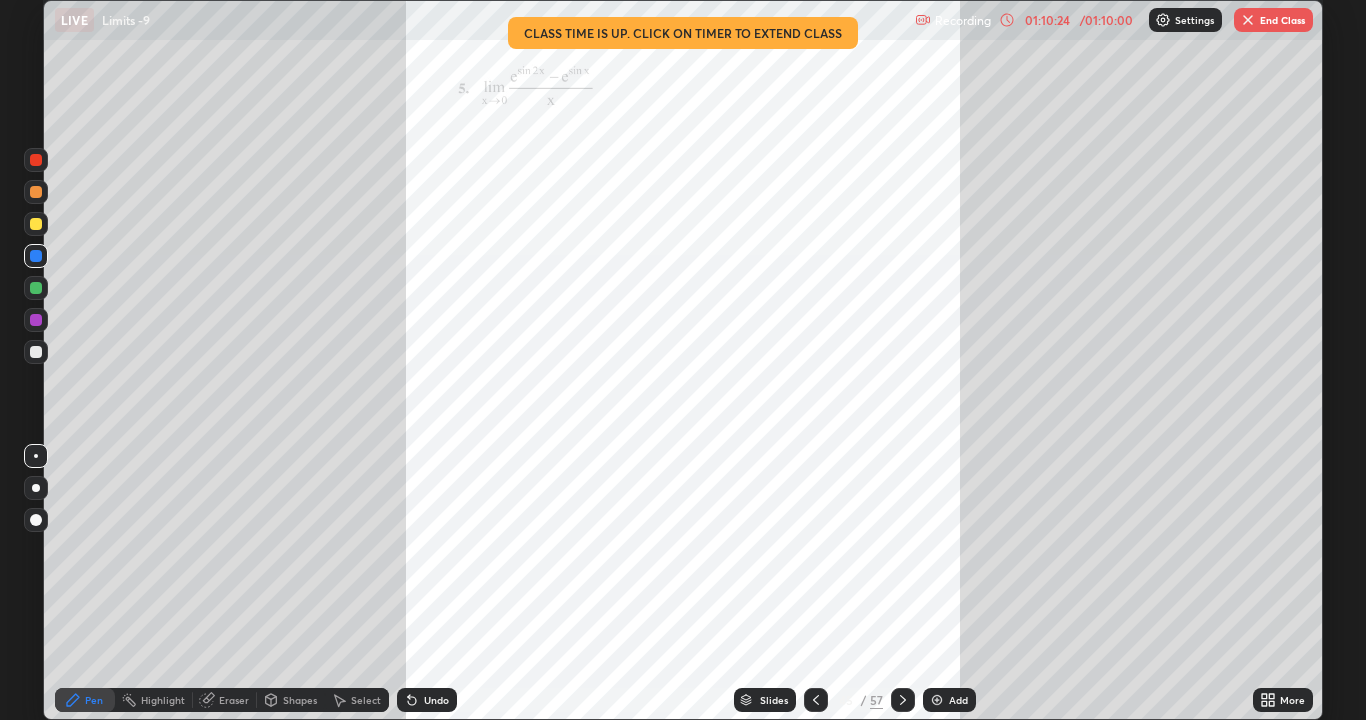 click 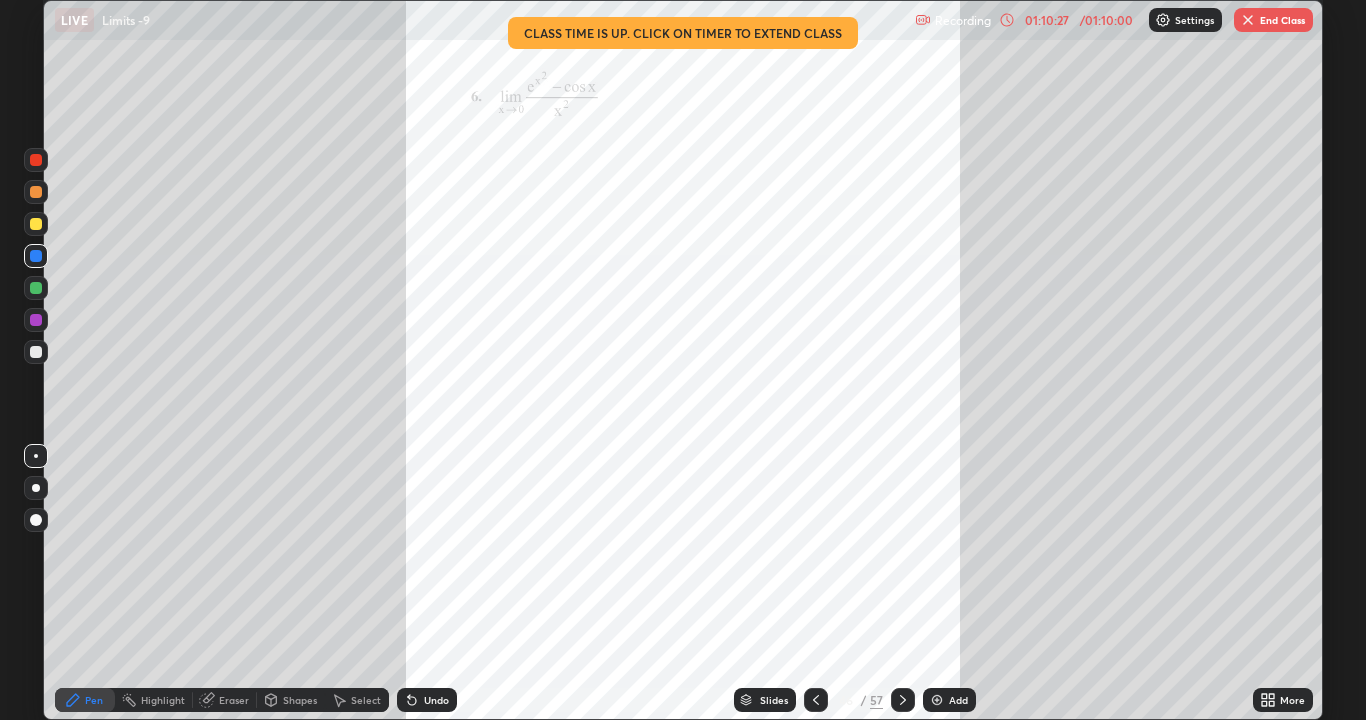 click 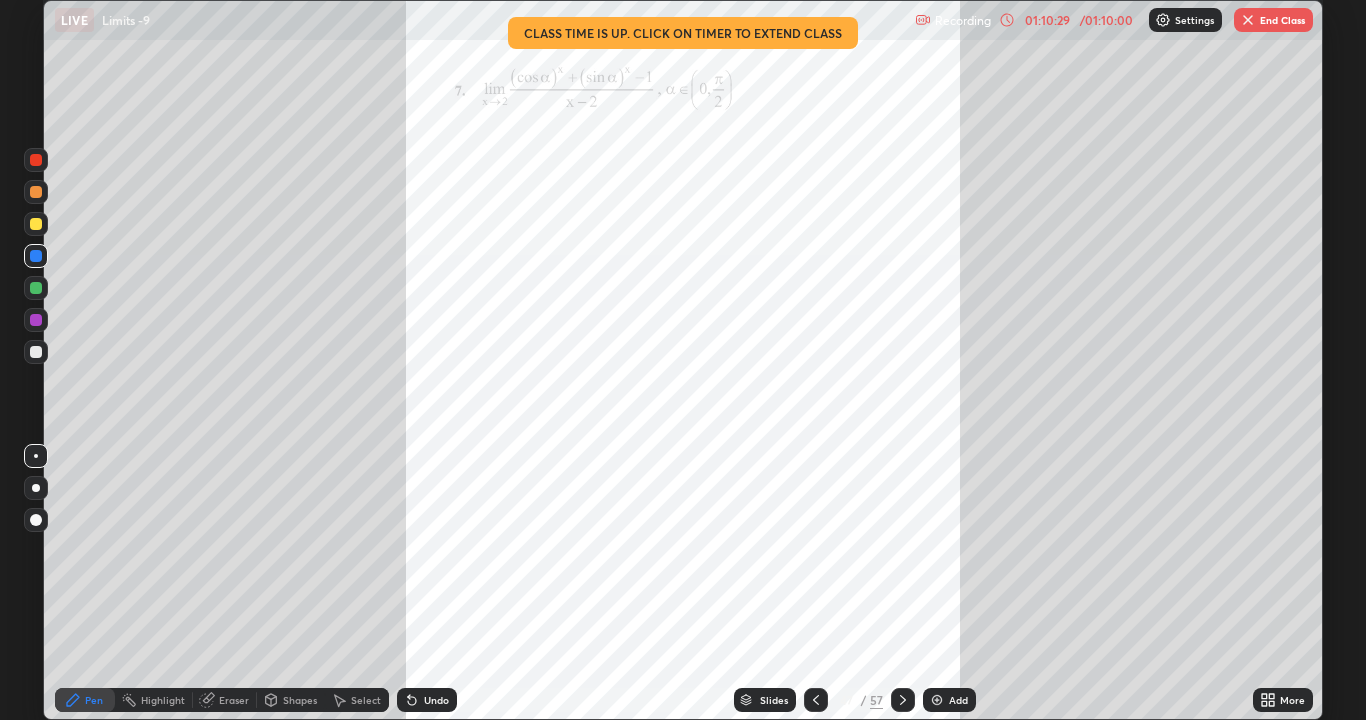 click 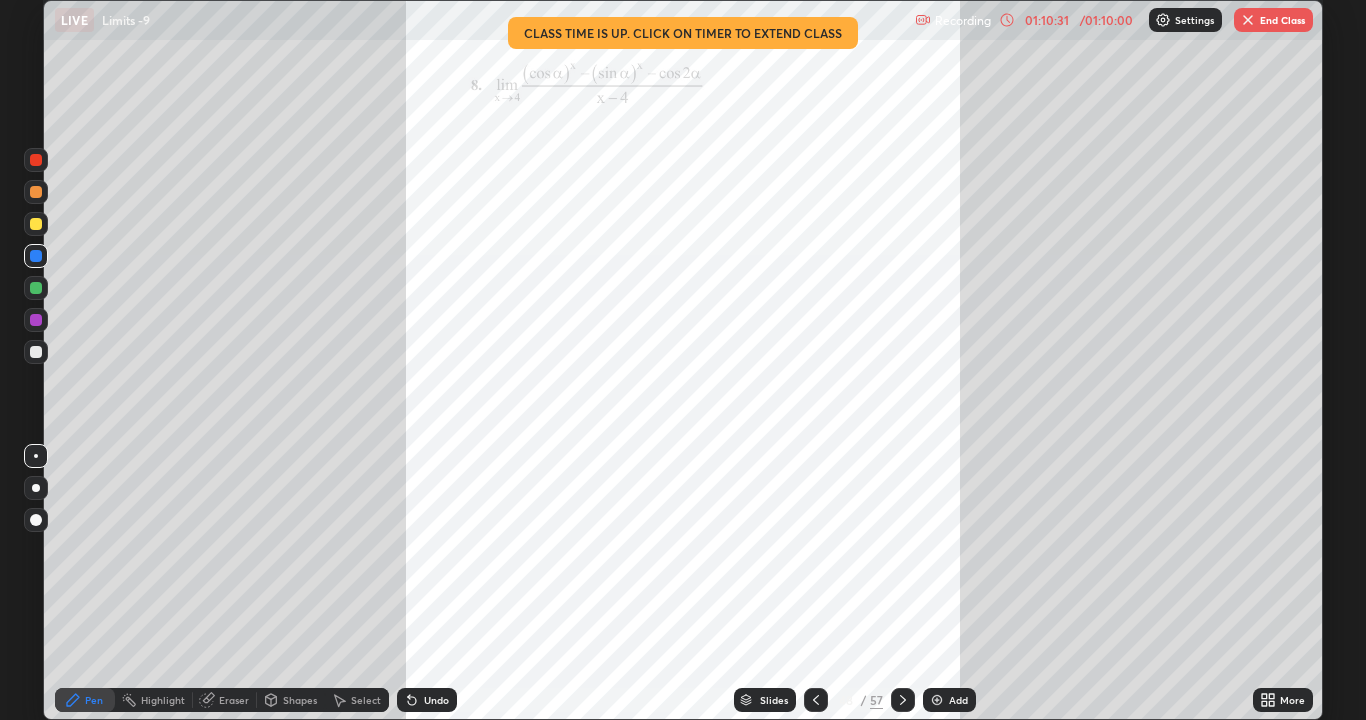click 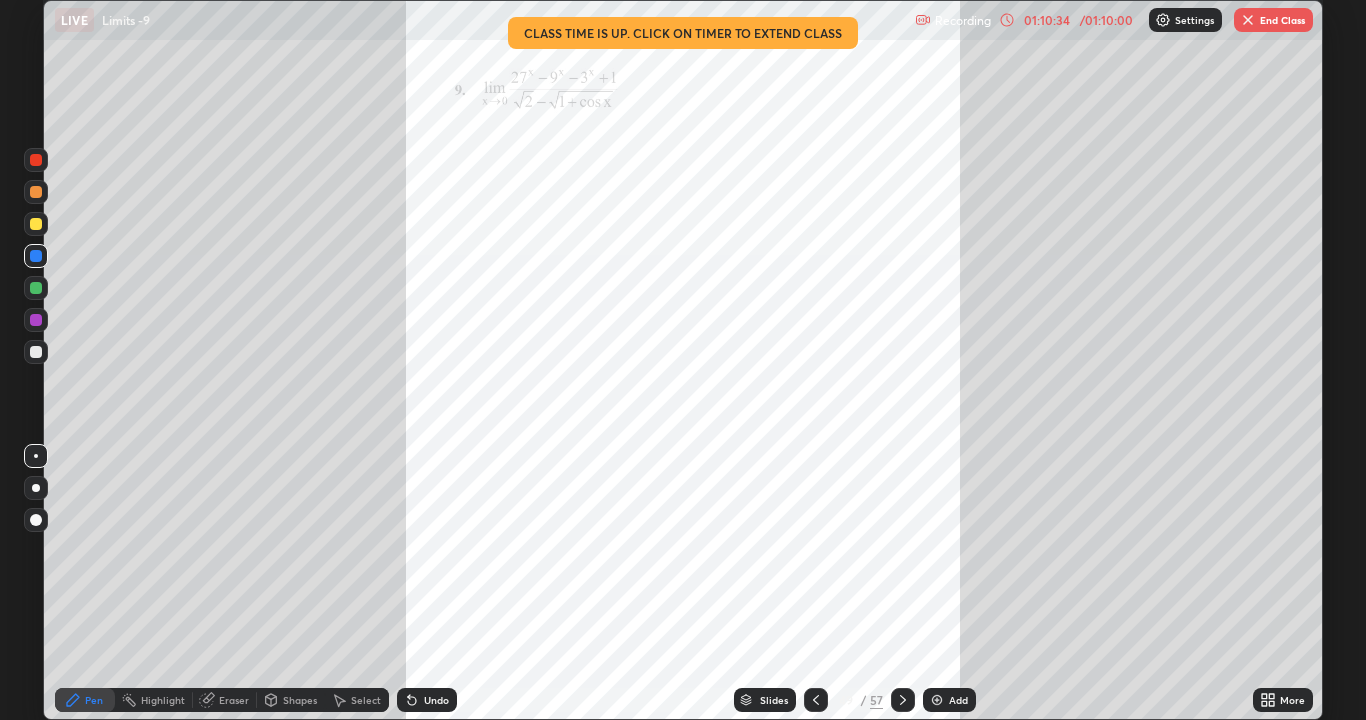 click 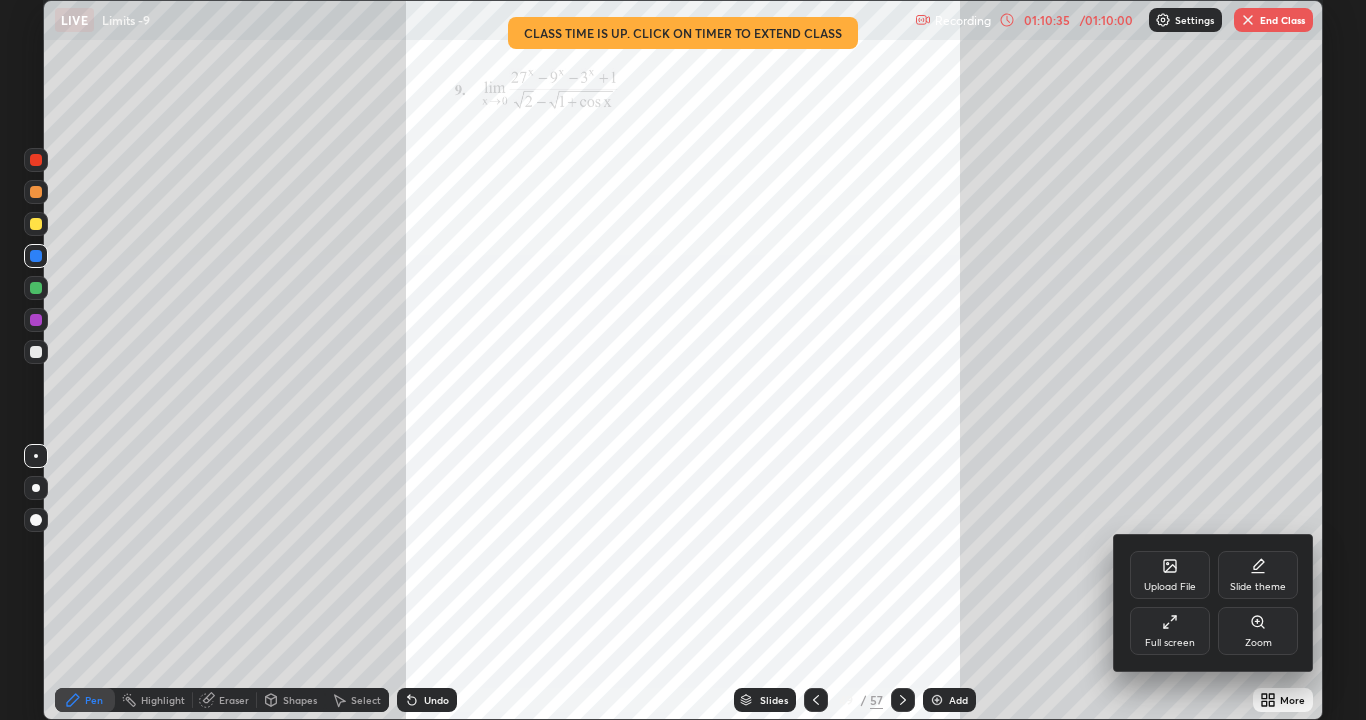 click on "Zoom" at bounding box center [1258, 643] 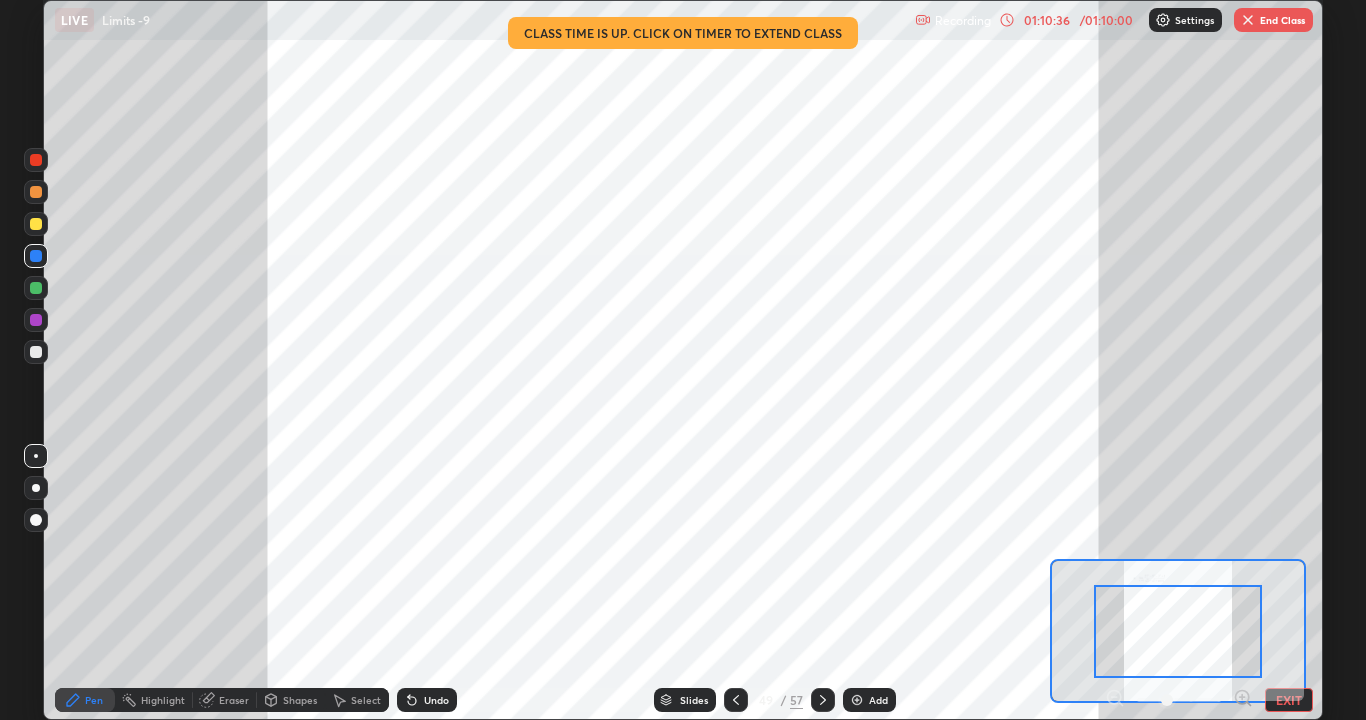 click 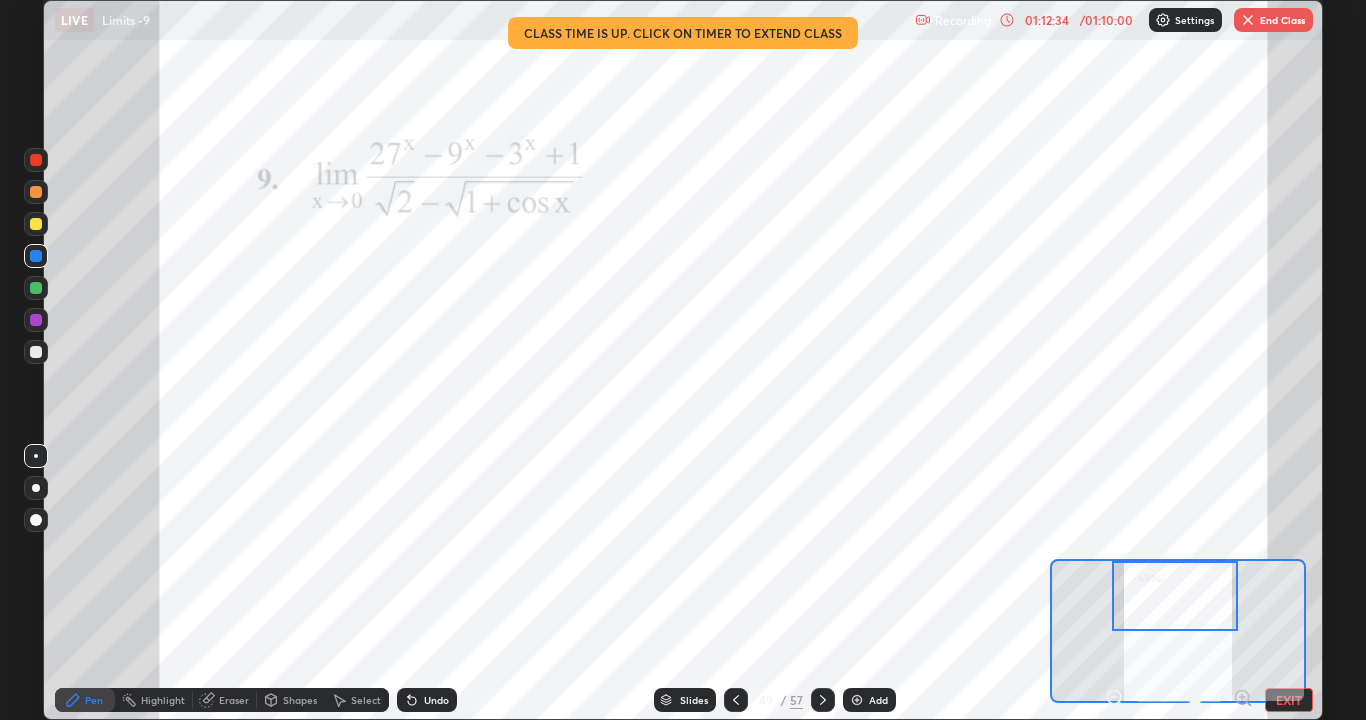 click 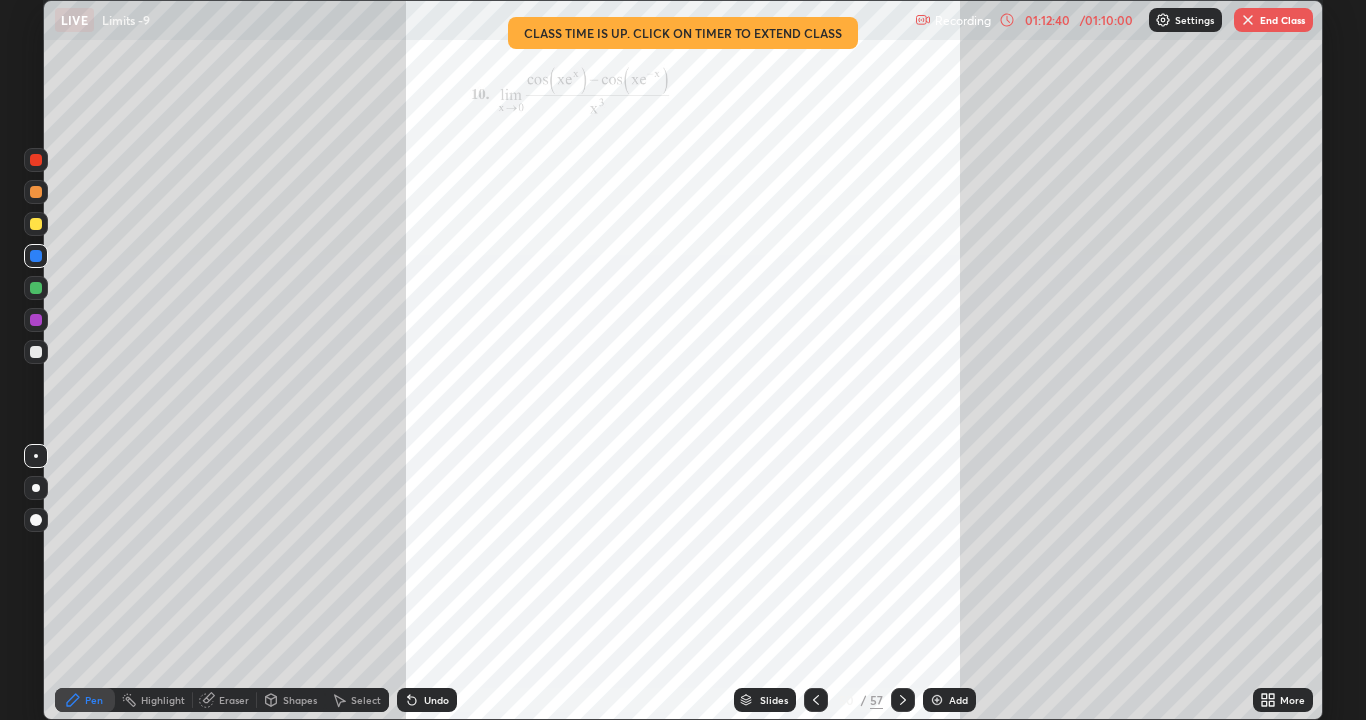 click 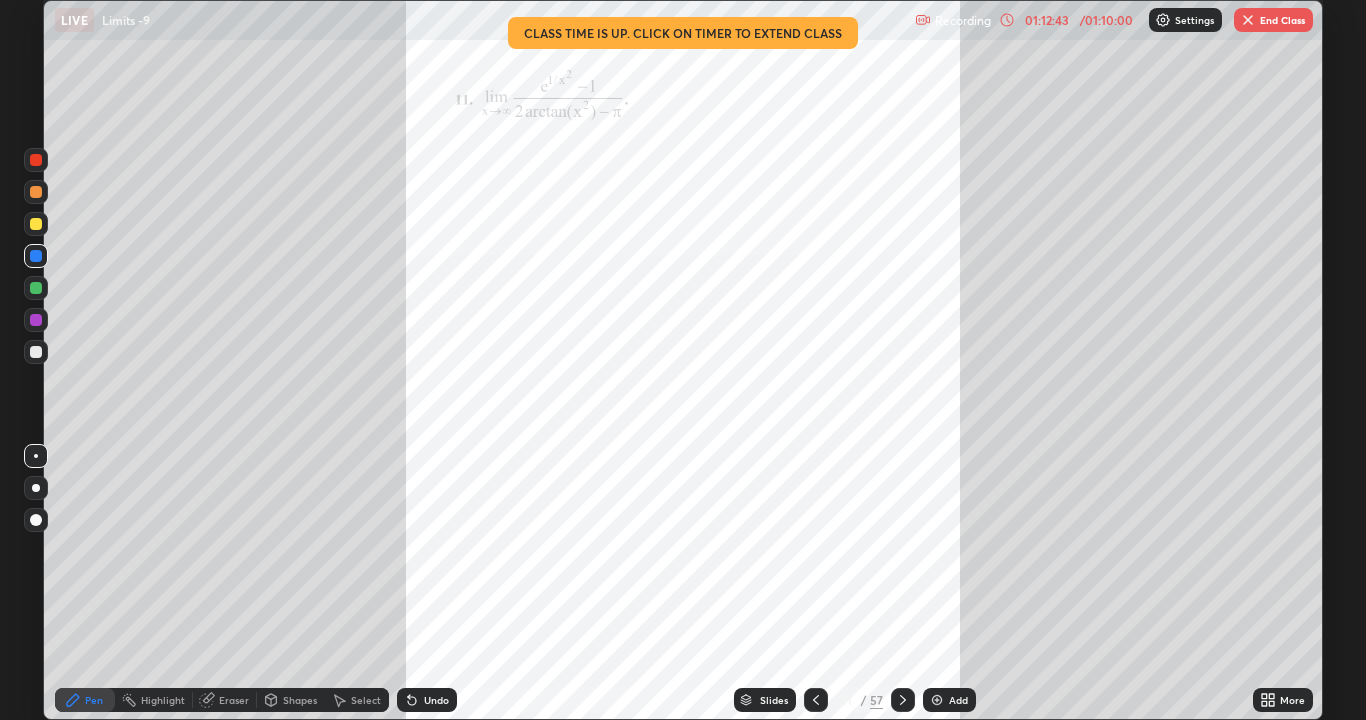 click 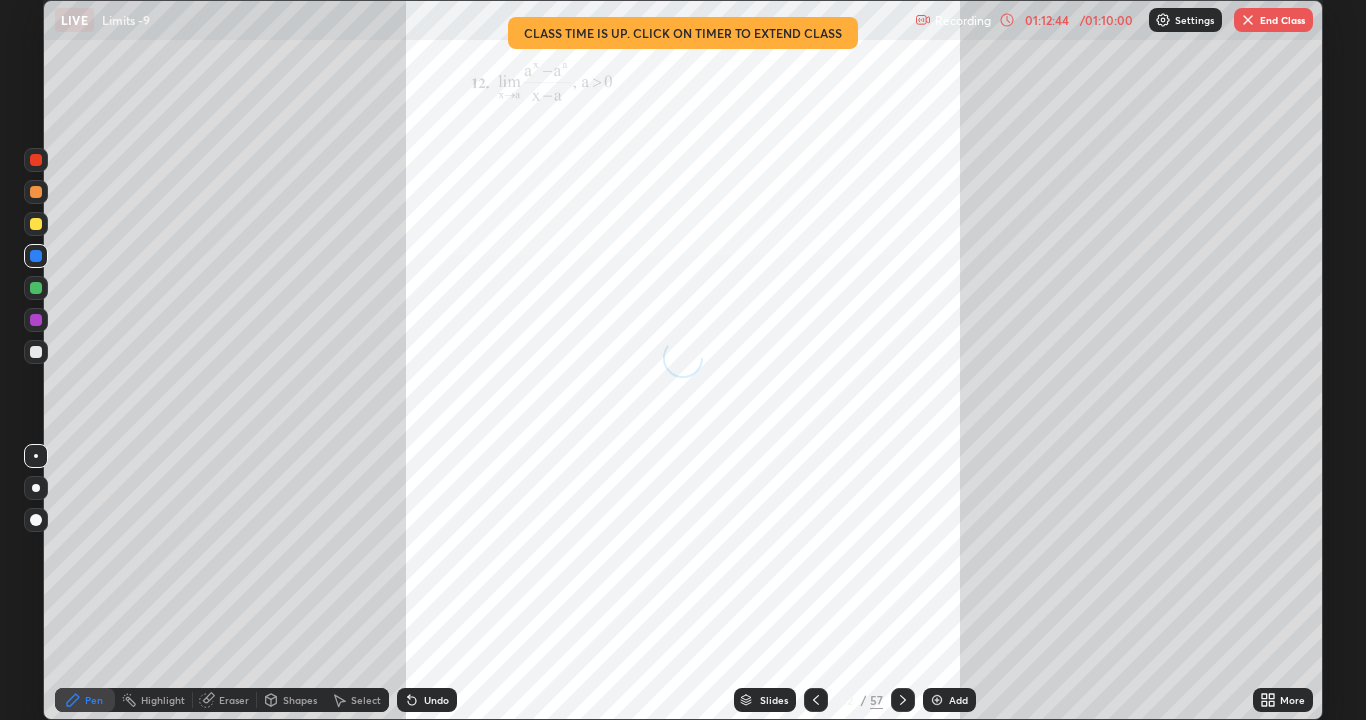 click 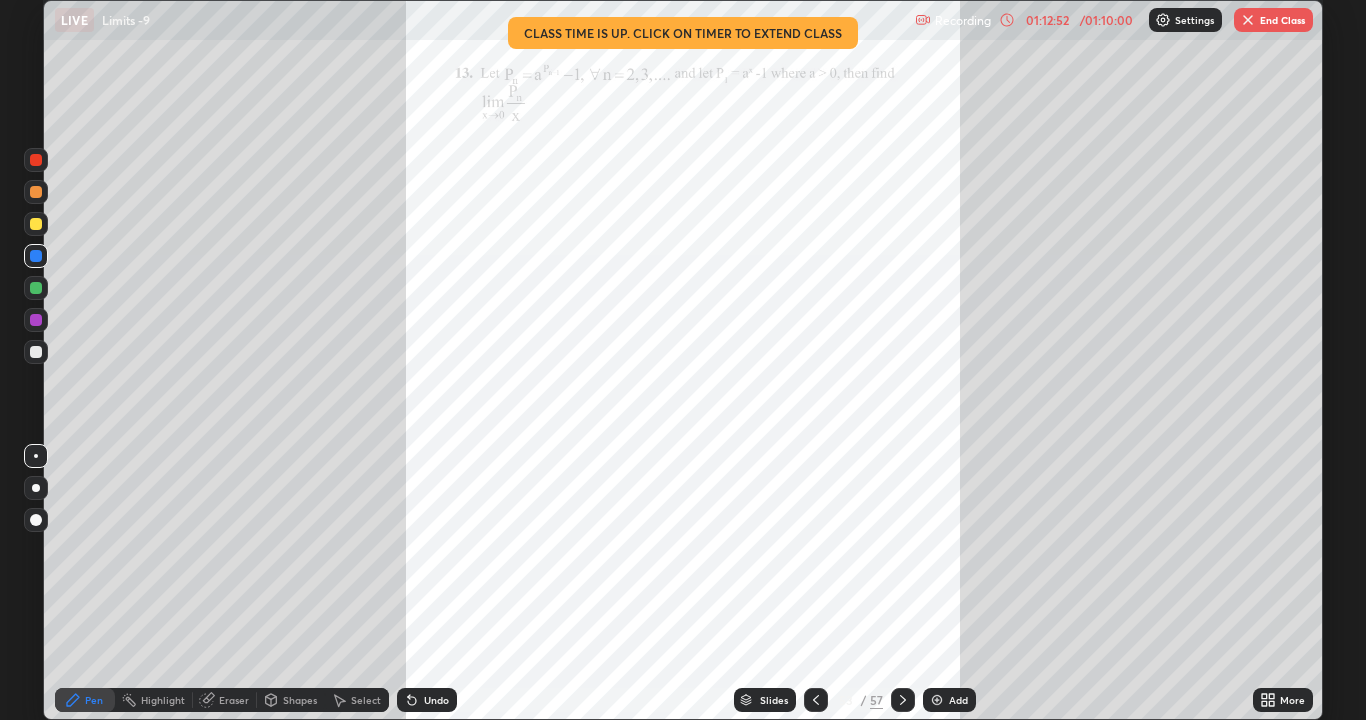 click 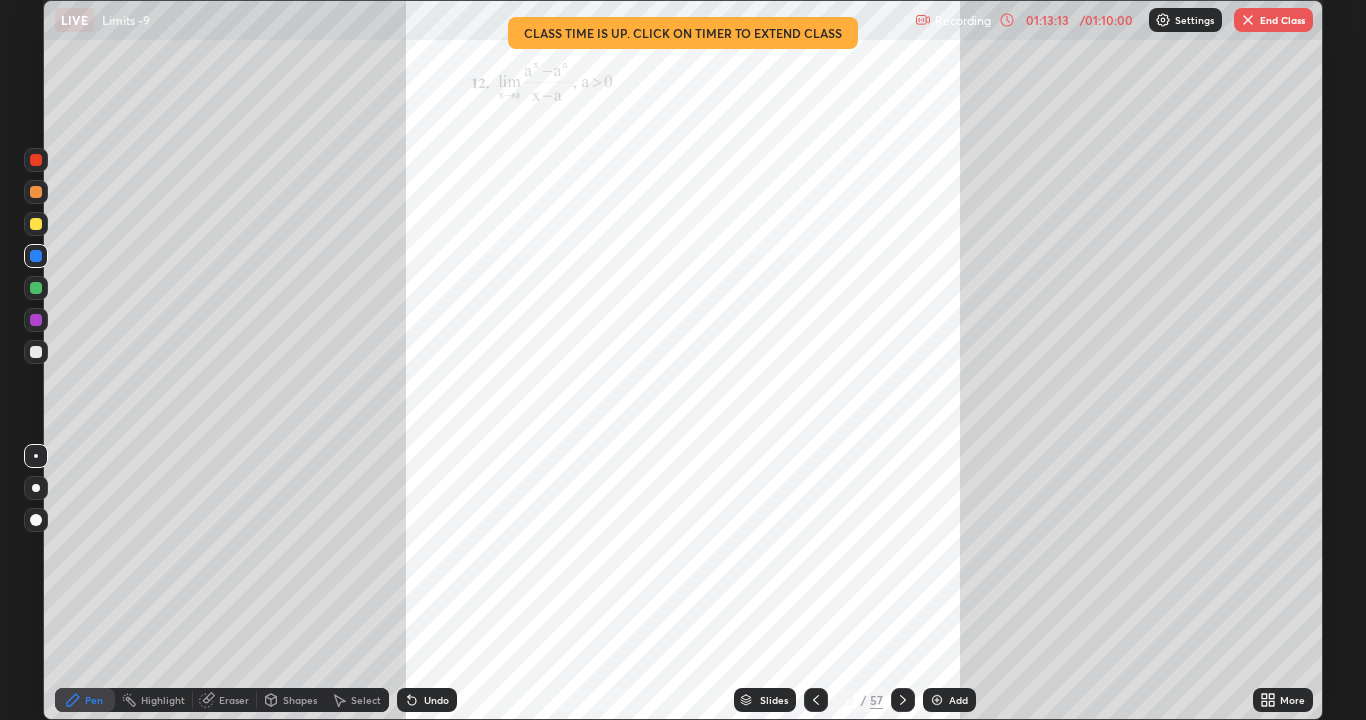 click on "Undo" at bounding box center (436, 700) 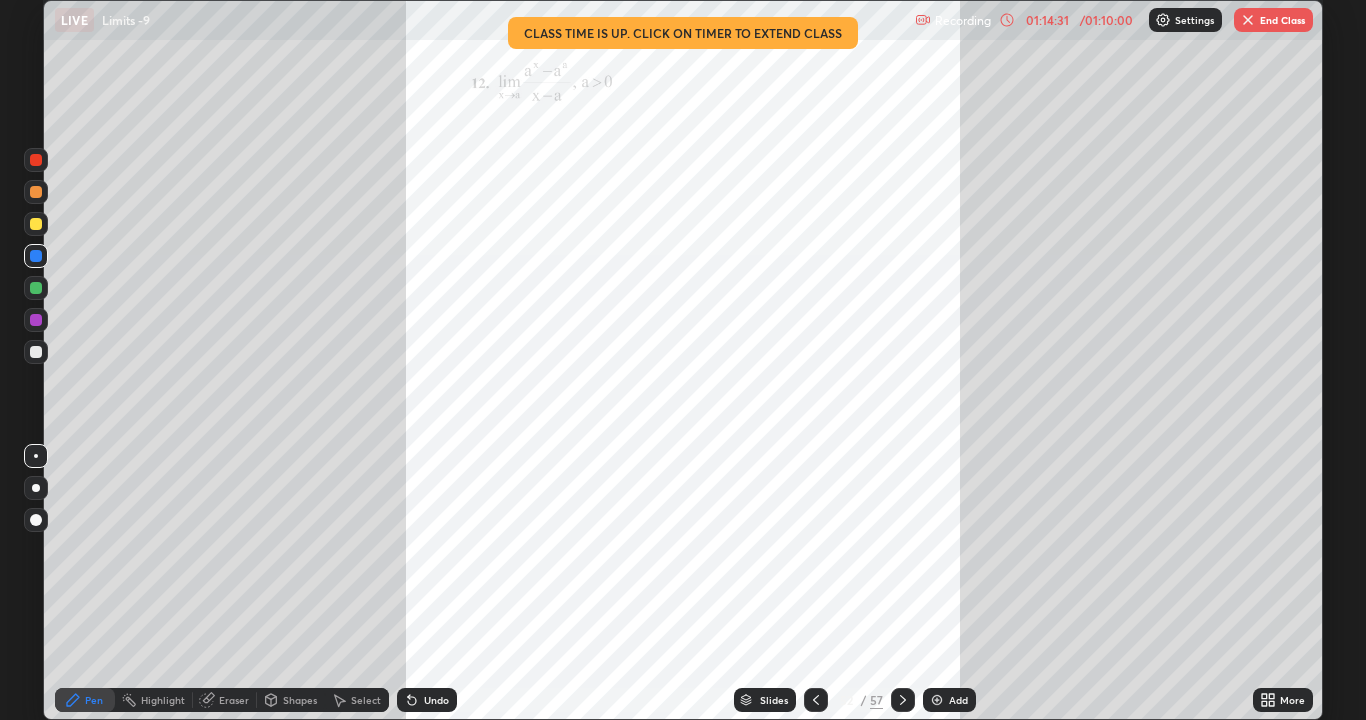 click on "End Class" at bounding box center (1273, 20) 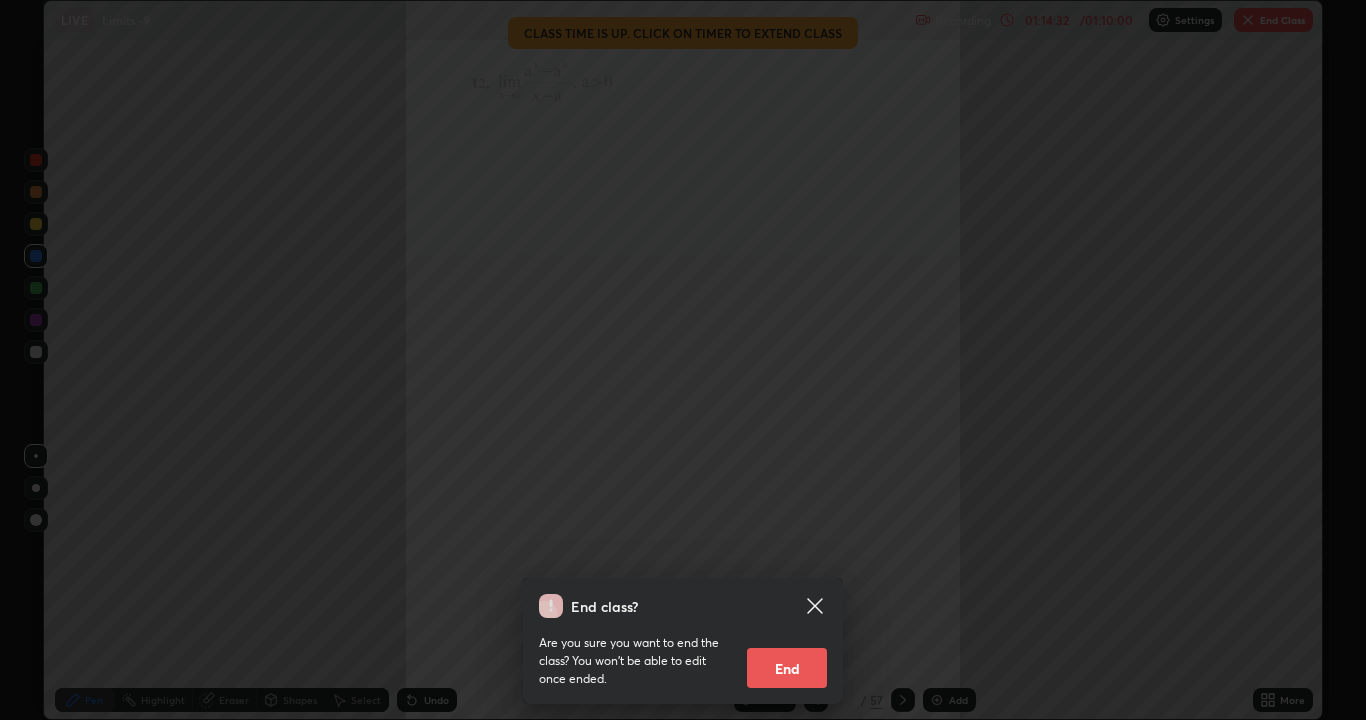 click on "End" at bounding box center (787, 668) 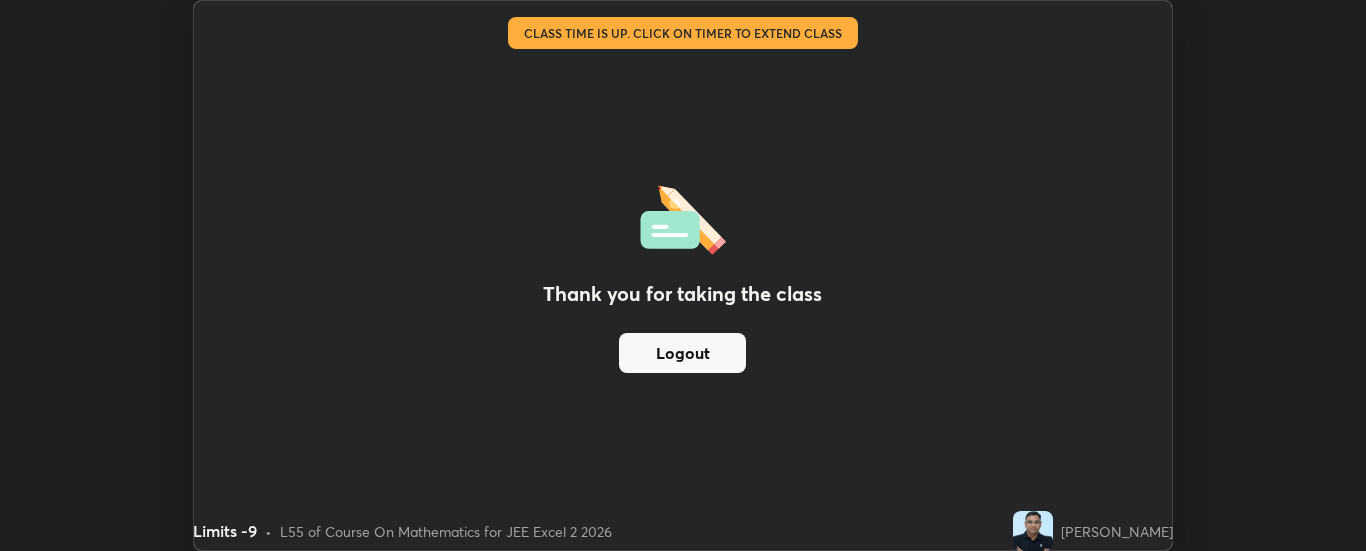 scroll, scrollTop: 551, scrollLeft: 1366, axis: both 